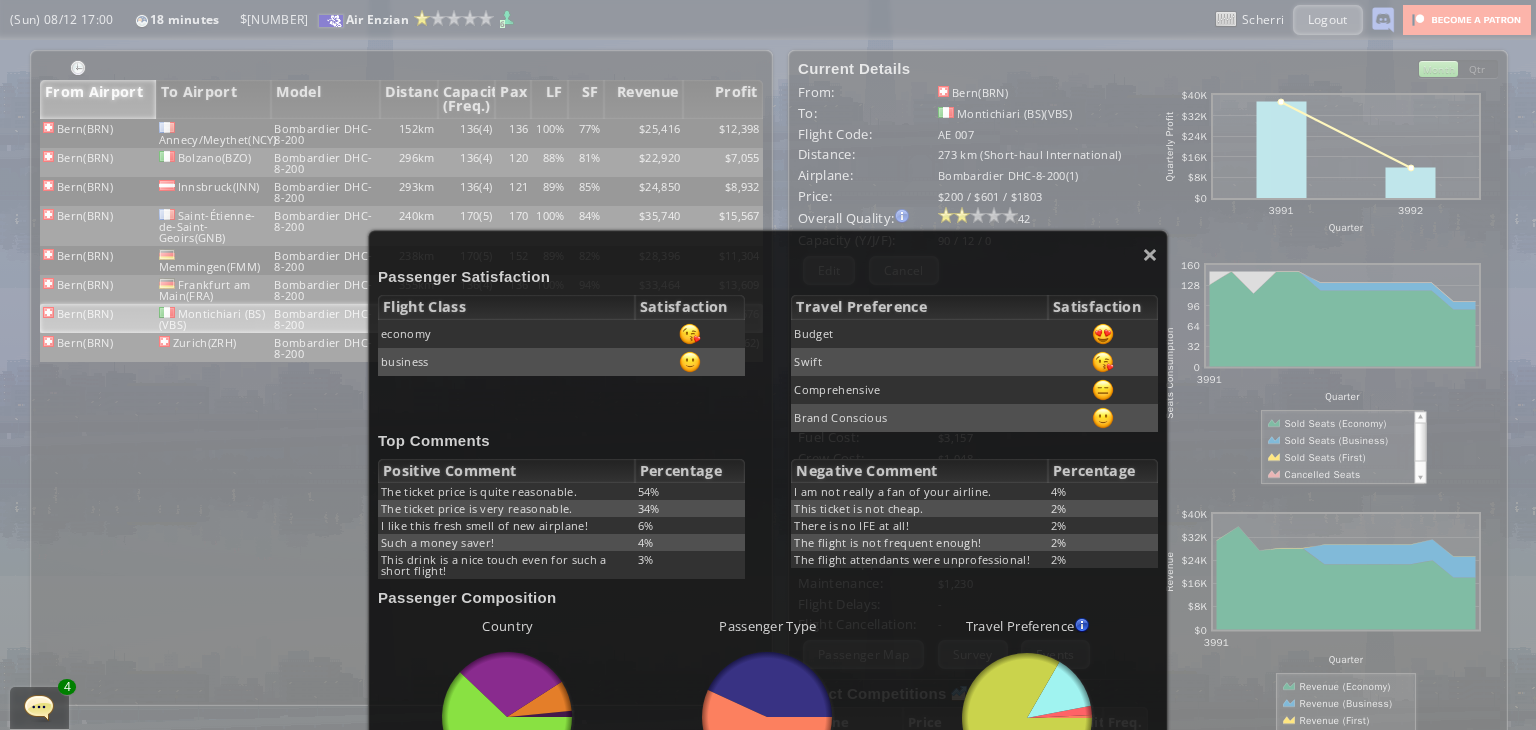 scroll, scrollTop: 0, scrollLeft: 0, axis: both 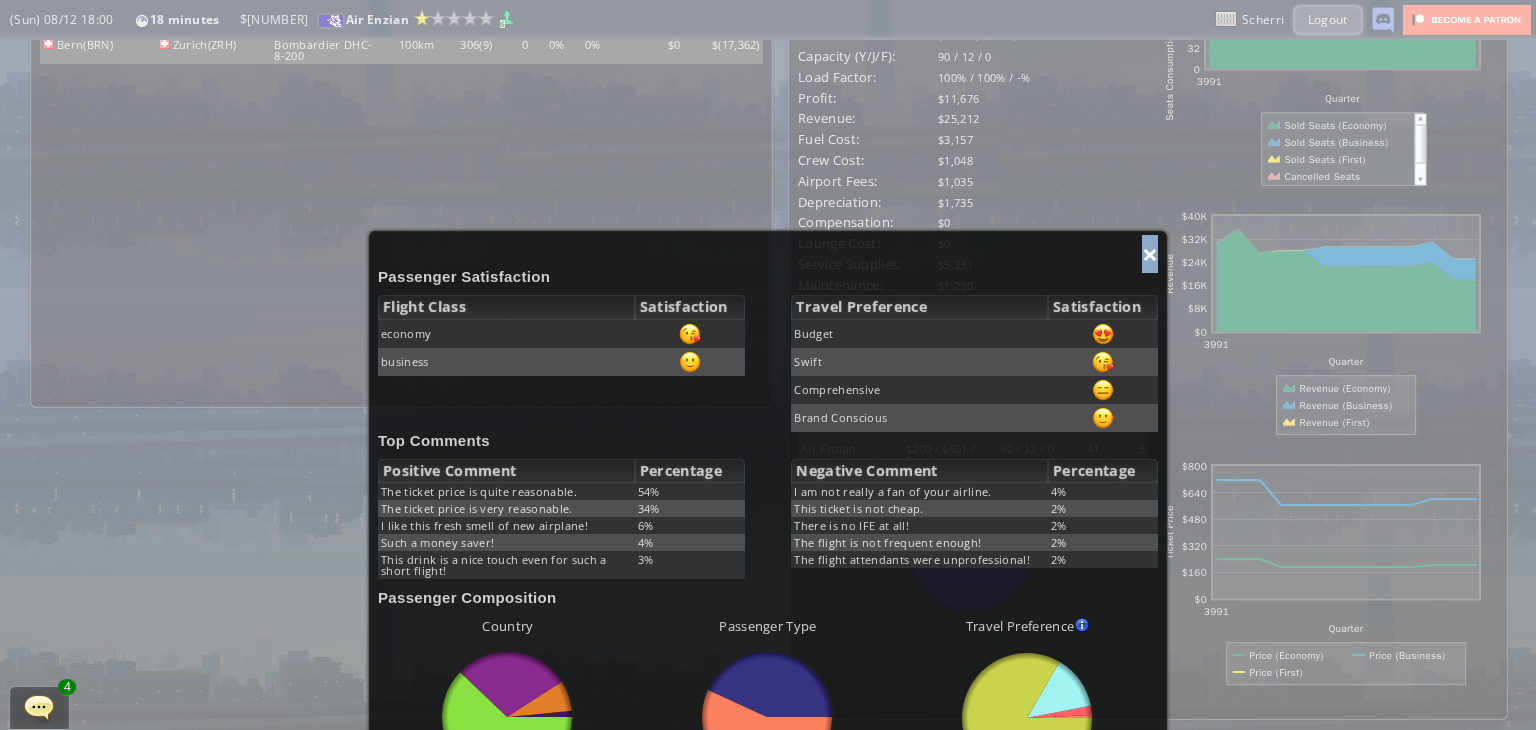 click on "×" at bounding box center [1150, 254] 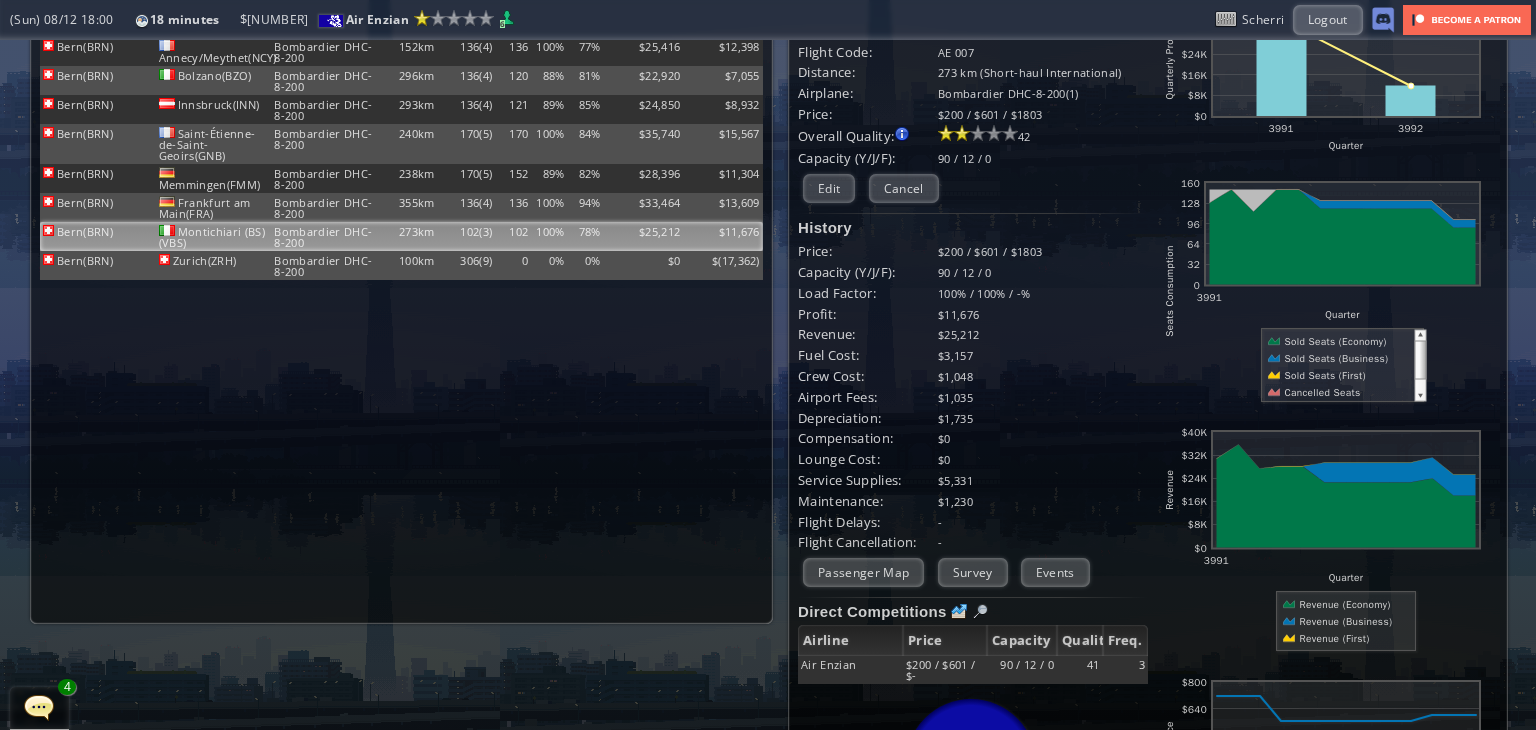scroll, scrollTop: 0, scrollLeft: 0, axis: both 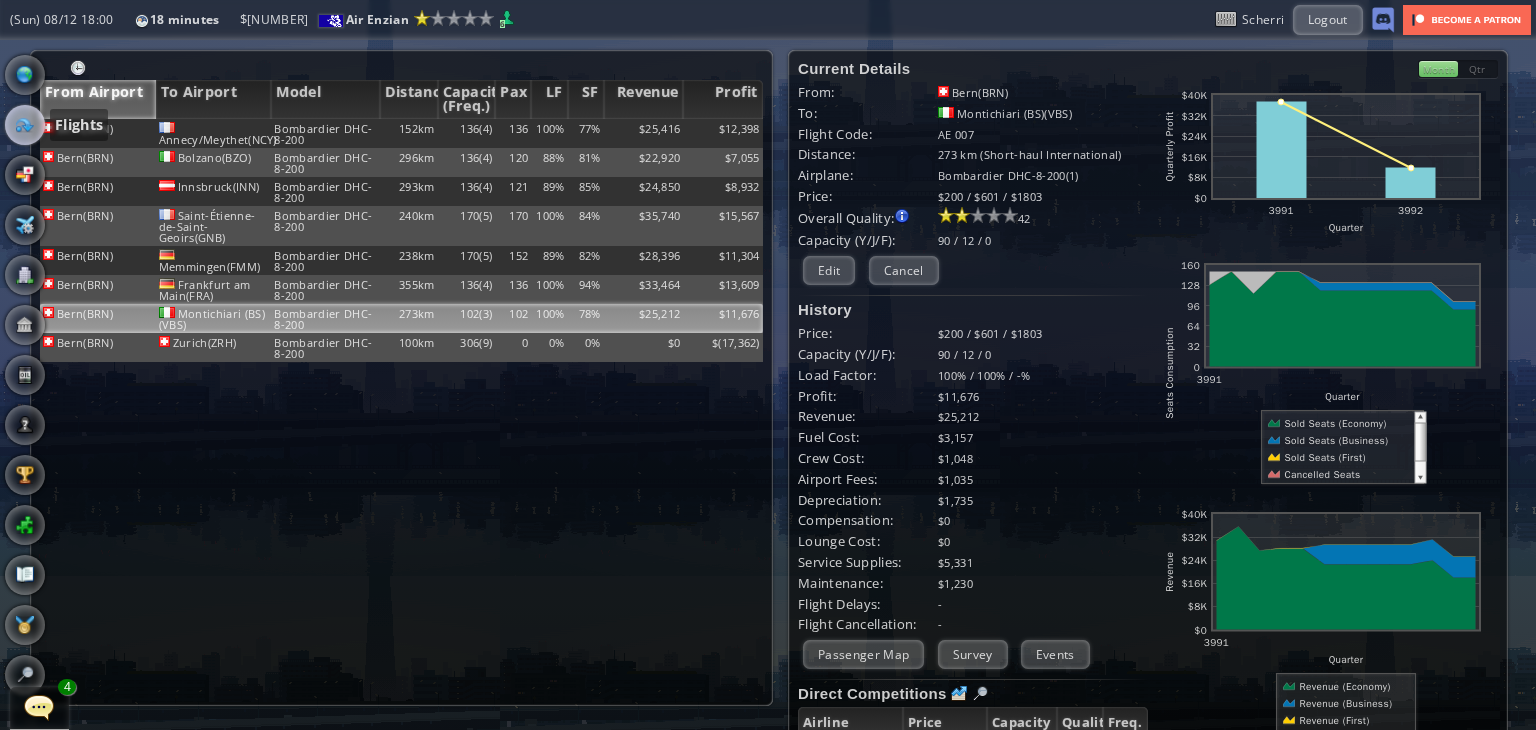 click at bounding box center [25, 125] 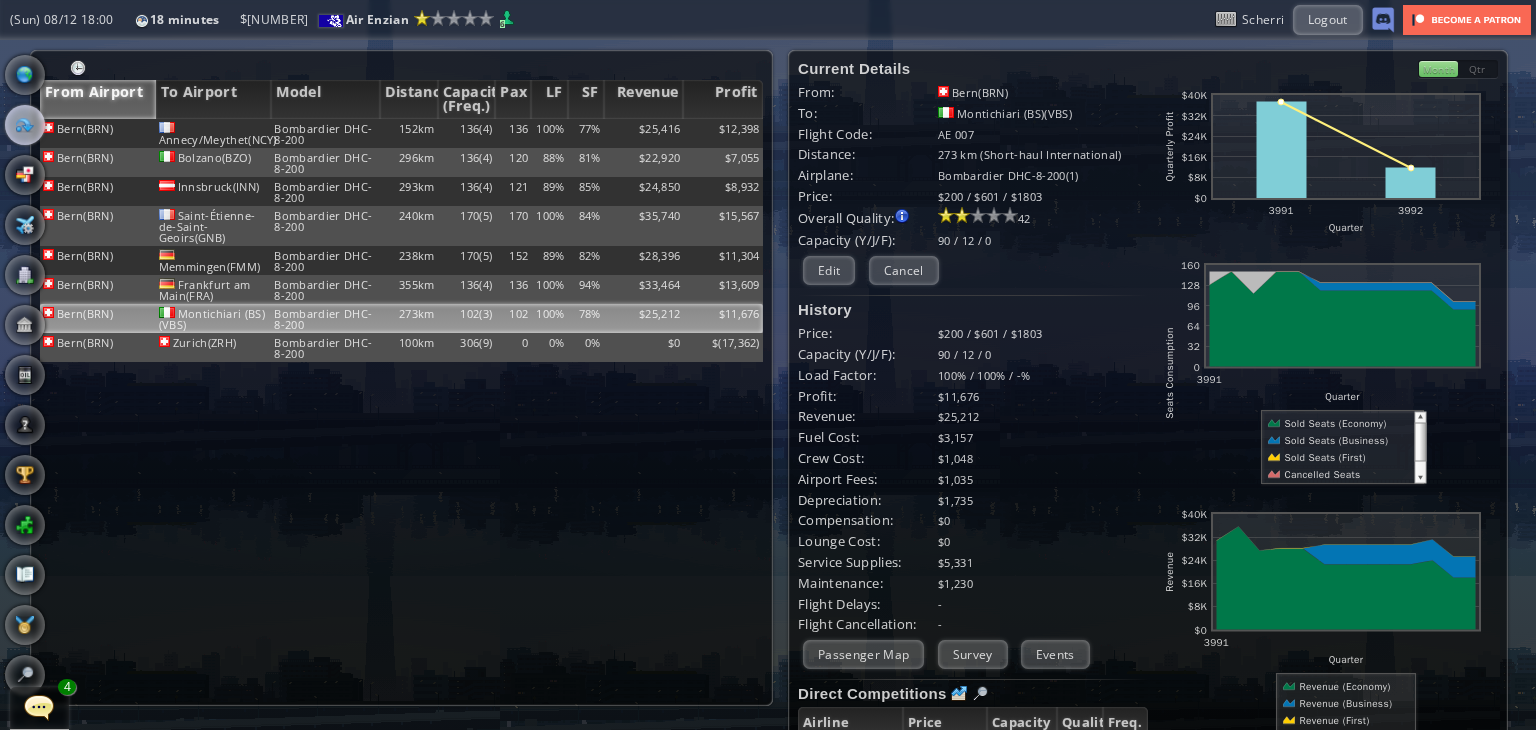 click on "[CITY]([CODE]) [CITY]/[CODE] [BRAND] [MODEL] [DISTANCE] [NUMBER]([NUMBER]) [NUMBER] [PERCENT]% [PERCENT]% $[NUMBER] $[NUMBER] [CITY]([CODE]) [CITY]([CODE]) [BRAND] [MODEL] [DISTANCE] [NUMBER]([NUMBER]) [NUMBER] [PERCENT]% [PERCENT]% $[NUMBER] $[NUMBER] [CITY]([CODE]) [CITY]([CODE]) [BRAND] [MODEL] [DISTANCE] [NUMBER]([NUMBER]) [NUMBER] [PERCENT]% [PERCENT]% $[NUMBER] $[NUMBER] [CITY]([CODE]) [CITY]([CODE]) [BRAND] [MODEL] [DISTANCE] [NUMBER]([NUMBER]) [NUMBER] [PERCENT]% [PERCENT]% $[NUMBER] $[NUMBER] [CITY]([CODE]) [CITY]([CODE]) [BRAND] [MODEL] [DISTANCE] [NUMBER]([NUMBER]) [NUMBER] [PERCENT]% [PERCENT]% $[NUMBER] $[NUMBER] [CITY]([CODE]) [CITY]([CODE]) [BRAND] [MODEL] [DISTANCE] [NUMBER]([NUMBER]) [NUMBER] [PERCENT]% [PERCENT]% $[NUMBER] $[NUMBER] [CITY]([CODE]) [CITY]([CODE]) [BRAND] [MODEL] [DISTANCE] [NUMBER]([NUMBER]) [NUMBER] [PERCENT]% [PERCENT]% $[NUMBER] $[NUMBER] [CITY]([CODE]) [CITY]([CODE]) [BRAND] [MODEL] [DISTANCE] [NUMBER]([NUMBER]) [NUMBER] [PERCENT]% [PERCENT]% $[NUMBER] $[NUMBER] [CITY]([CODE]) [CITY]([CODE]) [BRAND] [MODEL] [DISTANCE] [NUMBER]([NUMBER]) [NUMBER] [PERCENT]% [PERCENT]% $[NUMBER] $[NUMBER]
No flights yet" at bounding box center (401, 412) 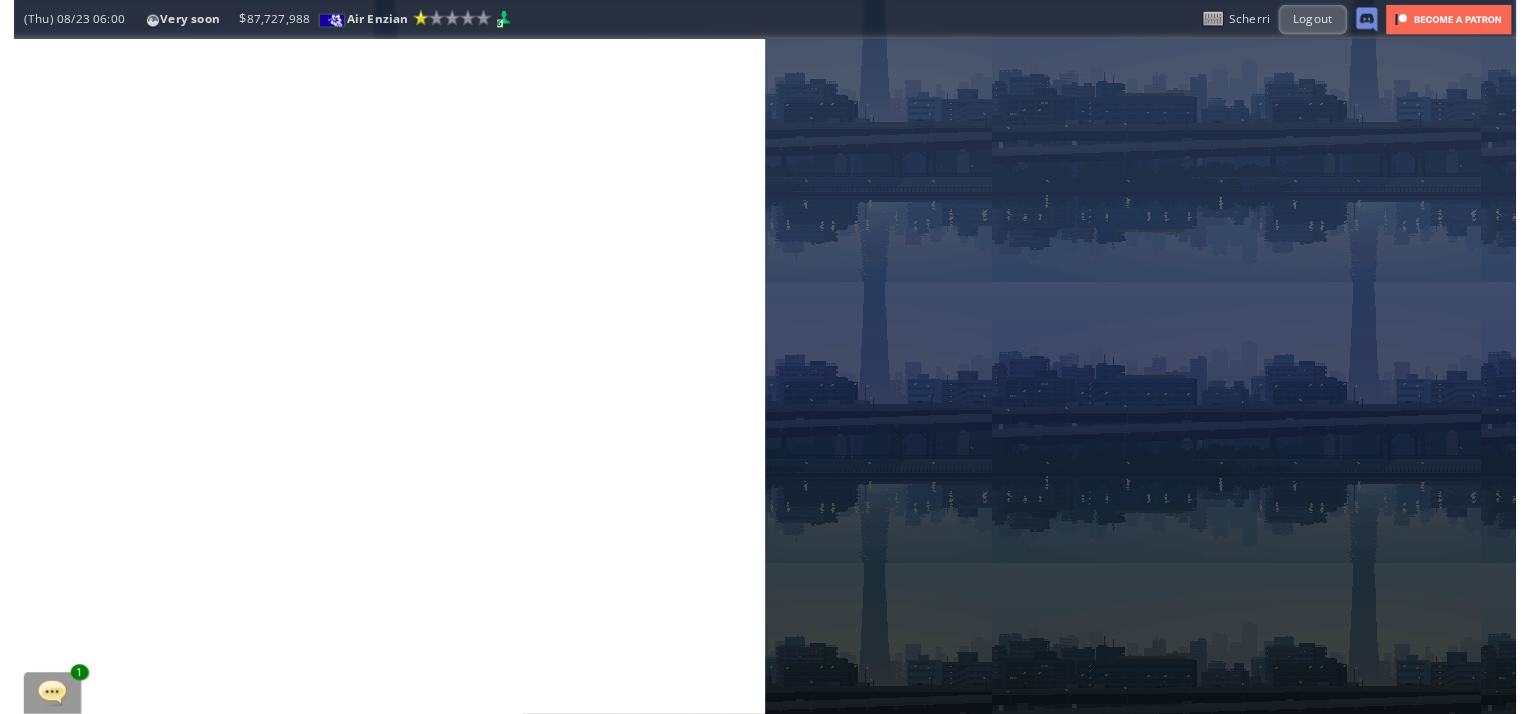 scroll, scrollTop: 0, scrollLeft: 0, axis: both 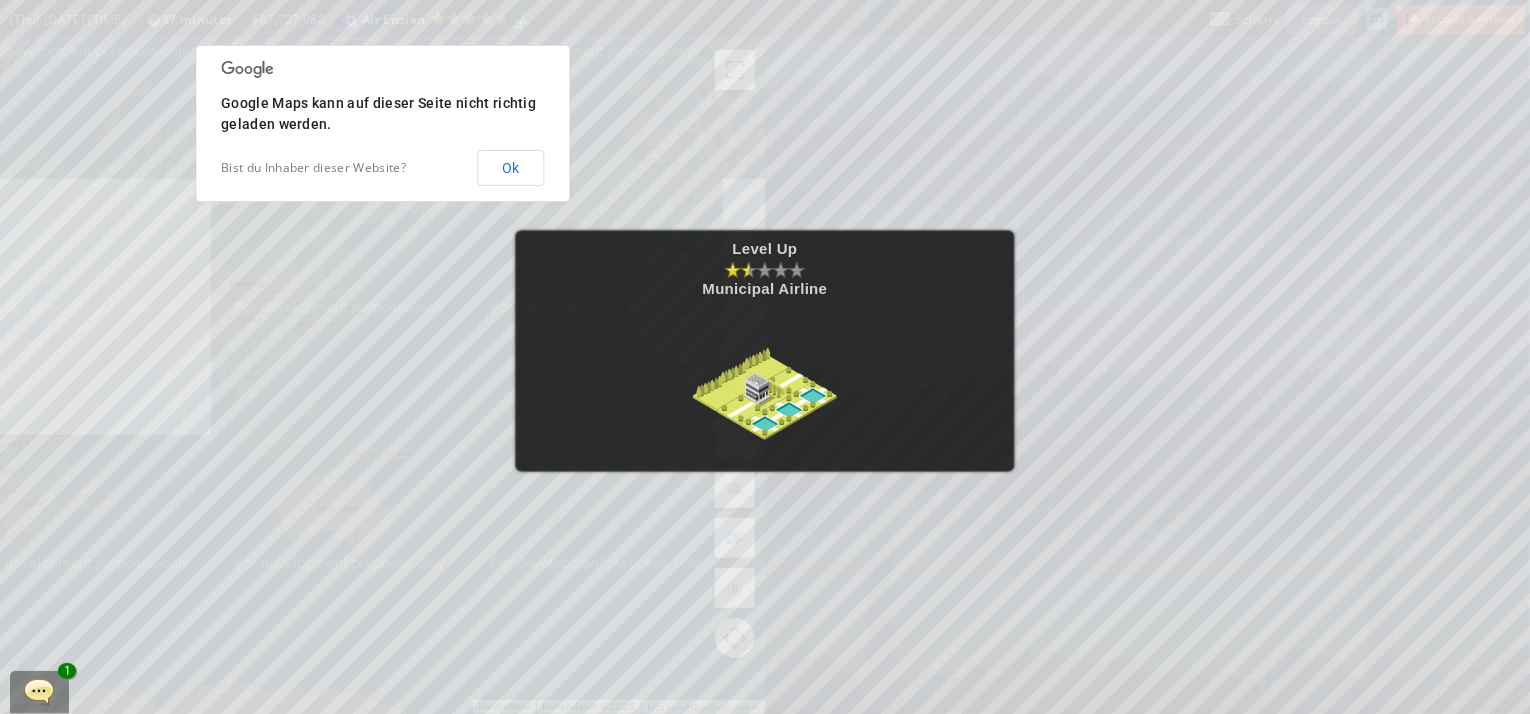 click on "Level Up
Municipal Airline" at bounding box center [765, 357] 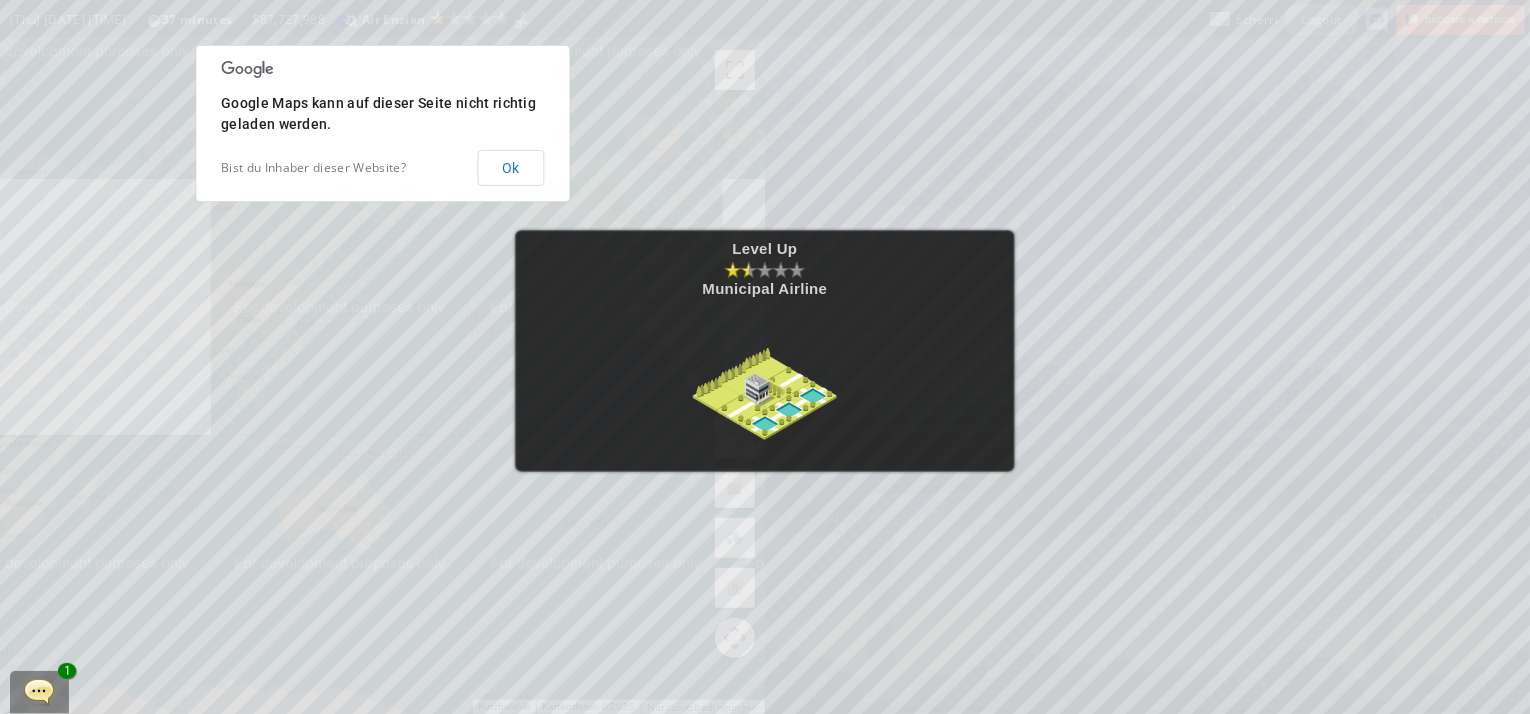 click on "Level Up
Municipal Airline" at bounding box center (765, 357) 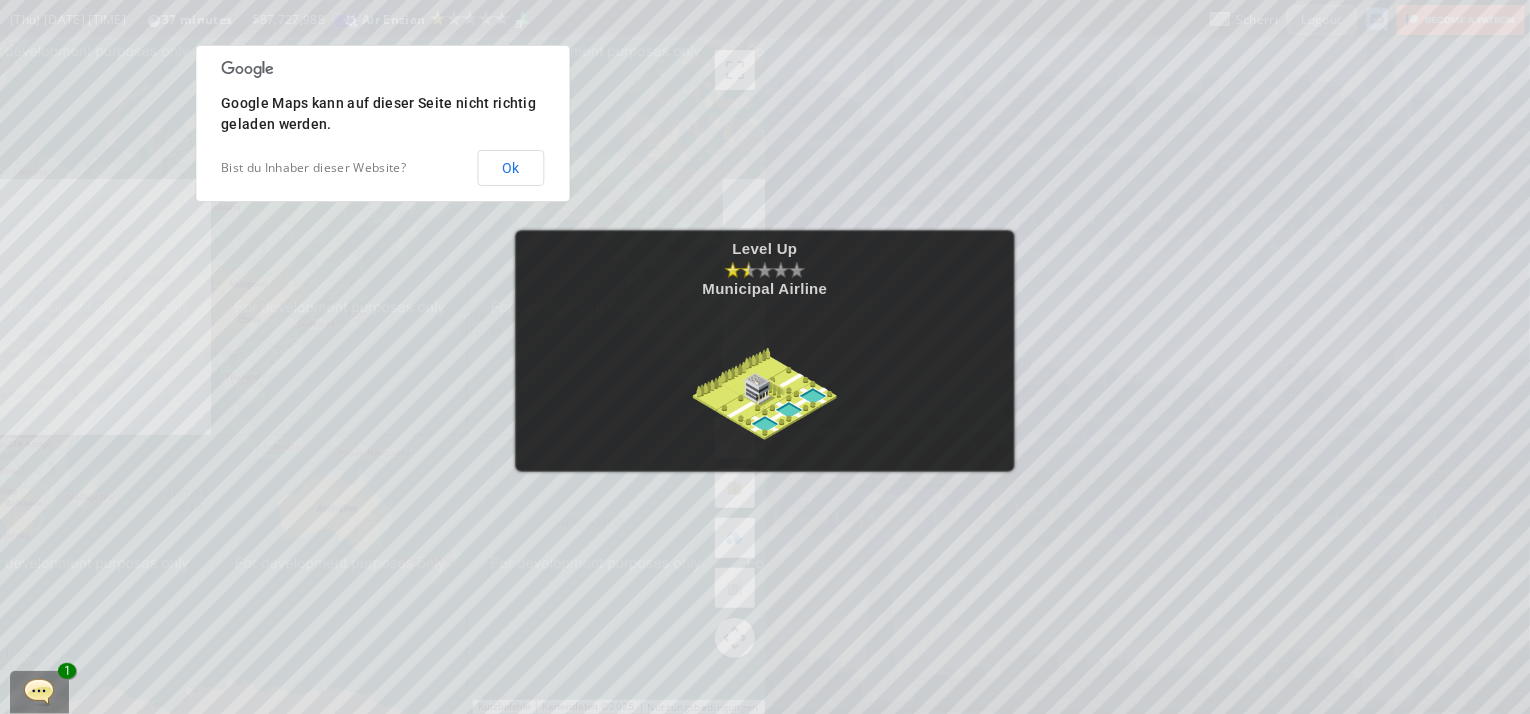 click on "Level Up
Municipal Airline" at bounding box center [765, 357] 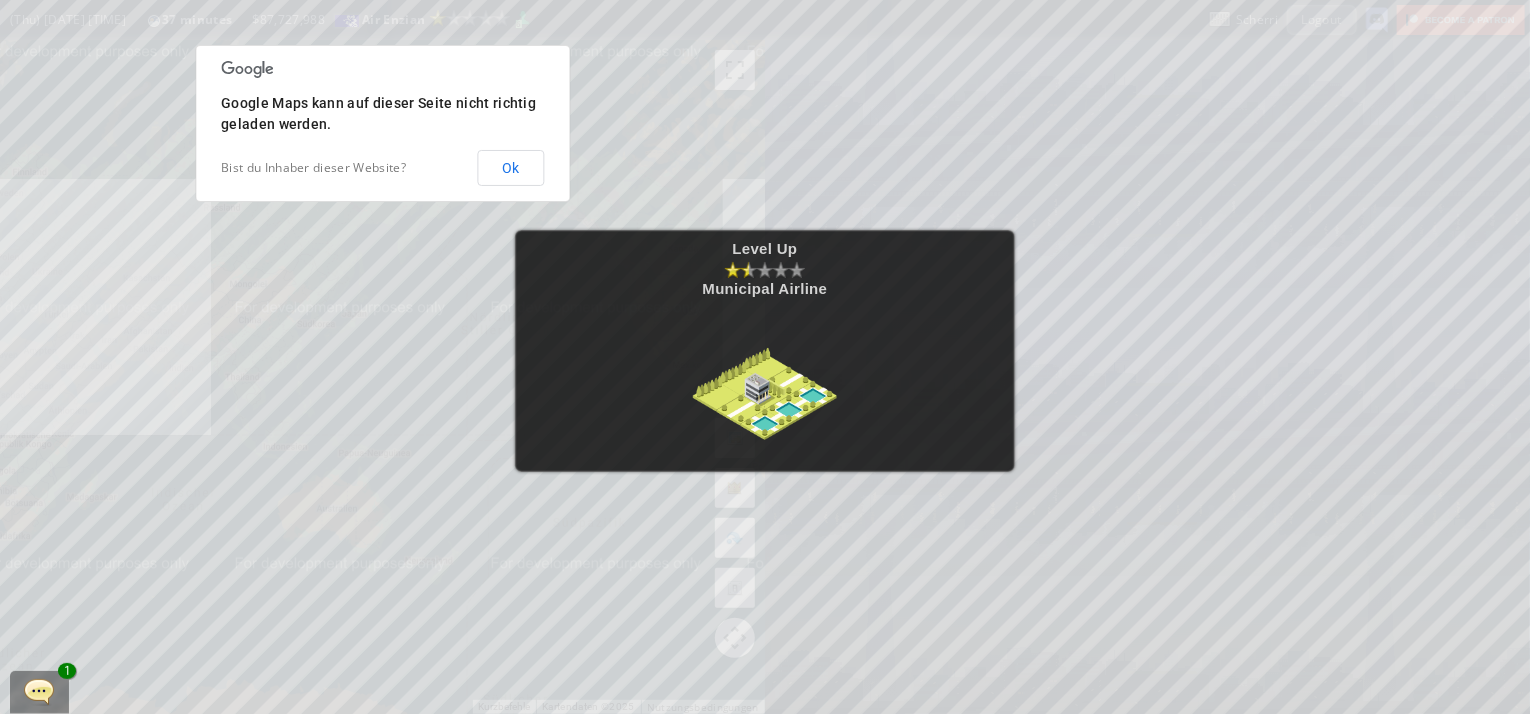 click on "Level Up
Municipal Airline" at bounding box center (765, 357) 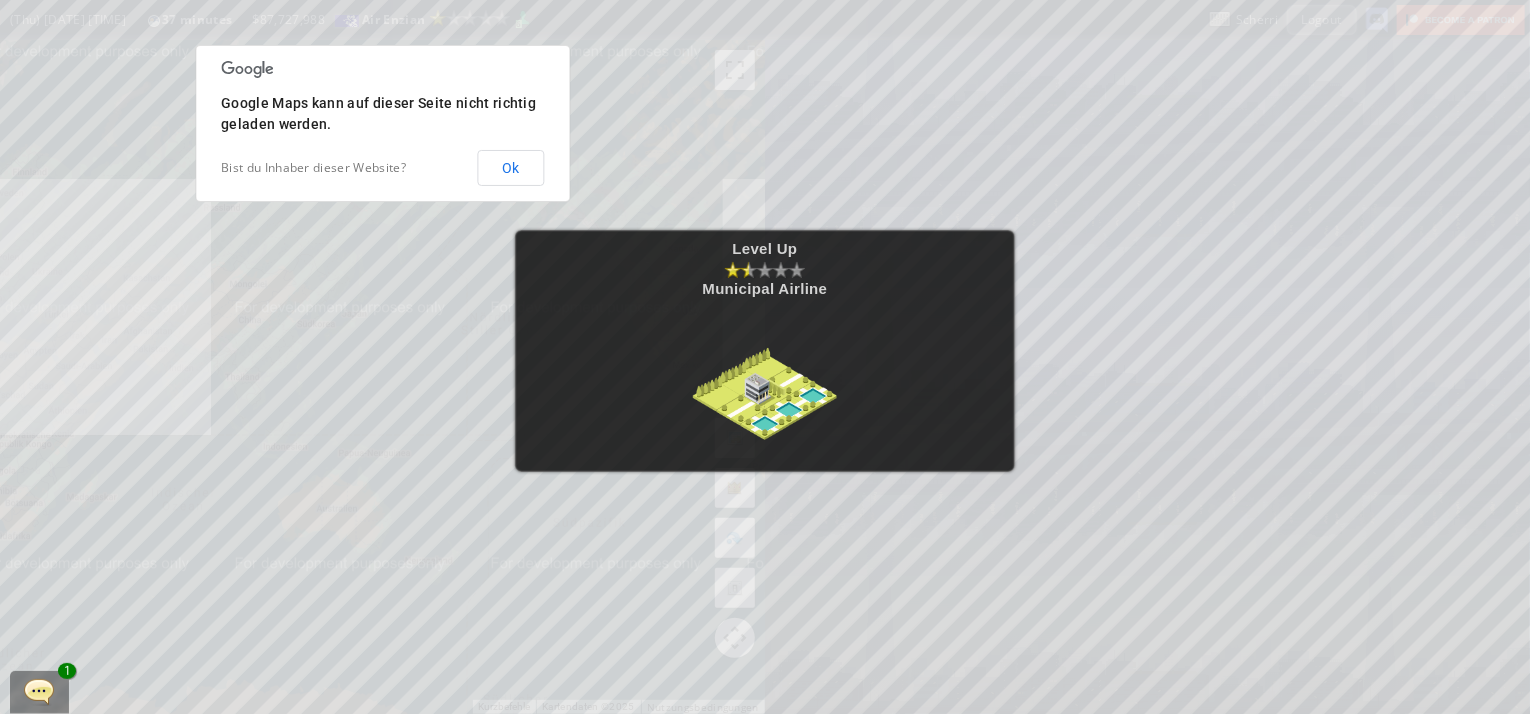 click on "Level Up
Municipal Airline" at bounding box center [765, 357] 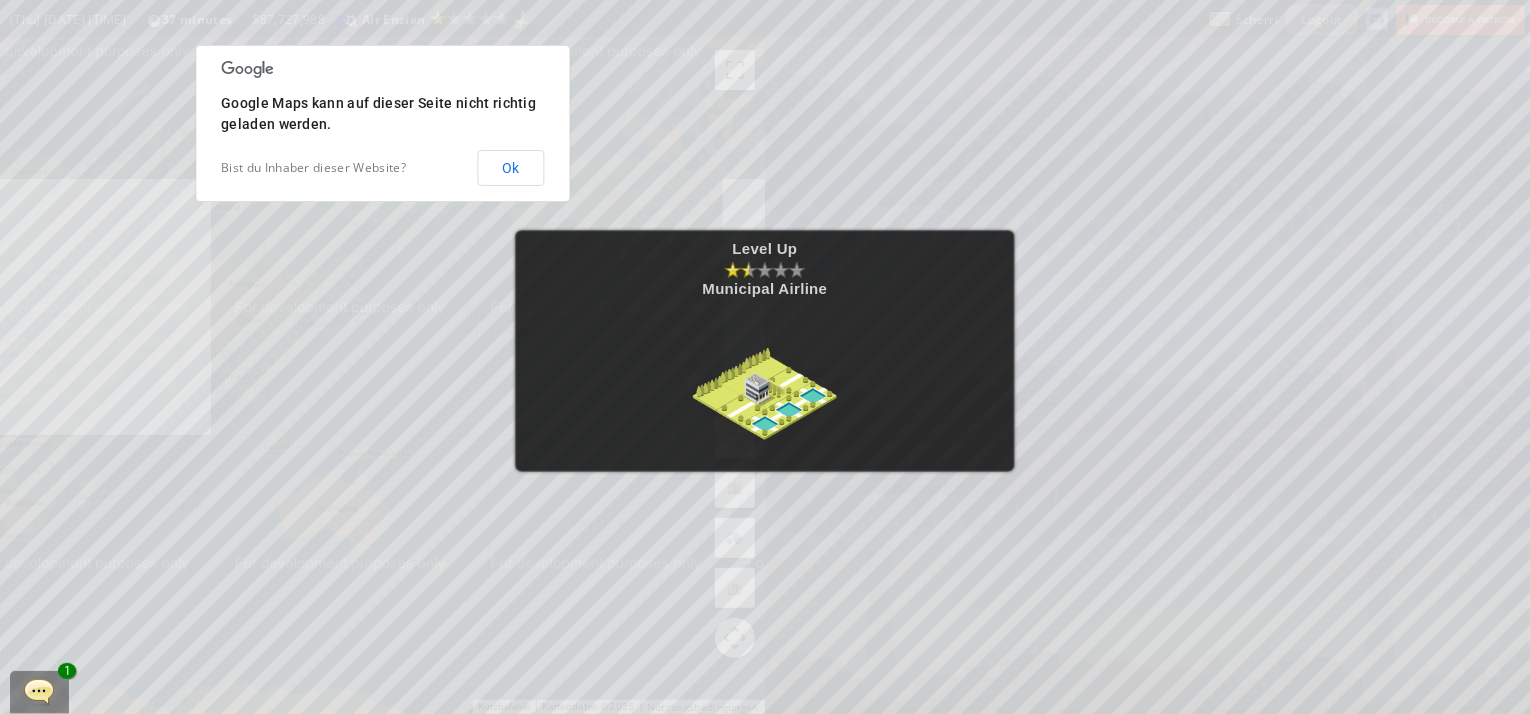 drag, startPoint x: 468, startPoint y: 339, endPoint x: 660, endPoint y: 386, distance: 197.66891 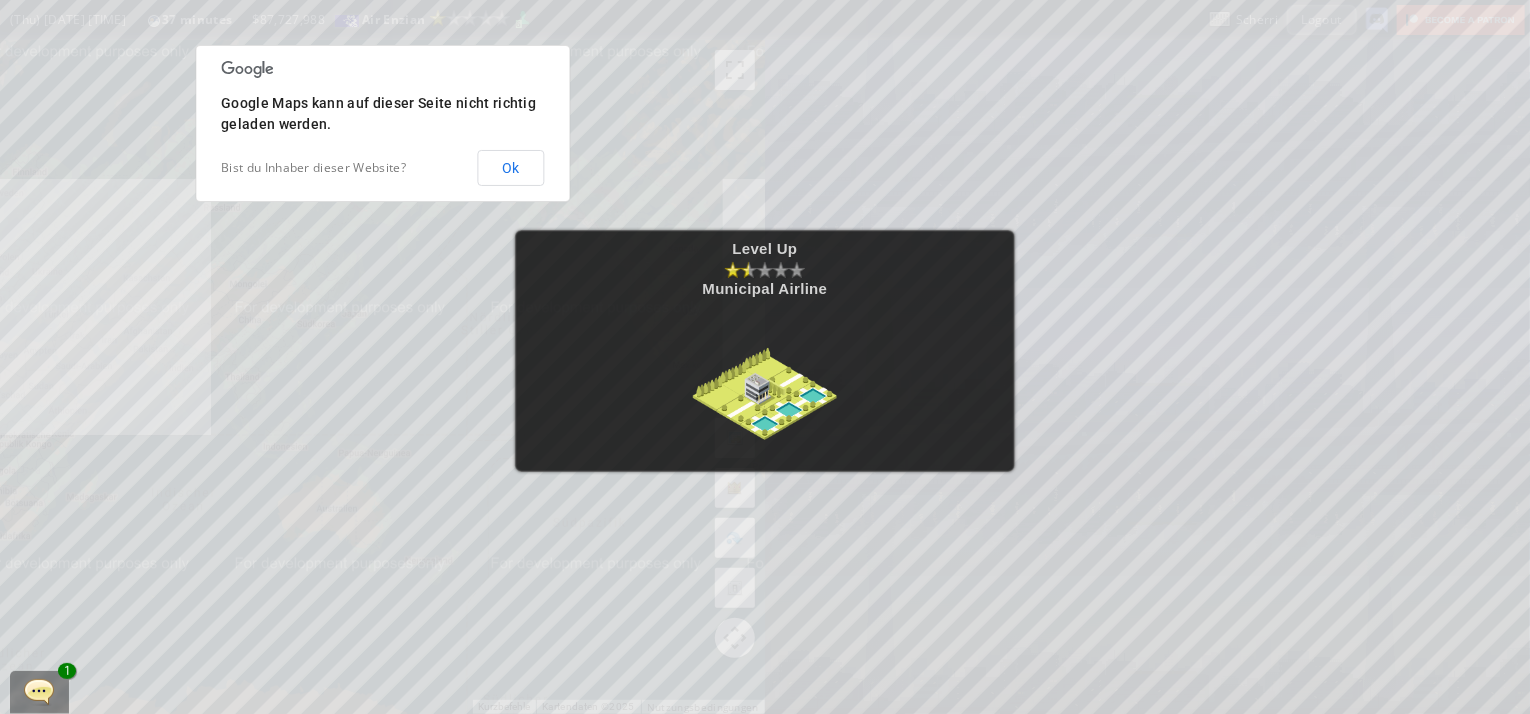 click on "Level Up
Municipal Airline" at bounding box center [765, 357] 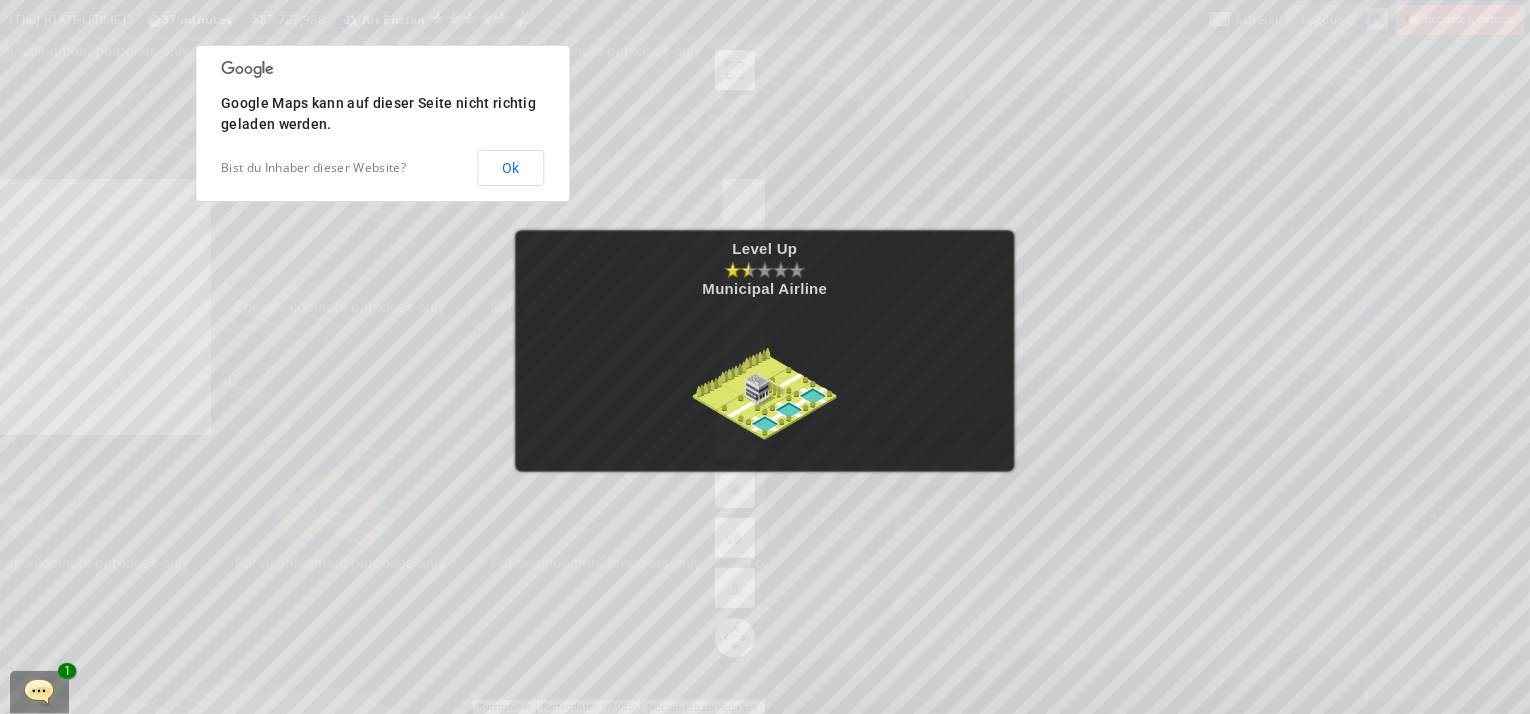 click at bounding box center (39, 691) 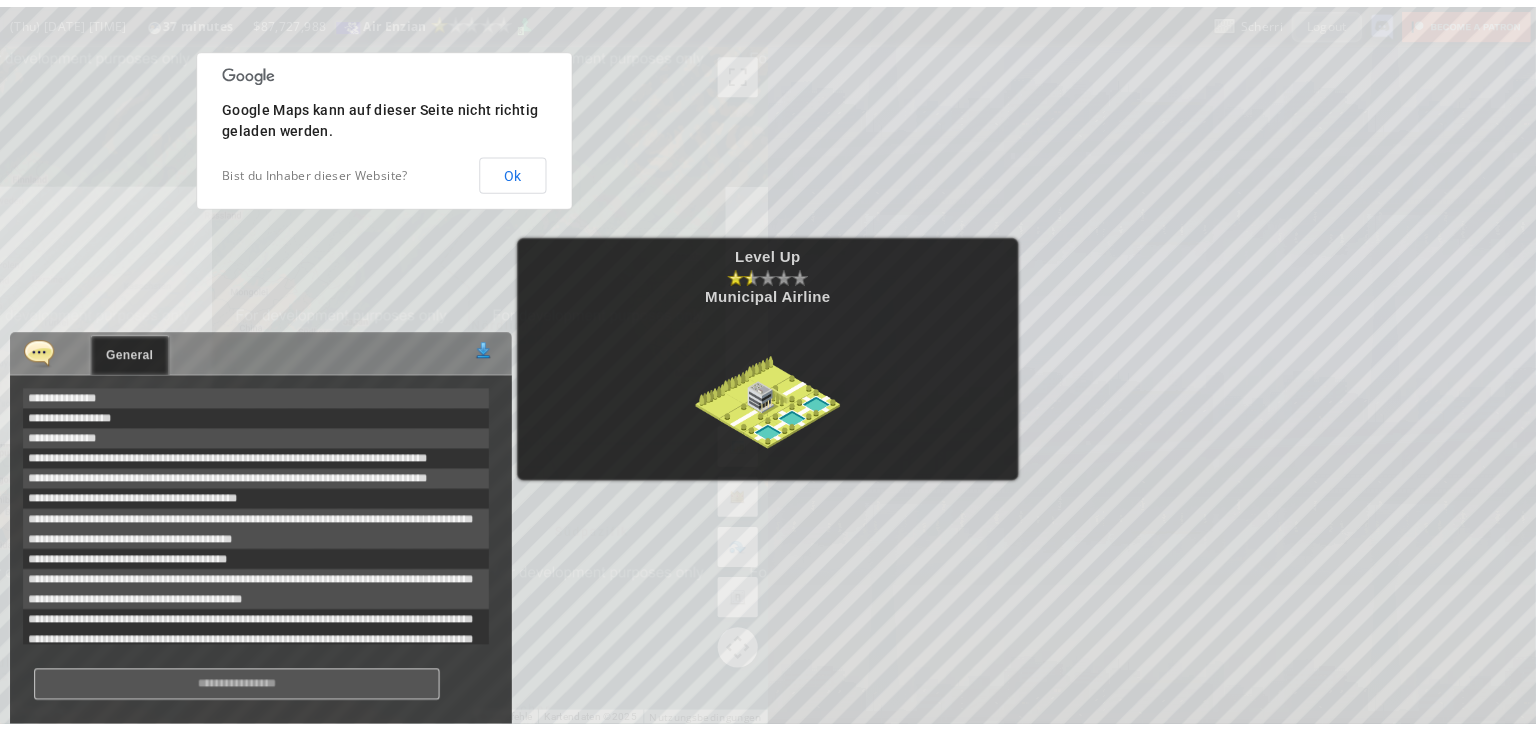 scroll, scrollTop: 538, scrollLeft: 0, axis: vertical 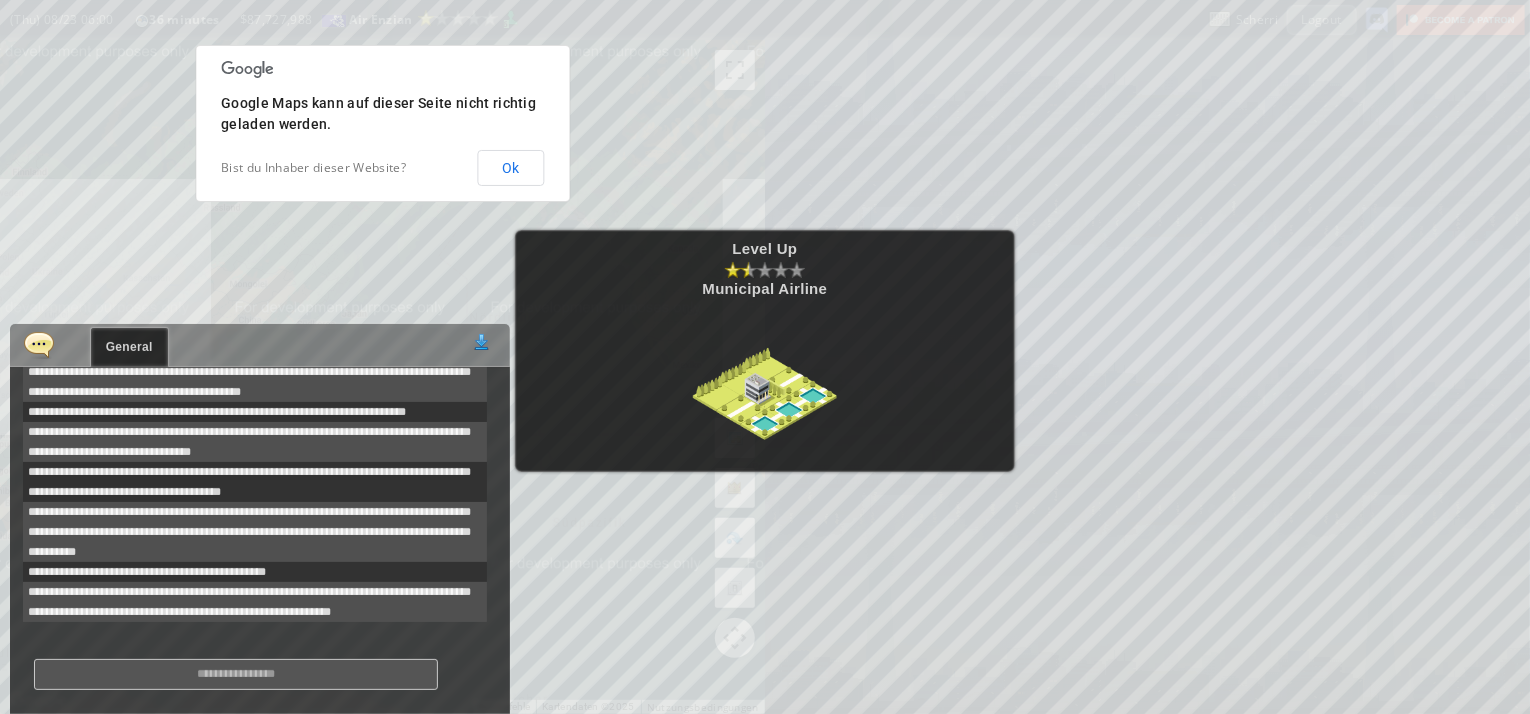 click on "General
0" at bounding box center (260, 345) 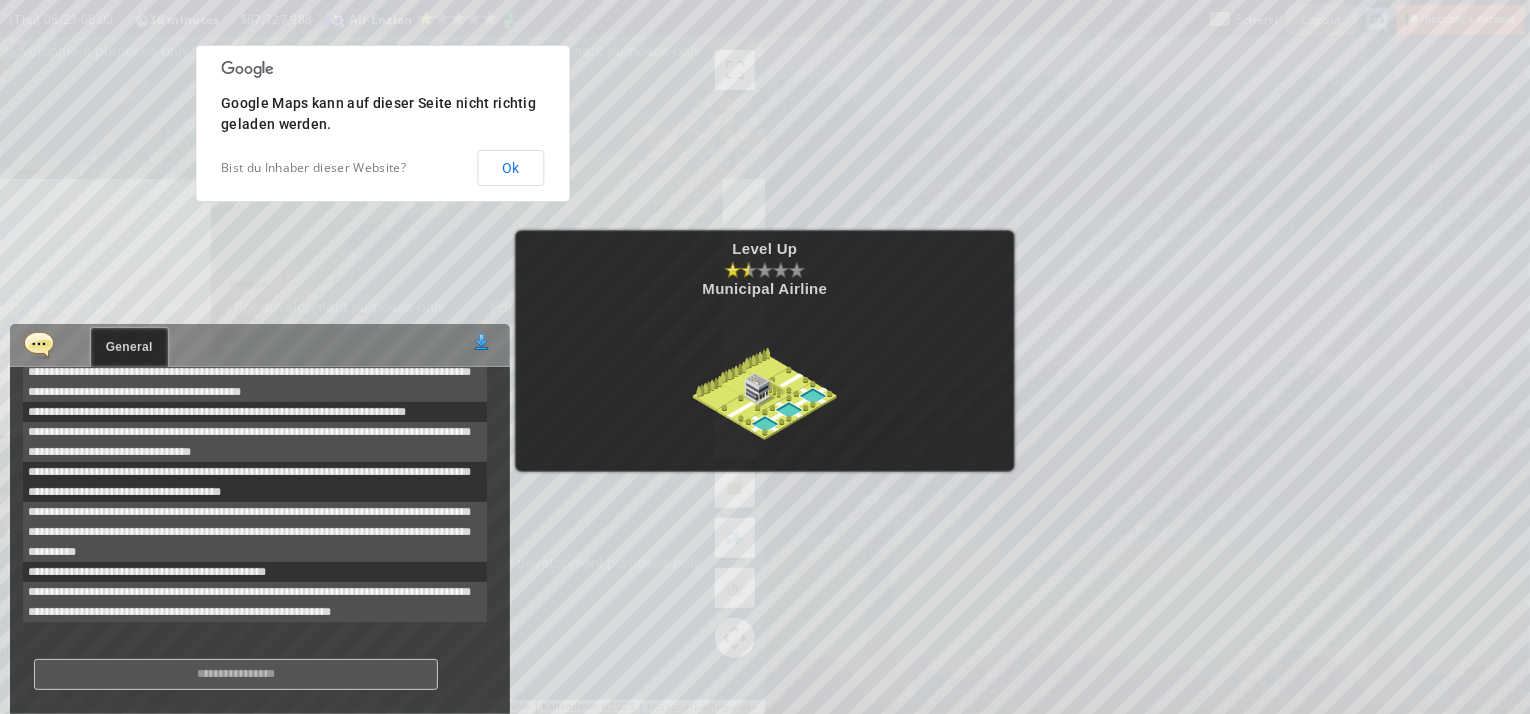 click at bounding box center [39, 344] 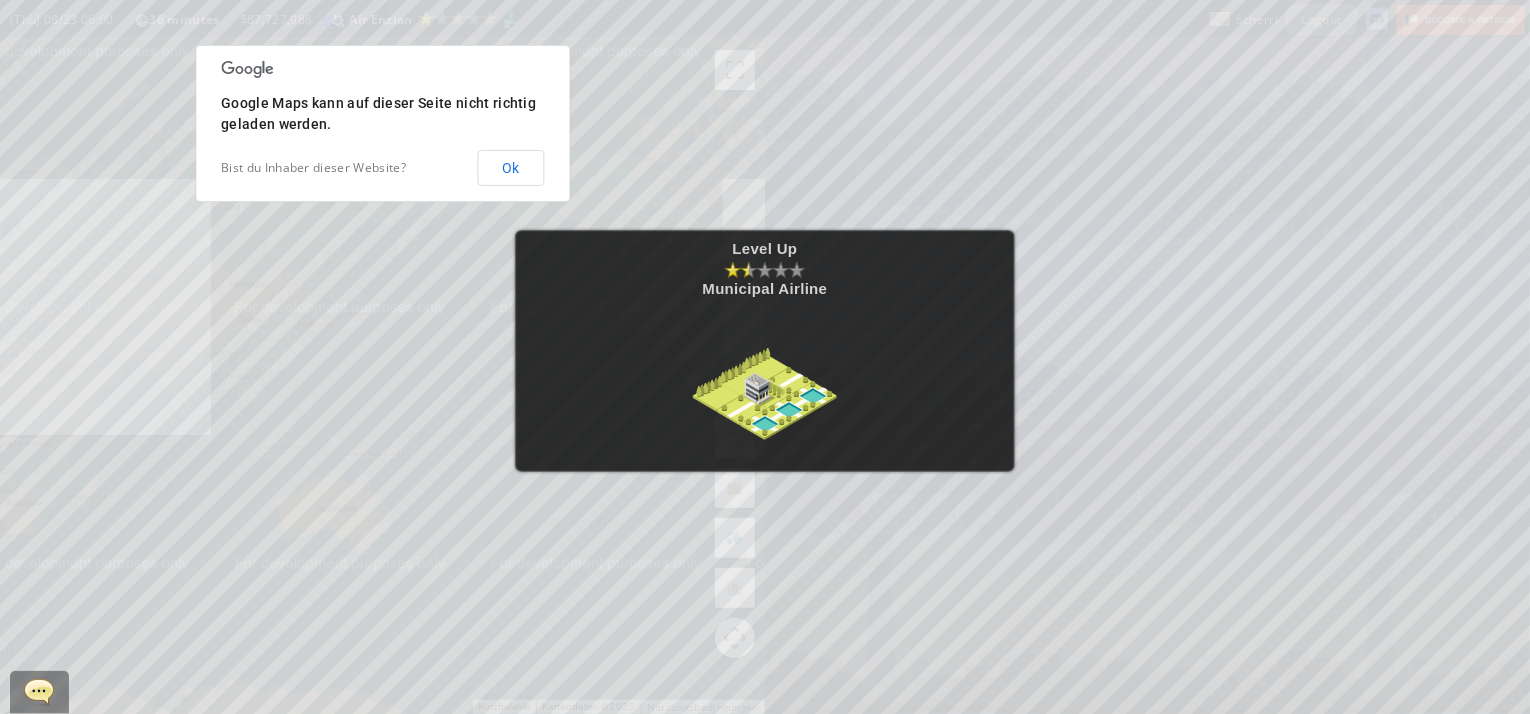 click at bounding box center (717, 393) 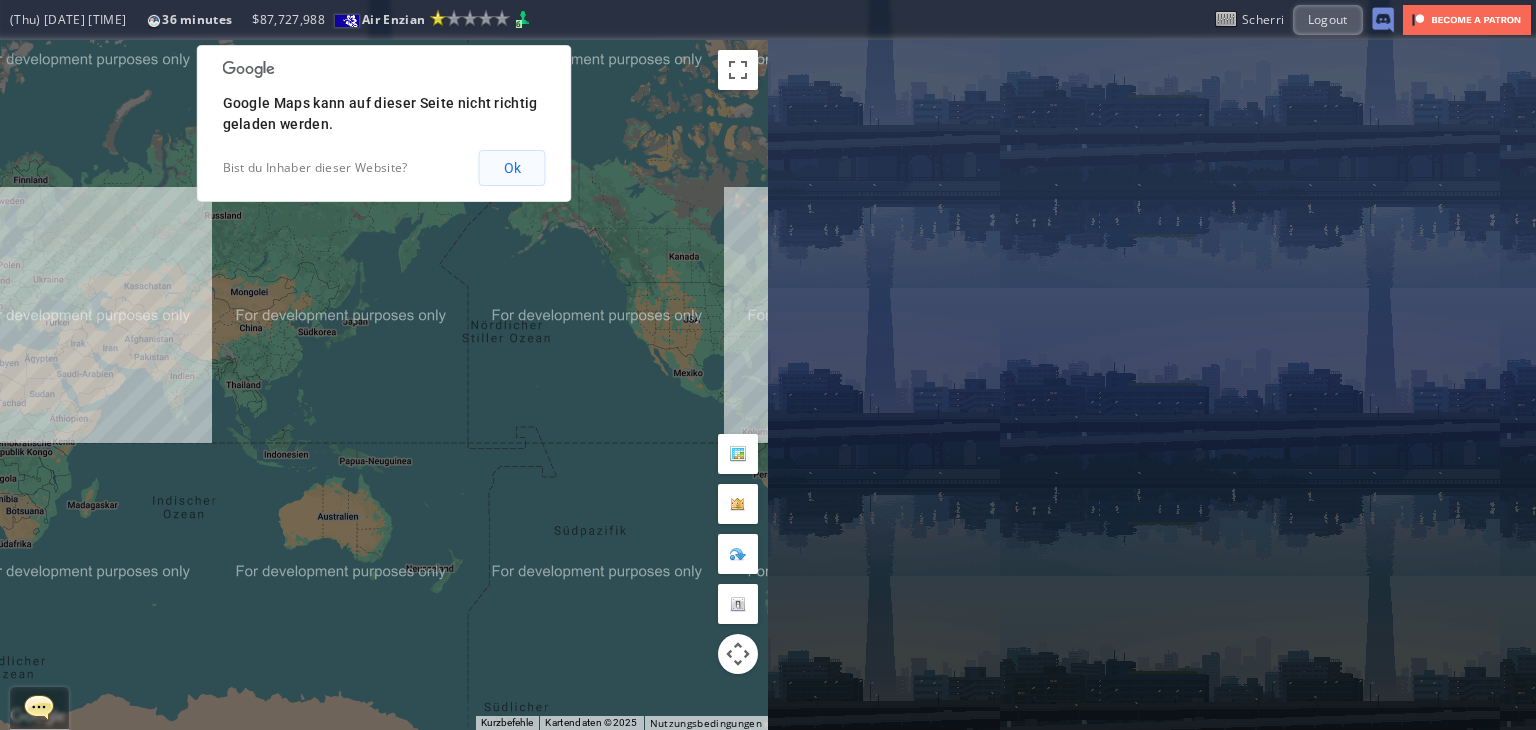 click on "Ok" at bounding box center (512, 168) 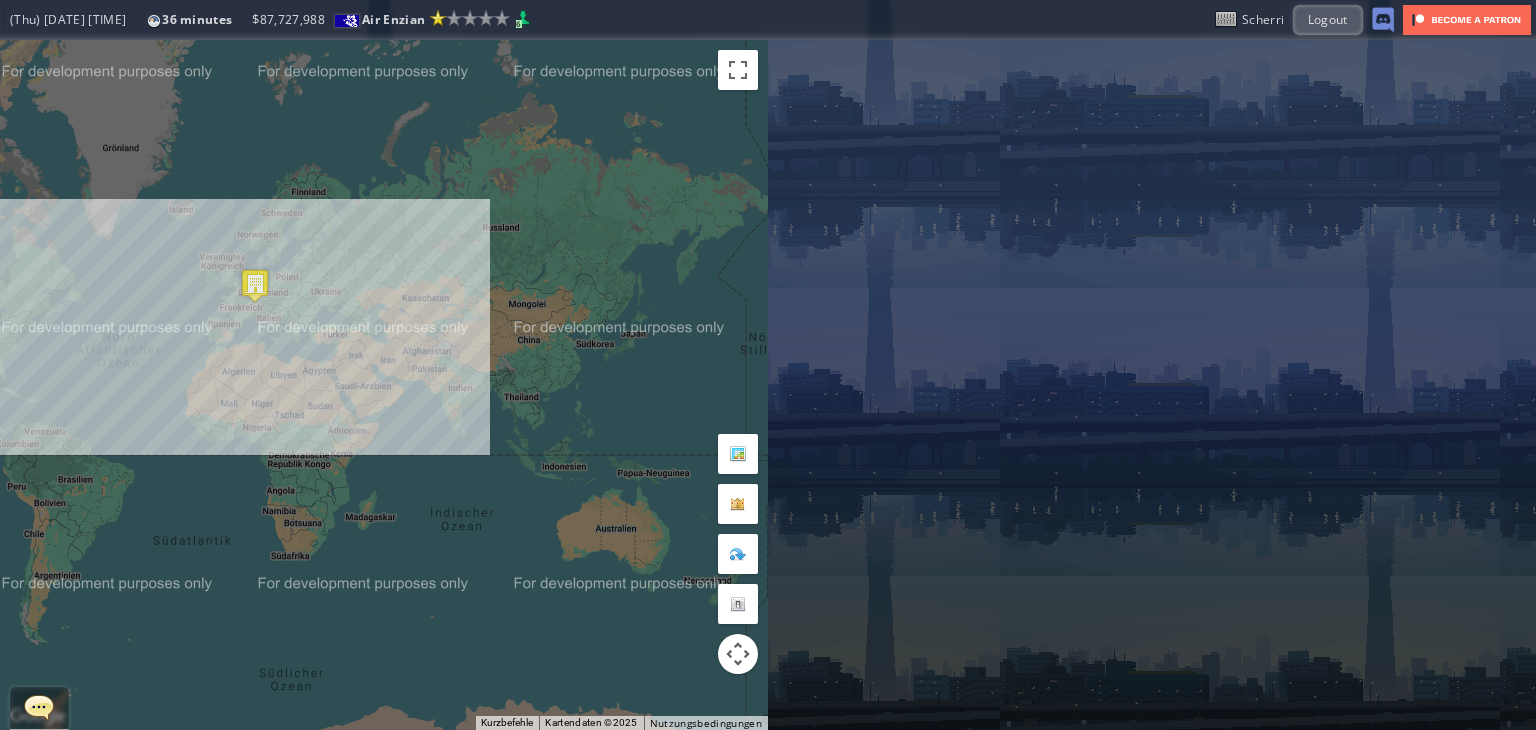 drag, startPoint x: 336, startPoint y: 316, endPoint x: 631, endPoint y: 329, distance: 295.28632 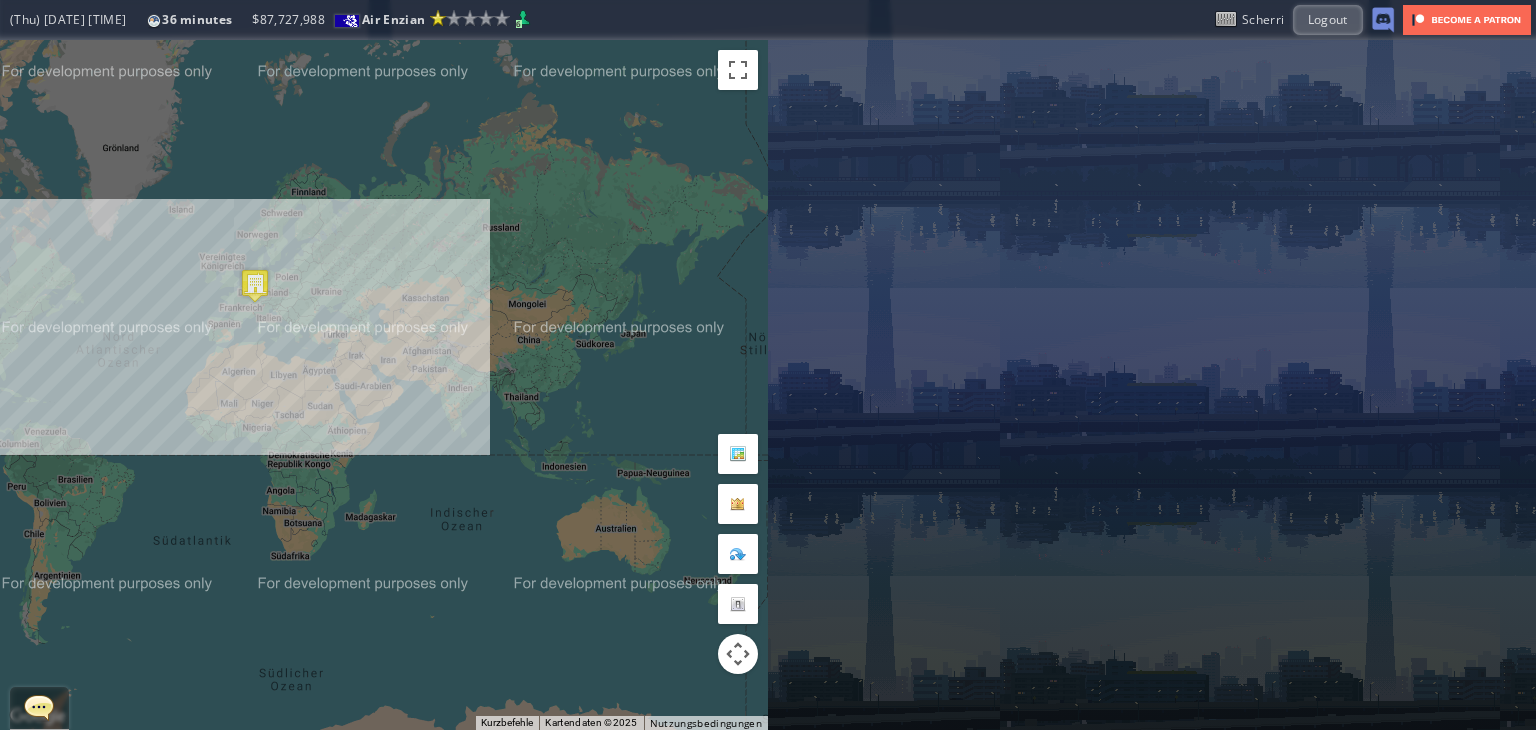 click on "Um von einem Element zum anderen zu gelangen, drückst du die Pfeiltasten entsprechend." at bounding box center [384, 385] 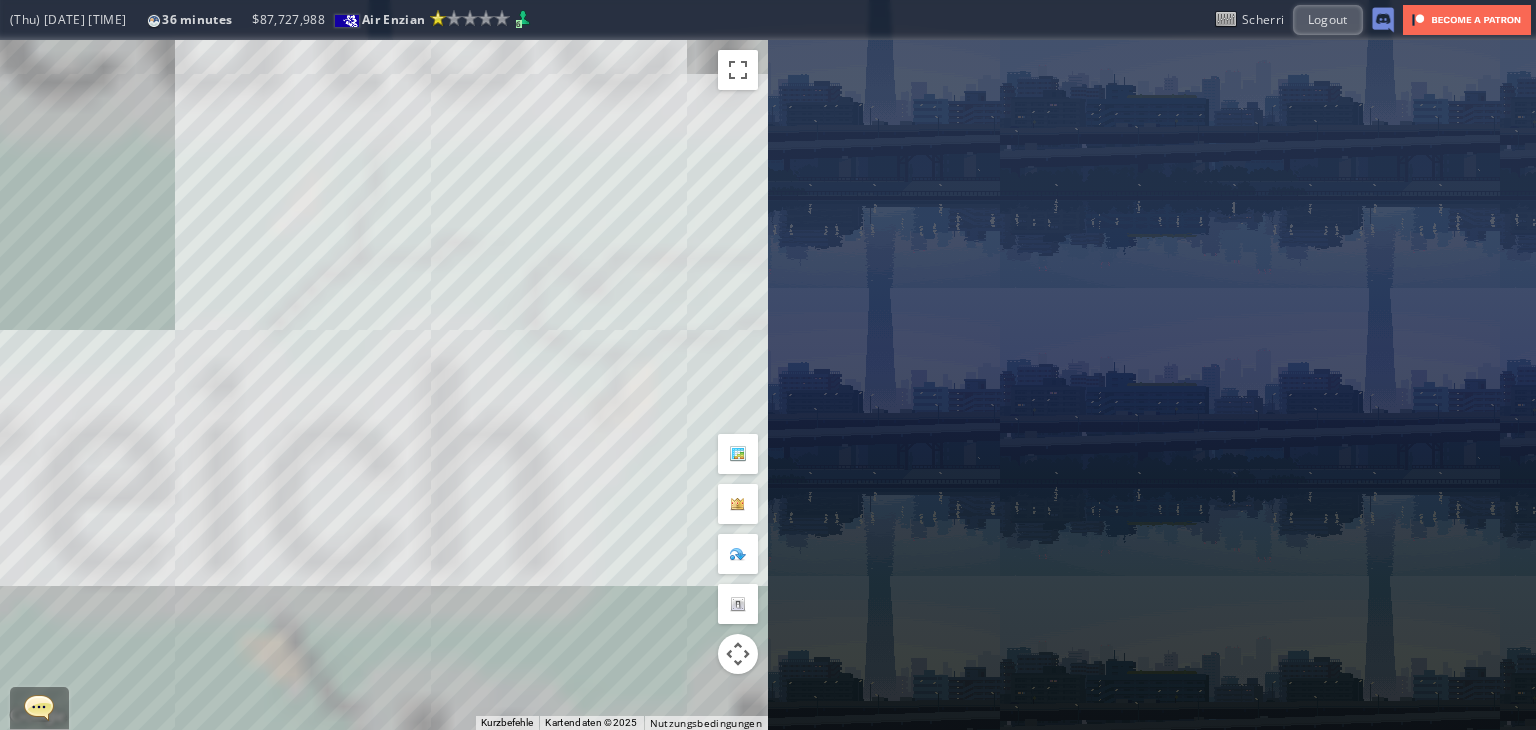 drag, startPoint x: 270, startPoint y: 269, endPoint x: 561, endPoint y: 140, distance: 318.31116 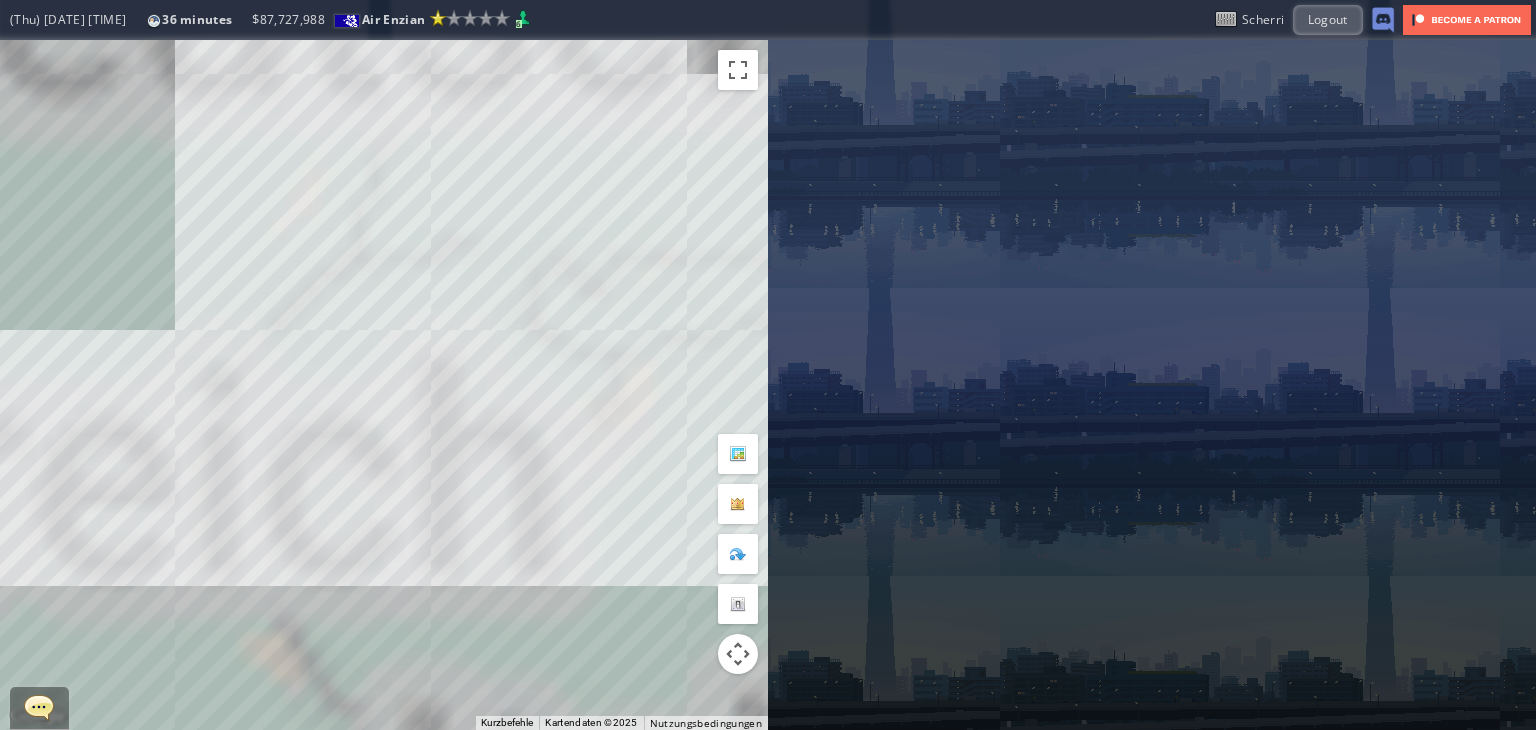click on "Um von einem Element zum anderen zu gelangen, drückst du die Pfeiltasten entsprechend." at bounding box center [384, 385] 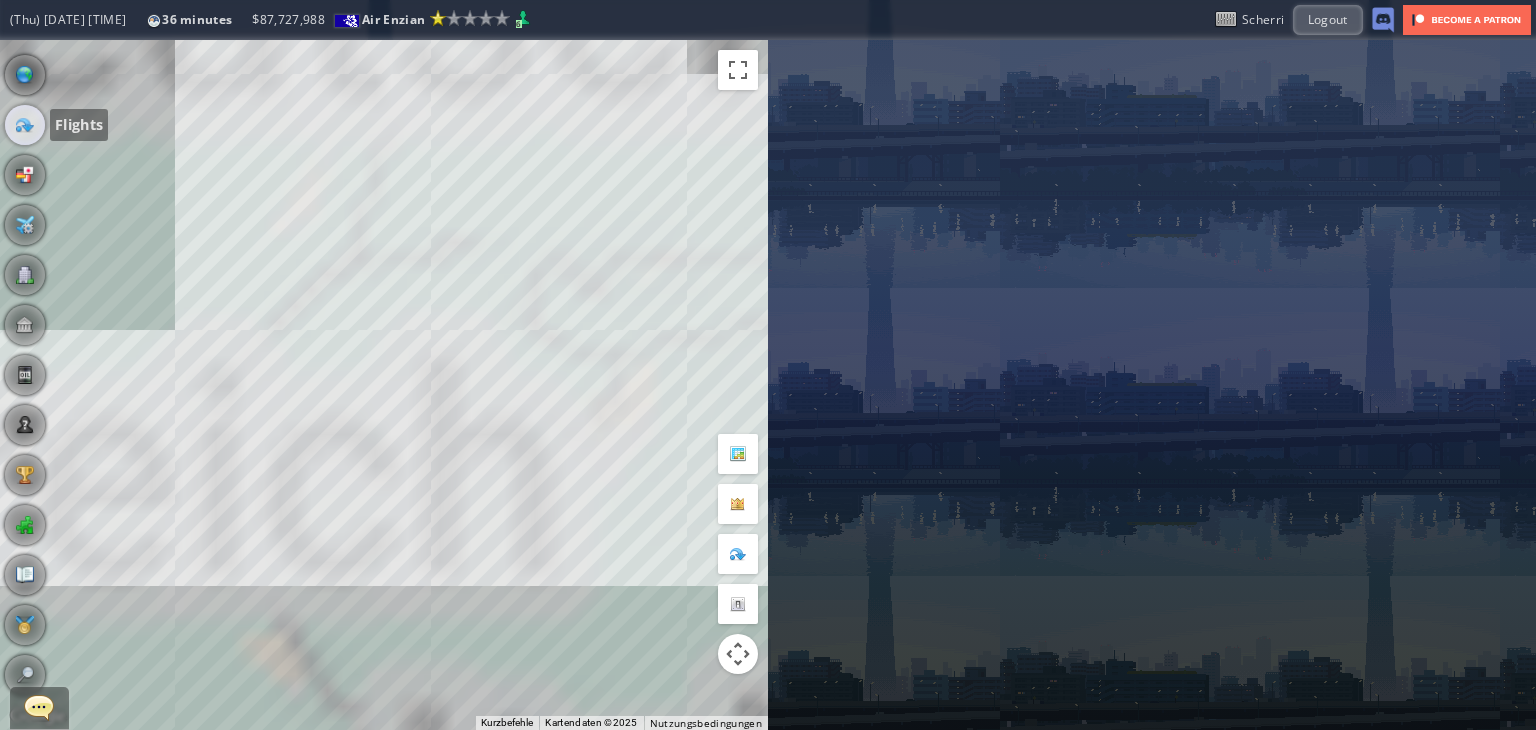 click at bounding box center [25, 125] 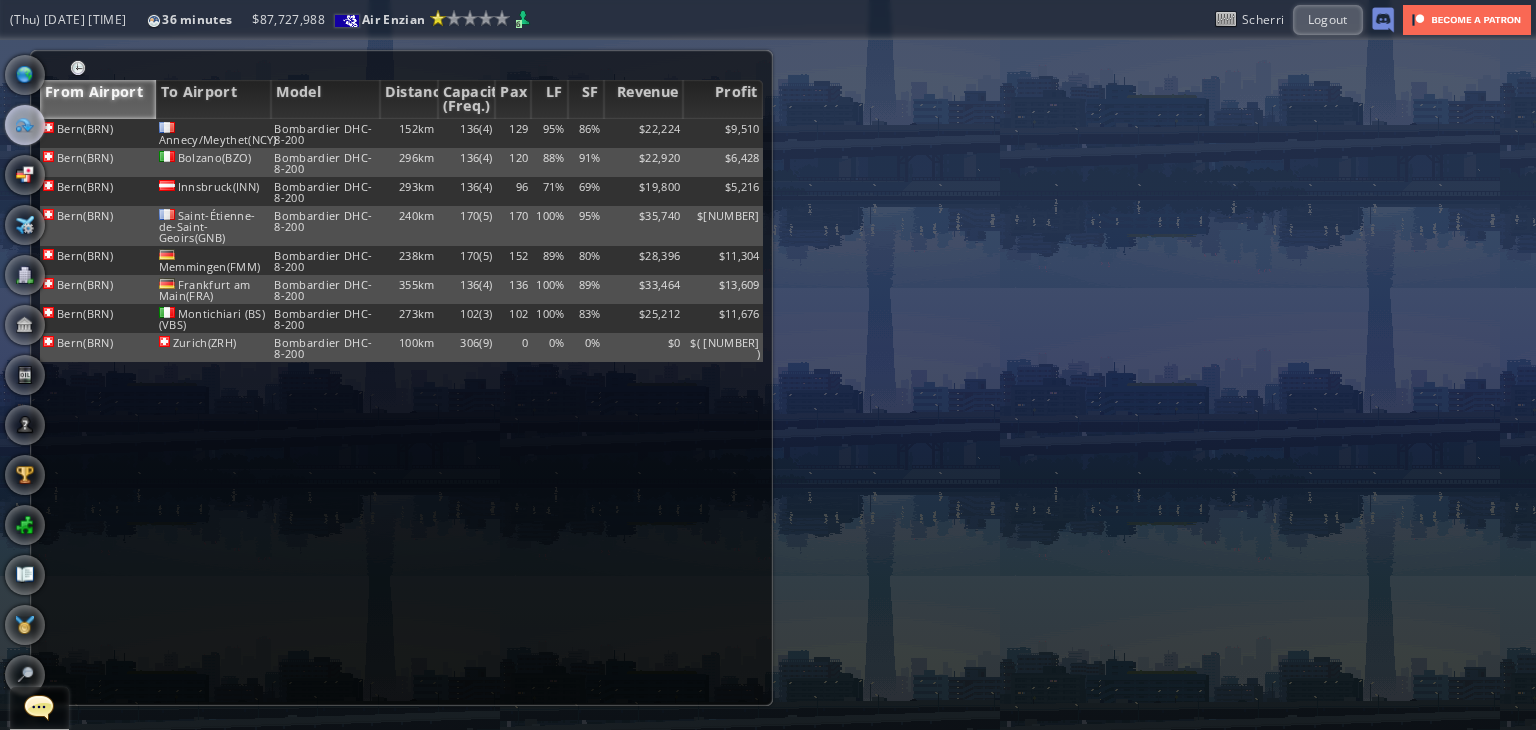click on "Bern([CITY]) Annecy/Meythet([CITY]) Bombardier DHC-8-200 [NUMBER]km [NUMBER]([NUMBER]) [NUMBER] [NUMBER]% [NUMBER]% $[NUMBER] $[NUMBER] Bern([CITY]) Bolzano([CITY]) Bombardier DHC-8-200 [NUMBER]km [NUMBER]([NUMBER]) [NUMBER] [NUMBER]% [NUMBER]% $[NUMBER] $[NUMBER] Bern([CITY]) Innsbruck([CITY]) Bombardier DHC-8-200 [NUMBER]km [NUMBER]([NUMBER]) [NUMBER] [NUMBER]% [NUMBER]% $[NUMBER] $[NUMBER] Bern([CITY]) Saint-Étienne-de-Saint-Geoirs([CITY]) Bombardier DHC-8-200 [NUMBER]km [NUMBER]([NUMBER]) [NUMBER] [NUMBER]% [NUMBER]% $[NUMBER] $[NUMBER] Bern([CITY]) Memmingen([CITY]) Bombardier DHC-8-200 [NUMBER]km [NUMBER]([NUMBER]) [NUMBER] [NUMBER]% [NUMBER]% $[NUMBER] $[NUMBER] Bern([CITY]) Frankfurt am Main([CITY]) Bombardier DHC-8-200 [NUMBER]km [NUMBER]([NUMBER]) [NUMBER] [NUMBER]% [NUMBER]% $[NUMBER] $[NUMBER] Bern([CITY]) Montichiari (BS)([CITY]) Bombardier DHC-8-200 [NUMBER]km [NUMBER]([NUMBER]) [NUMBER] [NUMBER]% [NUMBER]% $[NUMBER] $[NUMBER] Bern([CITY]) Zurich([CITY]) Bombardier DHC-8-200 [NUMBER]km [NUMBER]([NUMBER]) [NUMBER] [NUMBER]% [NUMBER]% $0 $( [NUMBER] )
No flights yet" at bounding box center [401, 412] 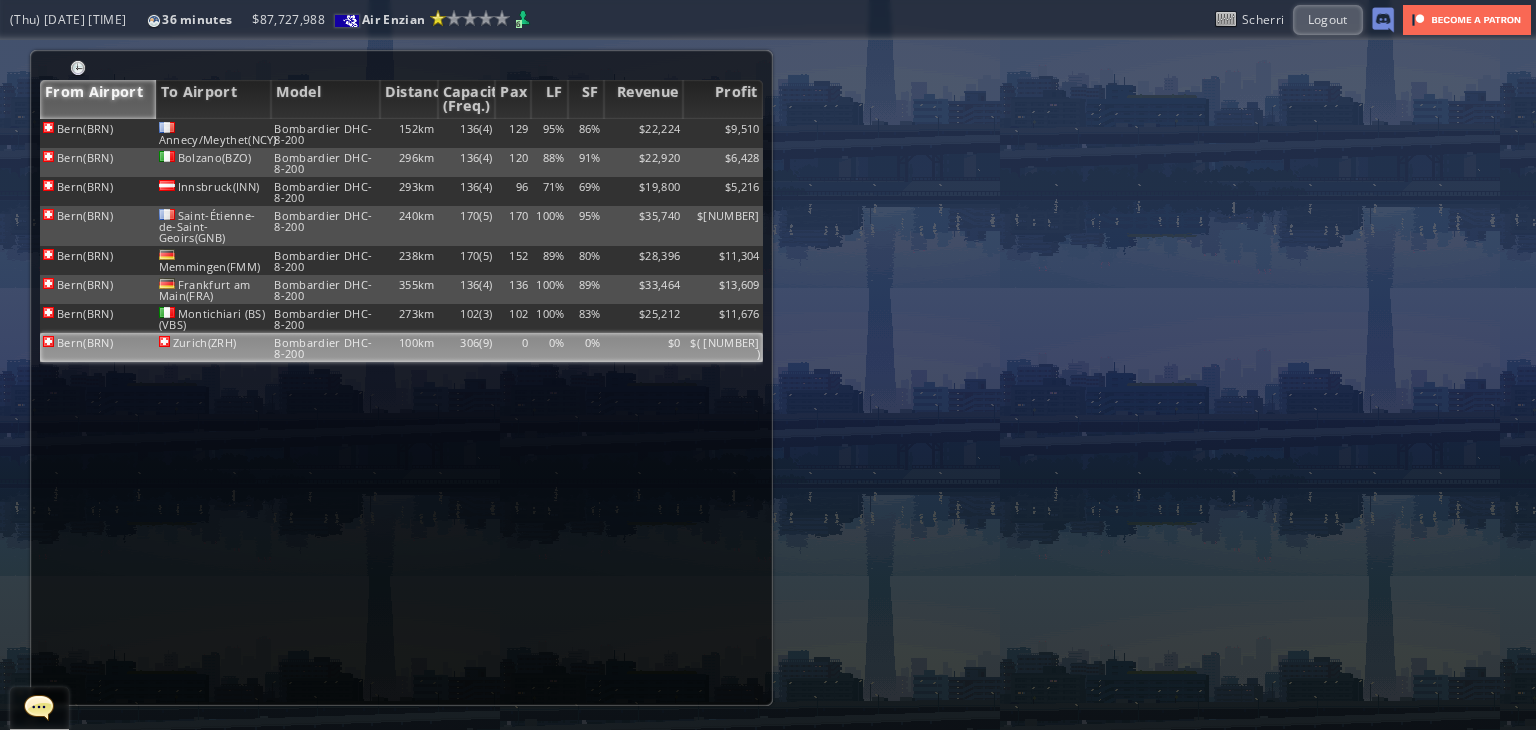 click on "100km" at bounding box center (409, 133) 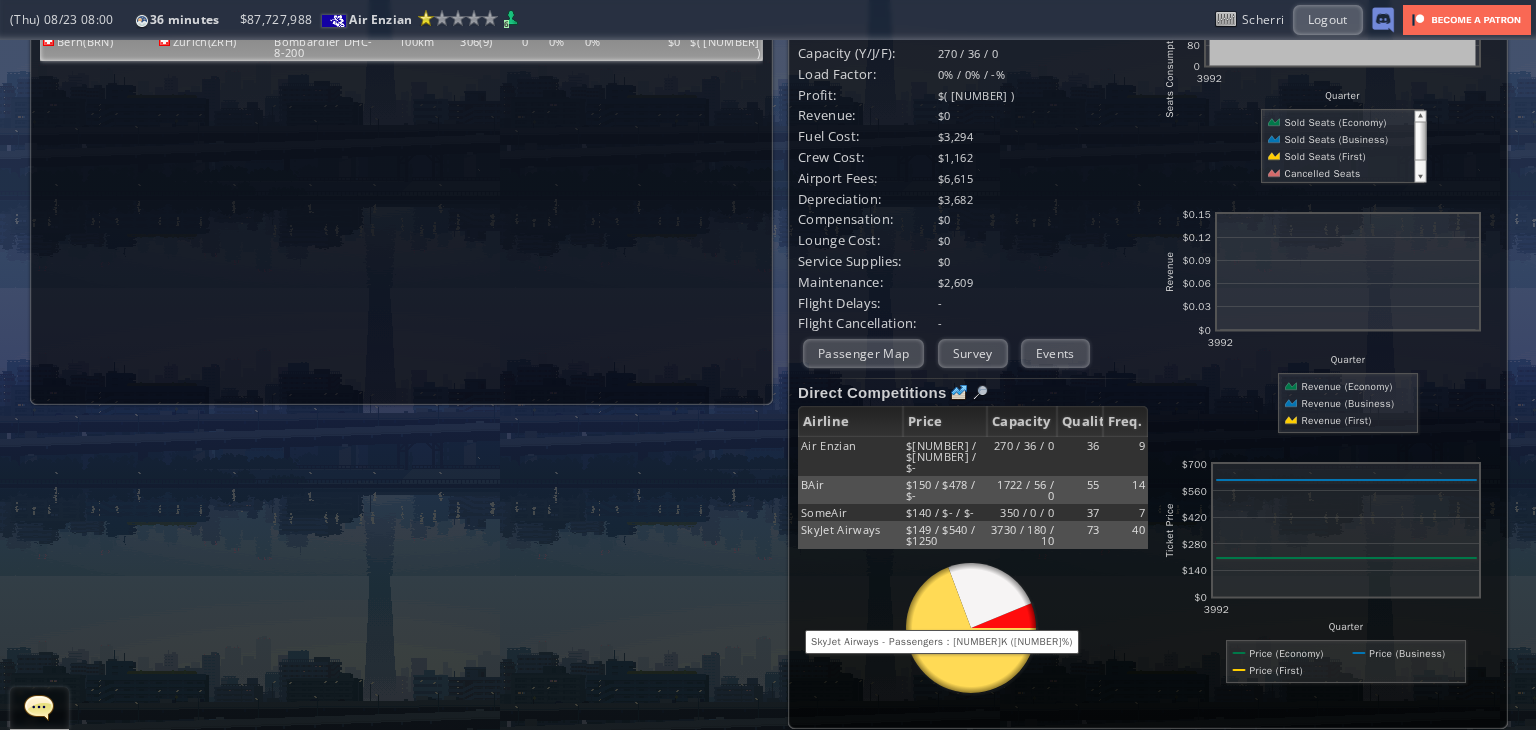 scroll, scrollTop: 0, scrollLeft: 0, axis: both 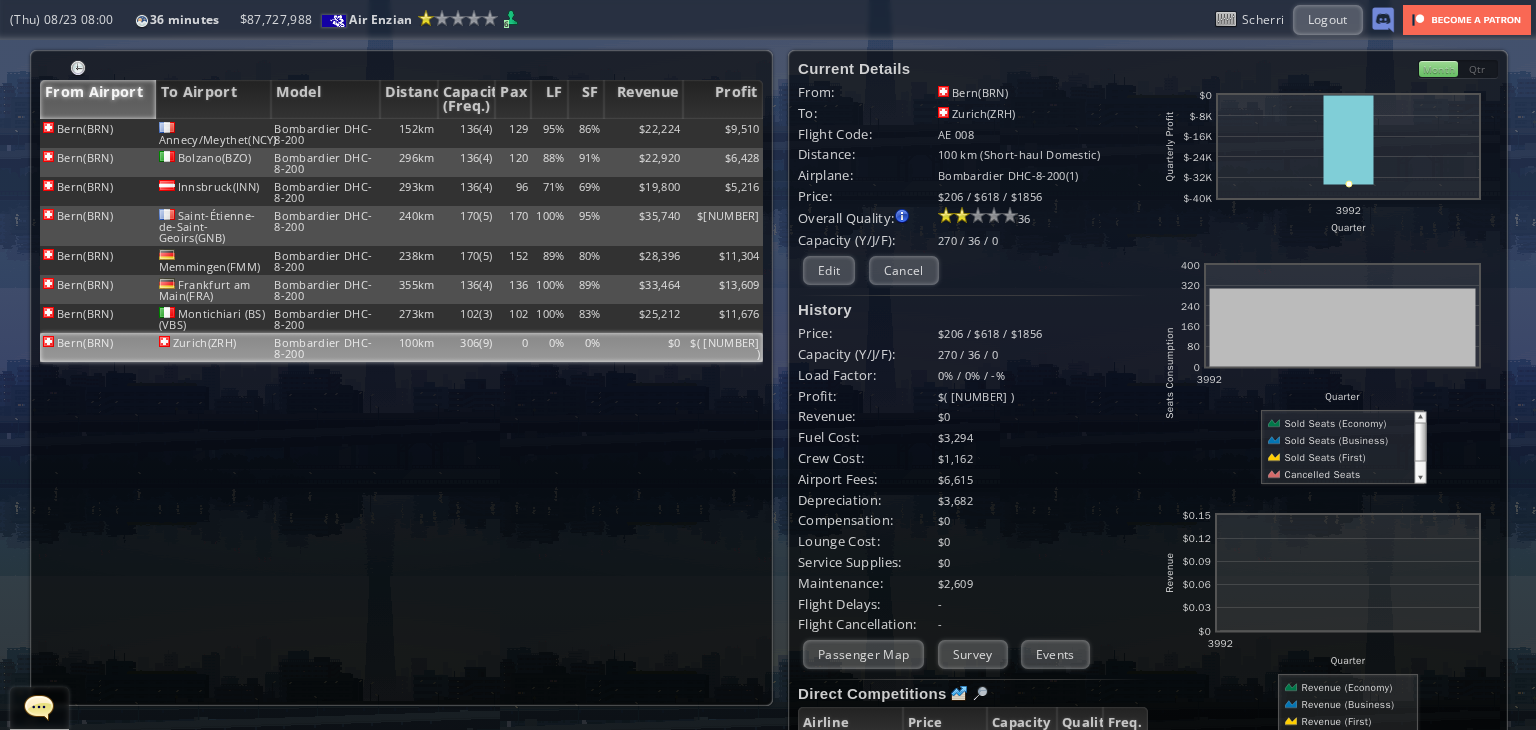 click on "$6,615" at bounding box center [1043, 479] 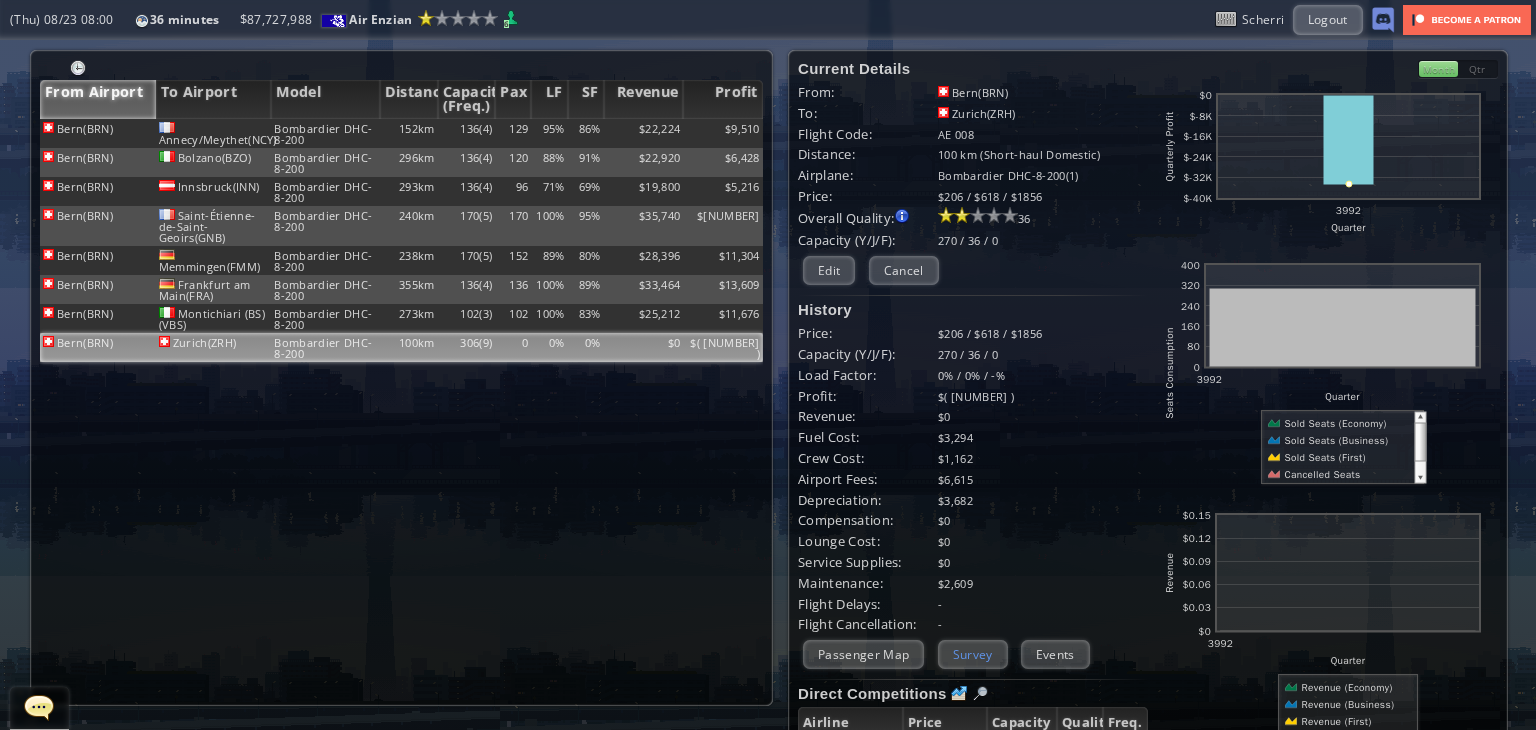 click on "Survey" at bounding box center [973, 654] 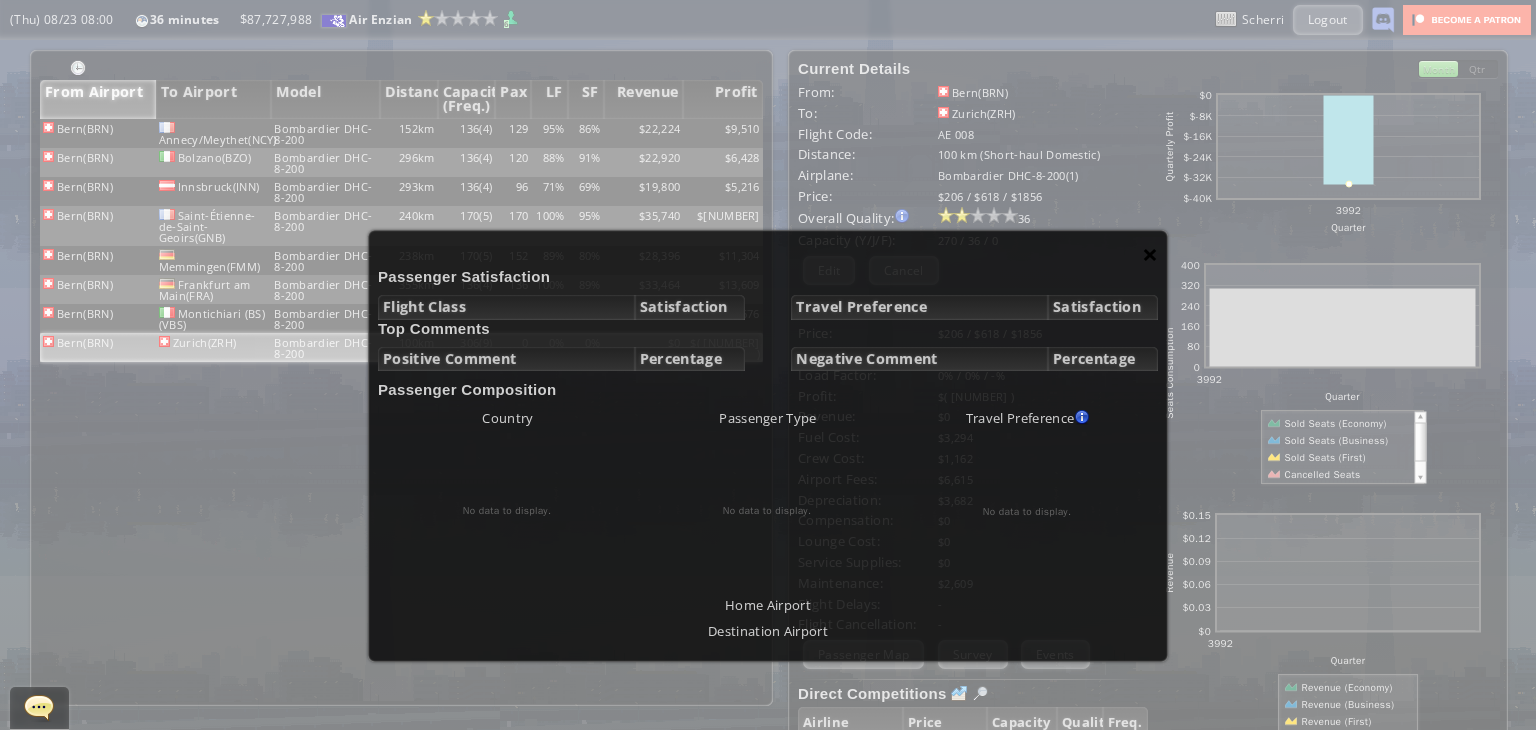 click on "×" at bounding box center (1150, 254) 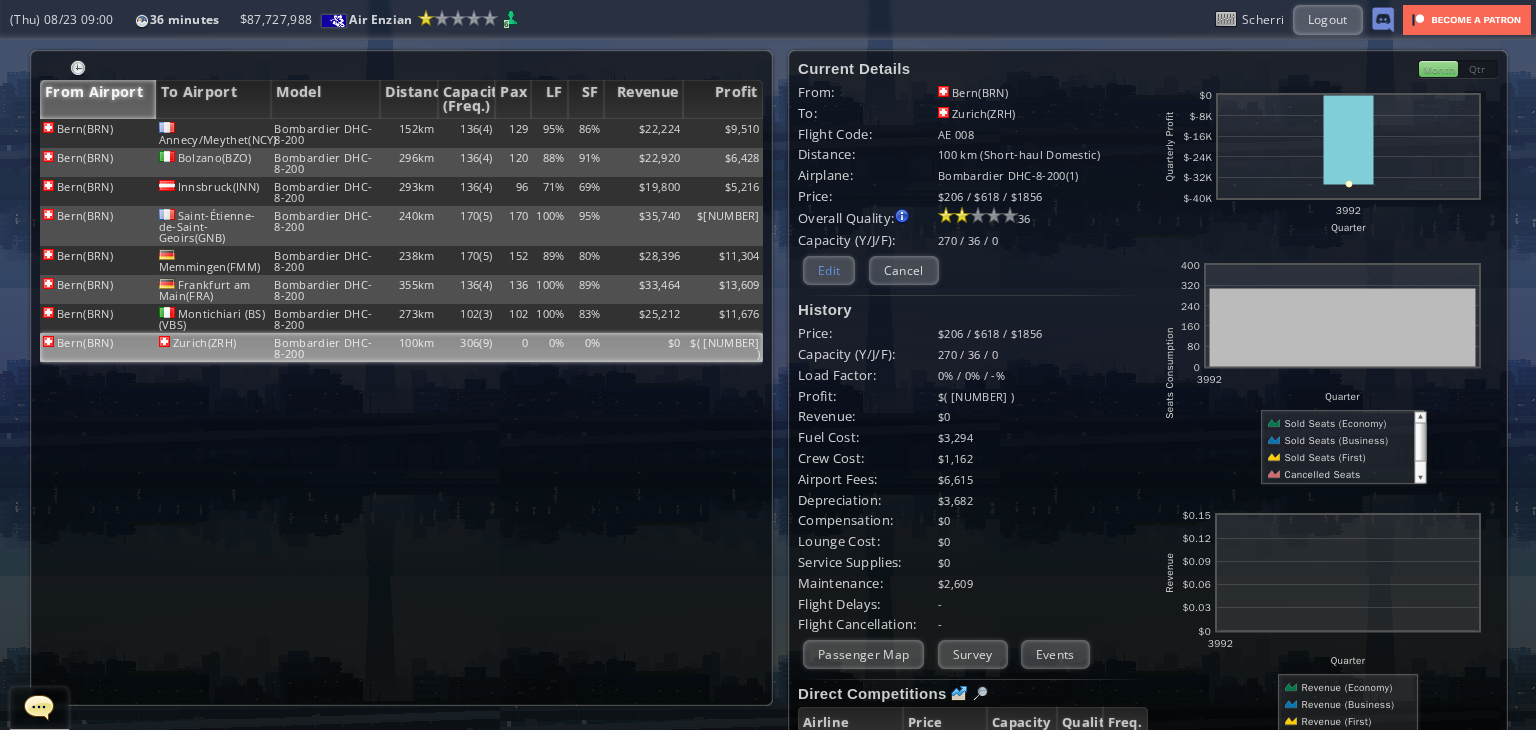 click on "Edit" at bounding box center [829, 270] 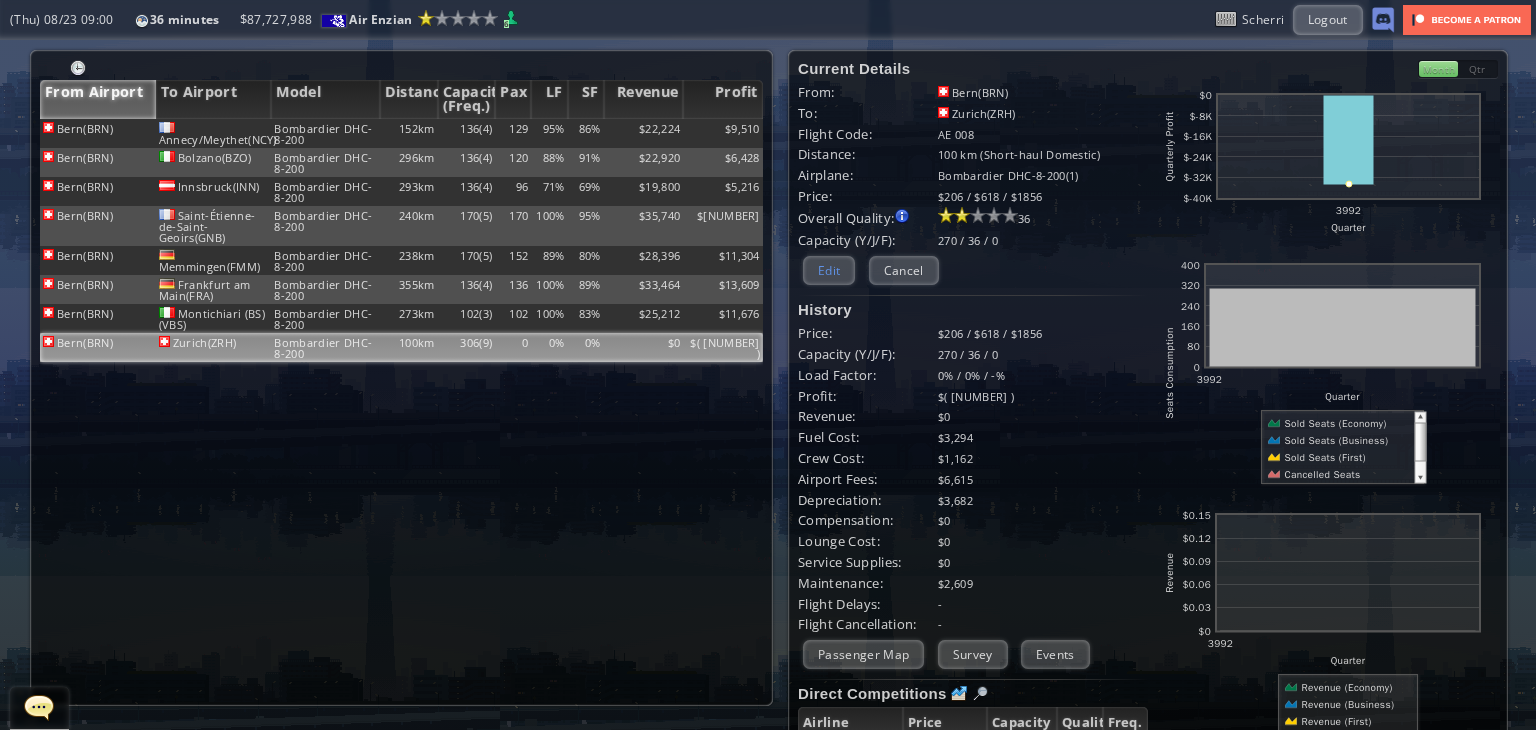click on "Edit" at bounding box center (829, 270) 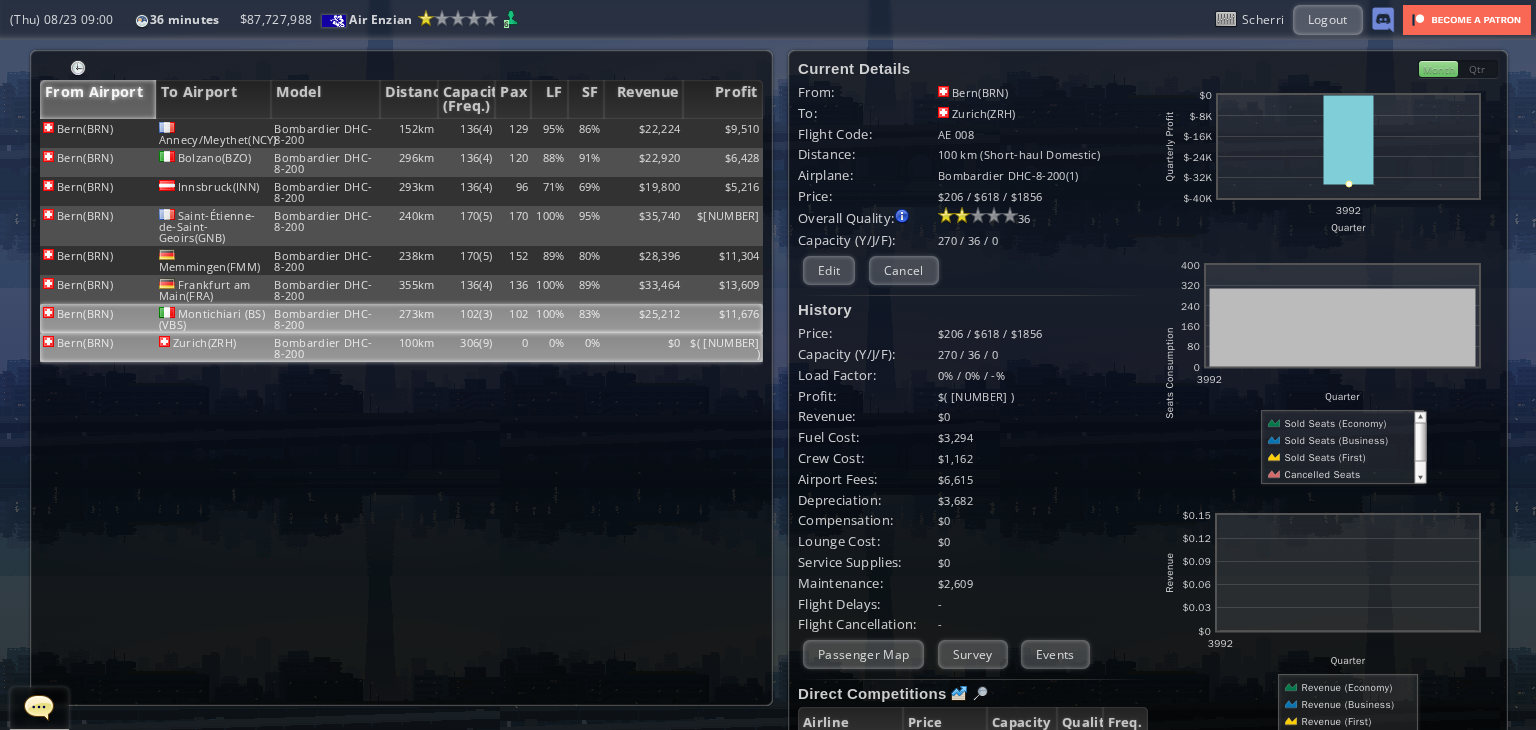 click on "83%" at bounding box center [586, 133] 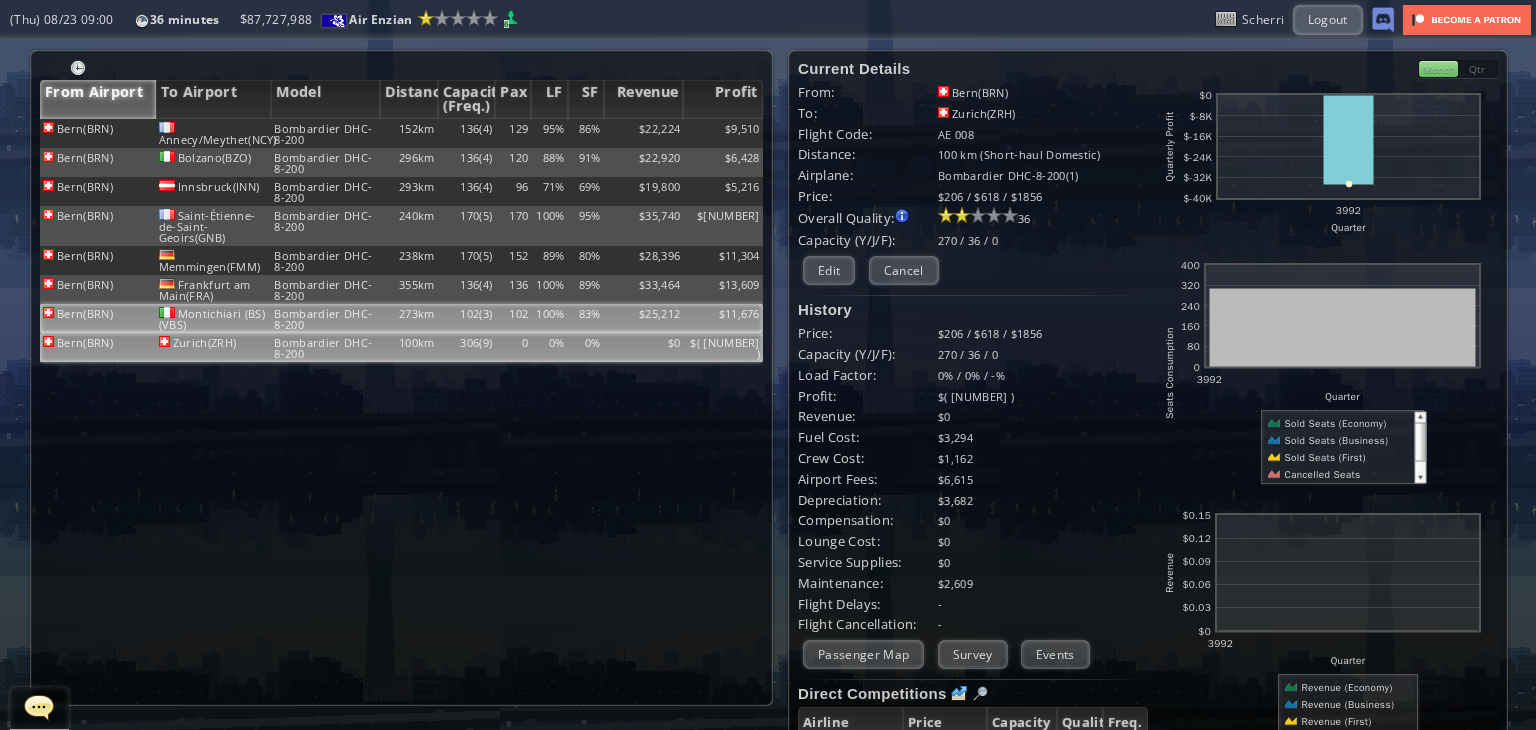 click on "0%" at bounding box center [586, 133] 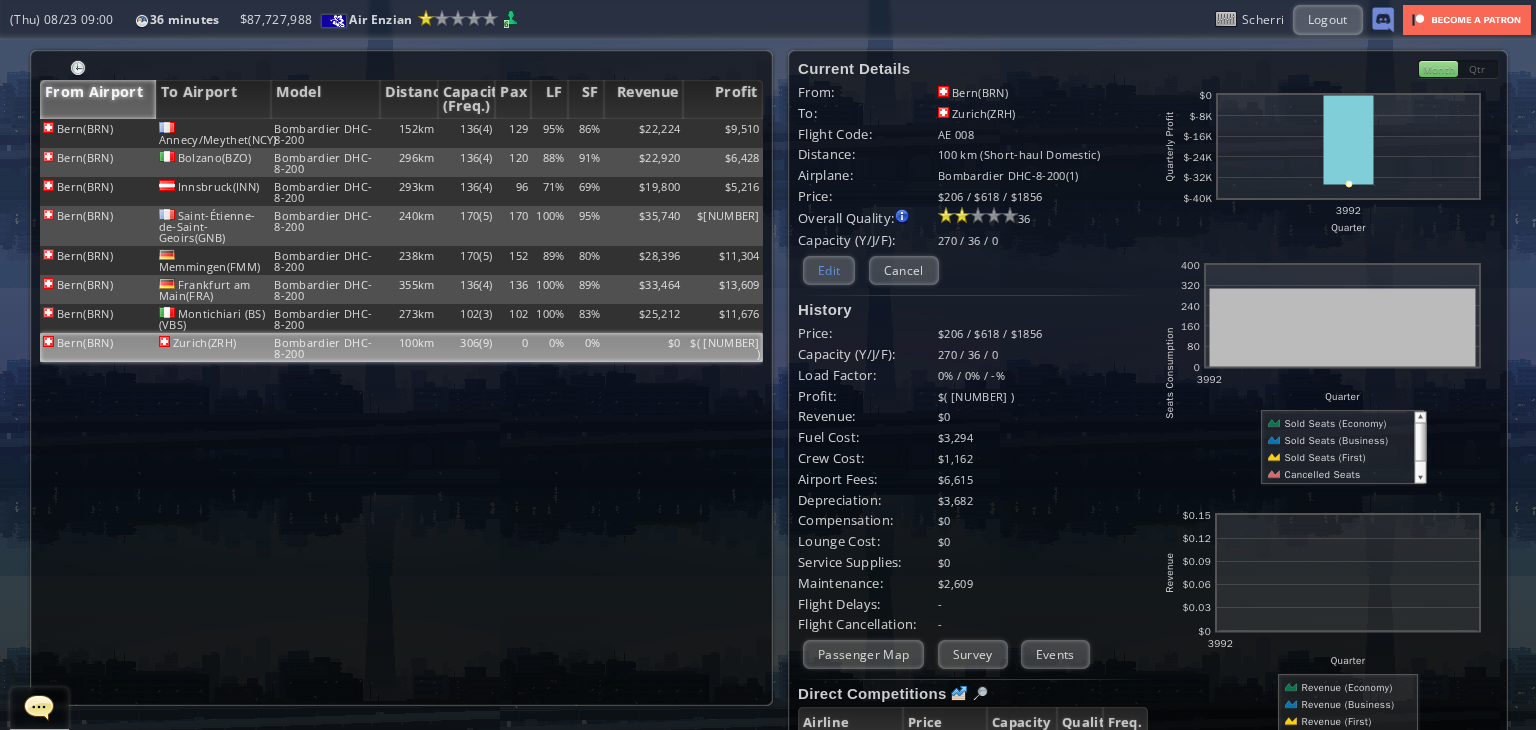 click on "Edit" at bounding box center (829, 270) 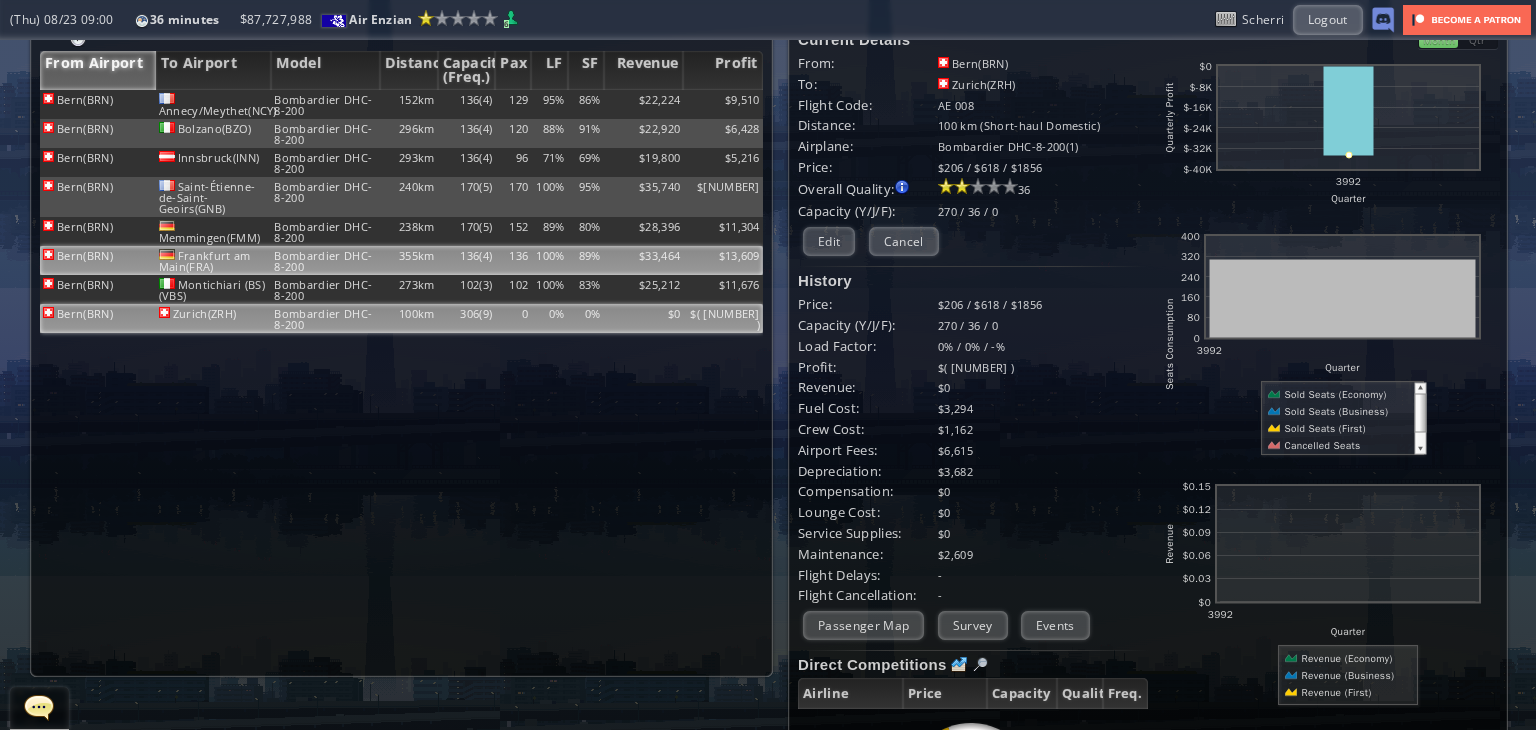 scroll, scrollTop: 0, scrollLeft: 0, axis: both 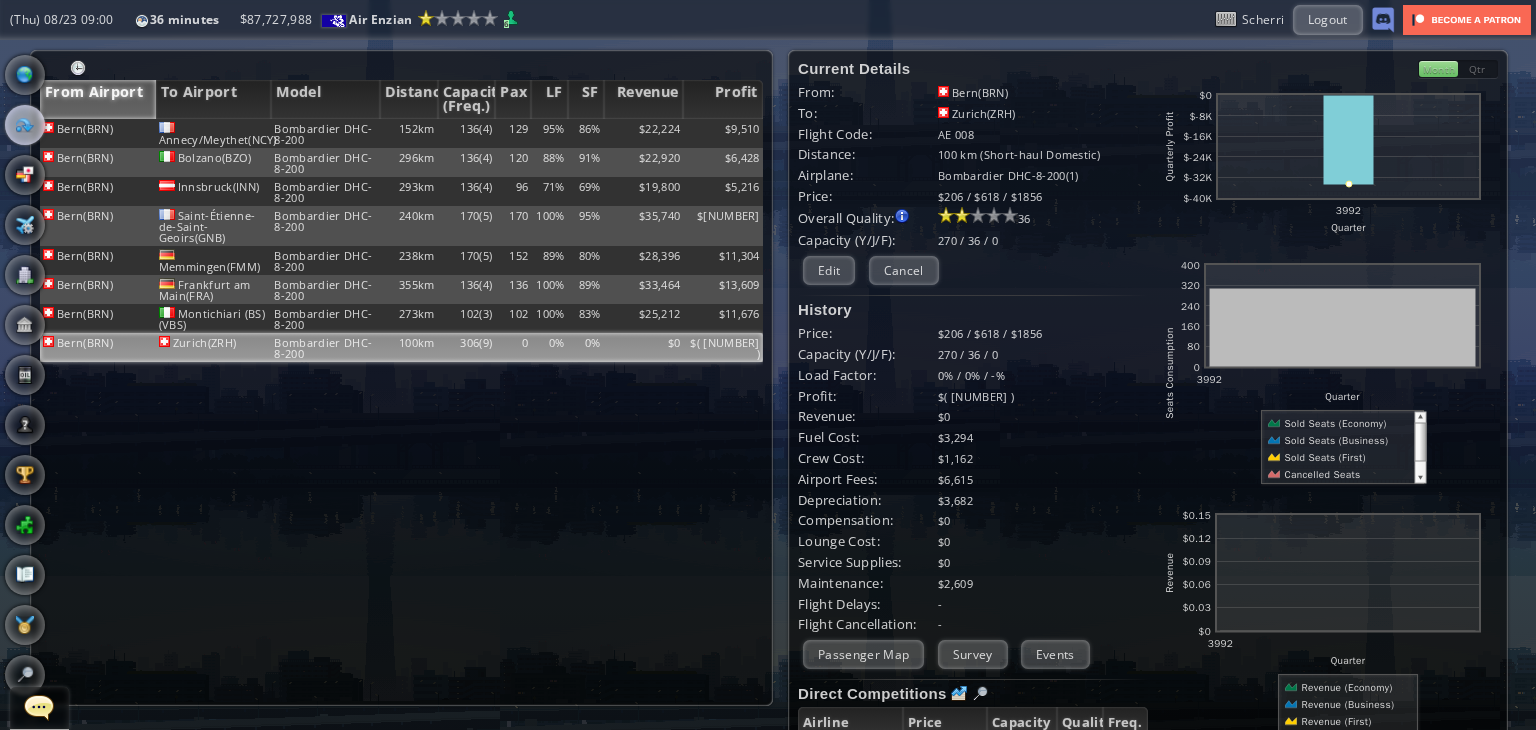 click at bounding box center (7, 365) 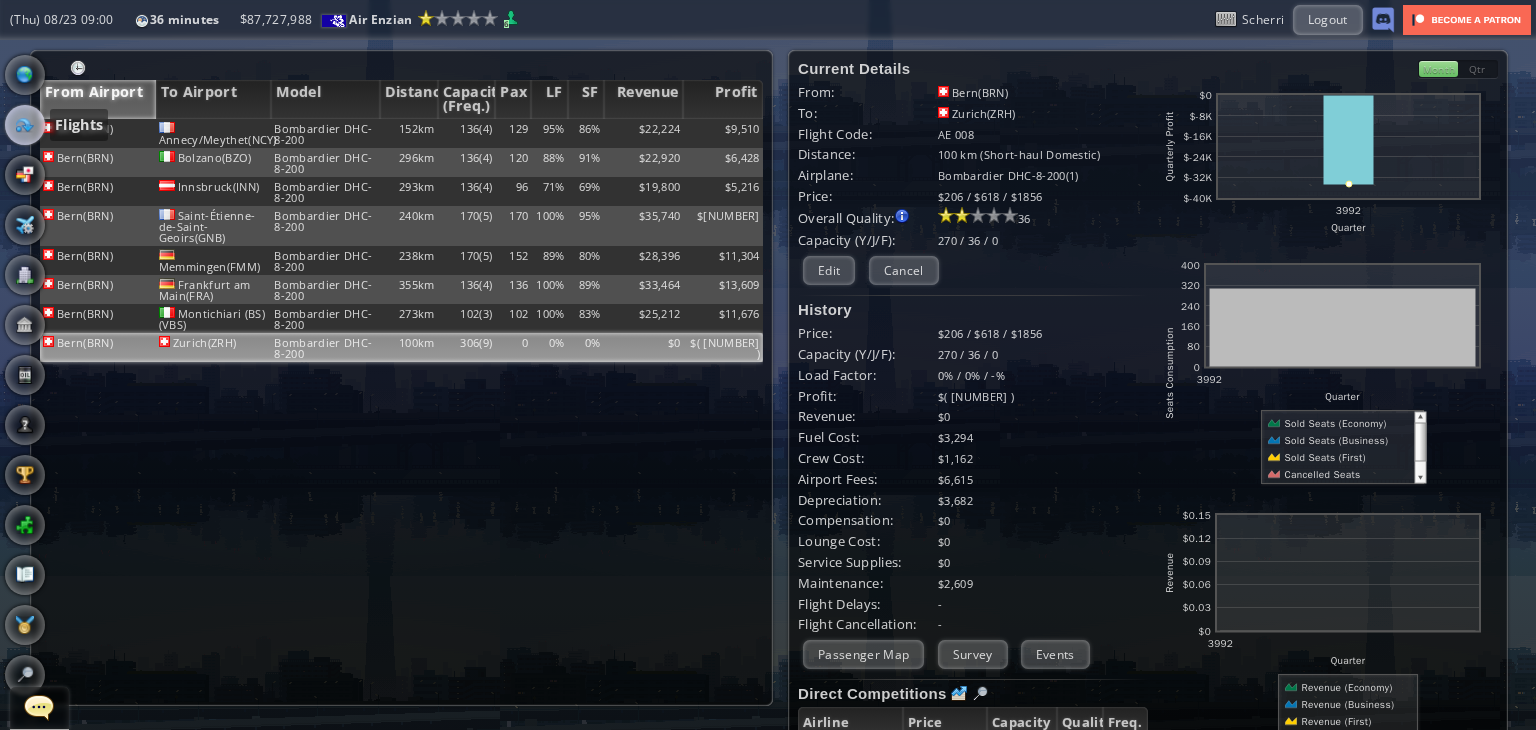 click at bounding box center [25, 125] 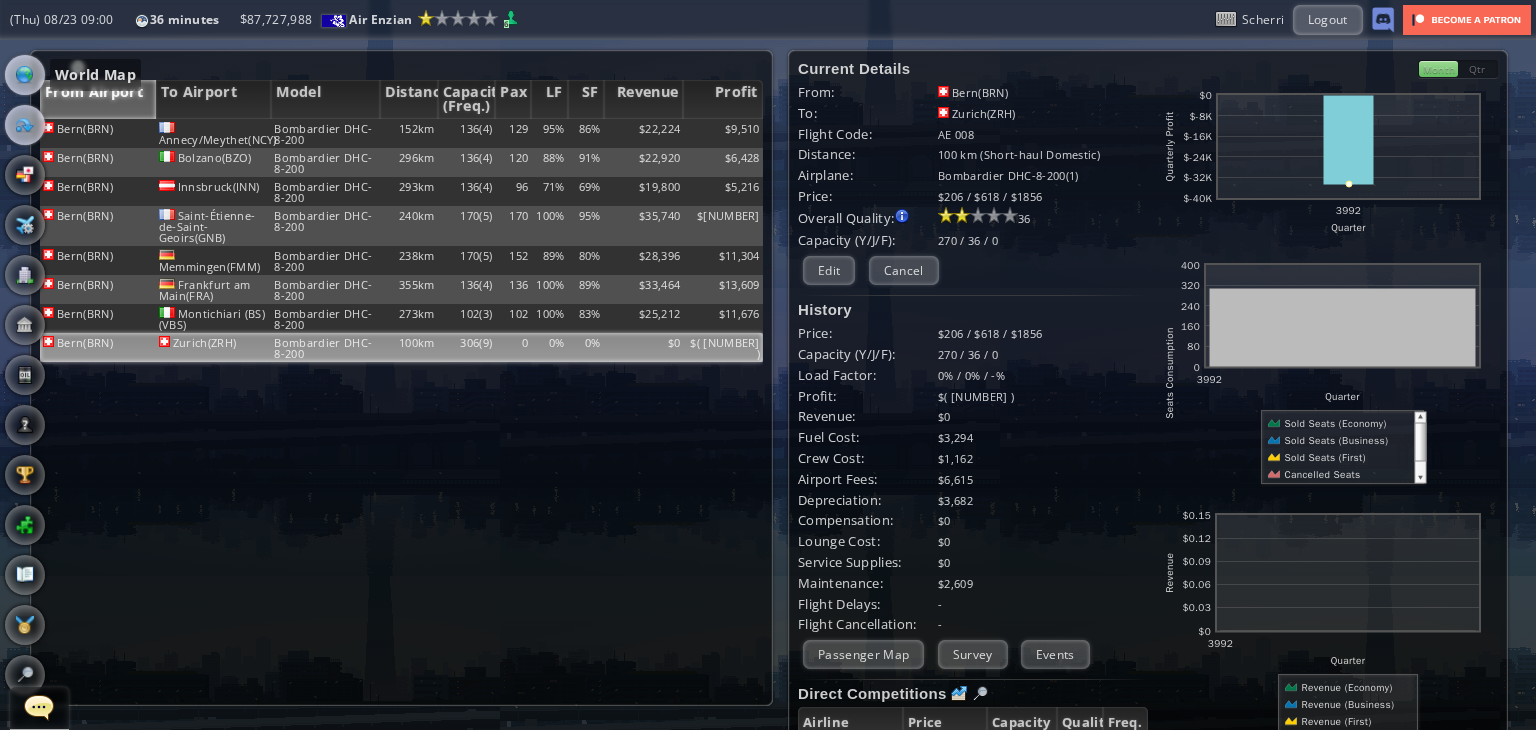 click at bounding box center (25, 75) 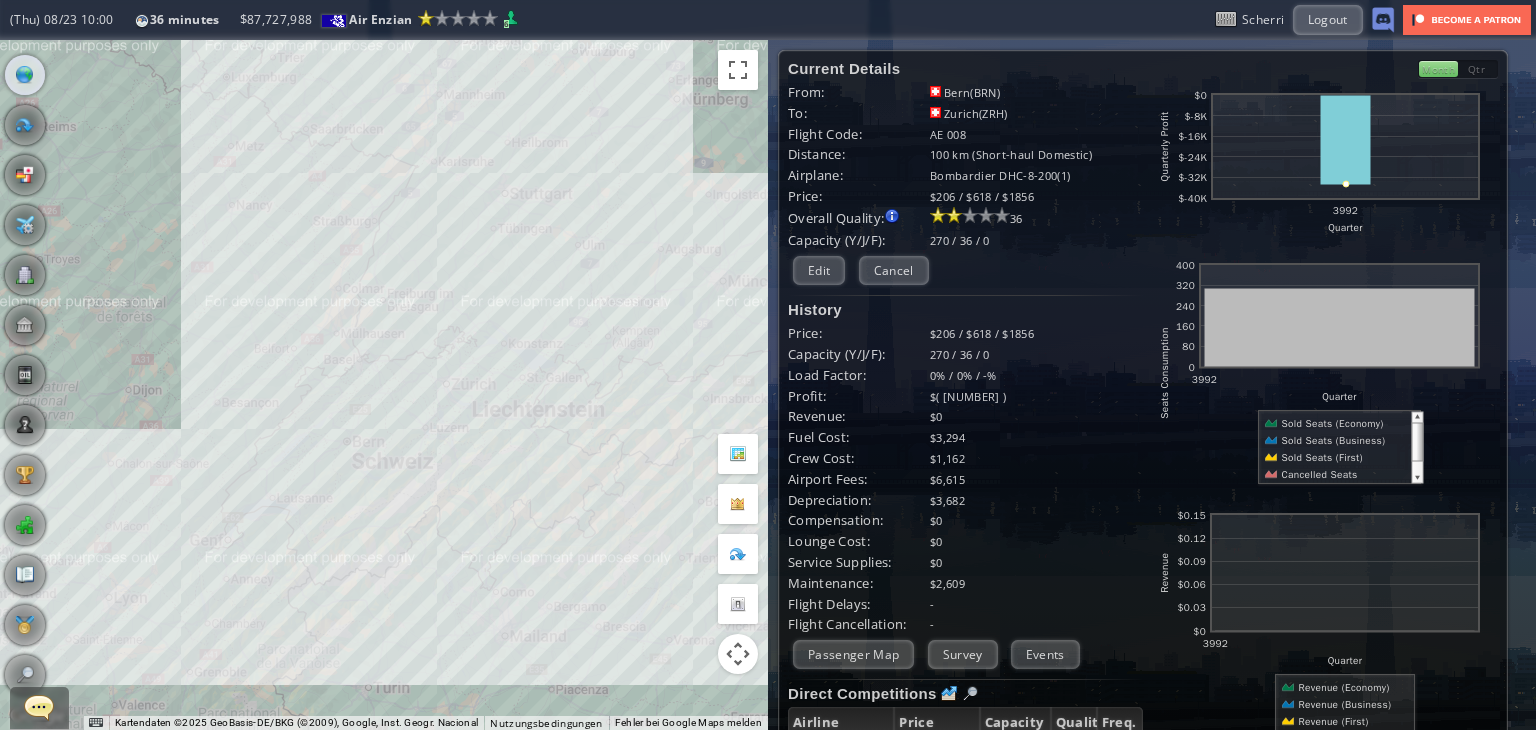 drag, startPoint x: 540, startPoint y: 174, endPoint x: 504, endPoint y: 241, distance: 76.05919 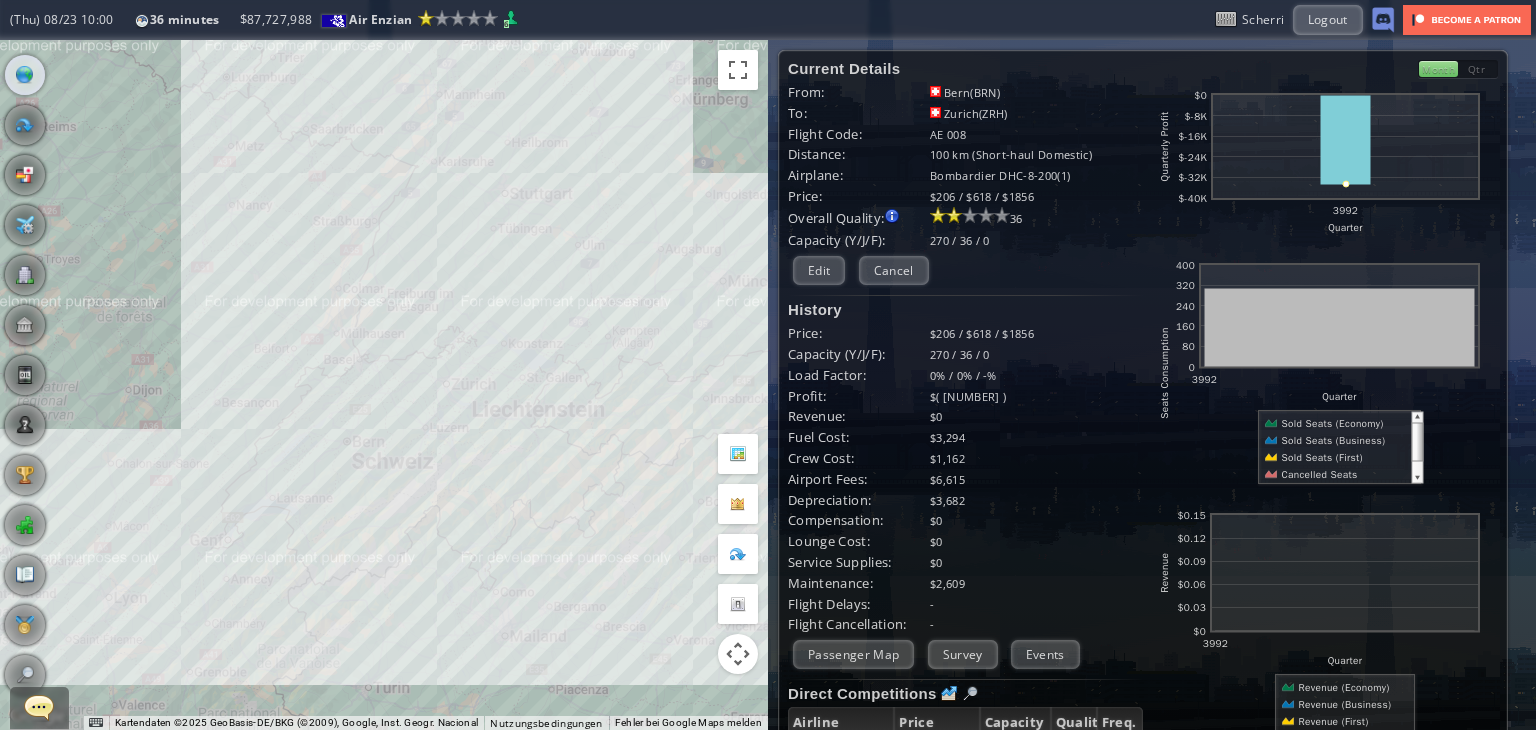 click on "Um von einem Element zum anderen zu gelangen, drückst du die Pfeiltasten entsprechend." at bounding box center (384, 385) 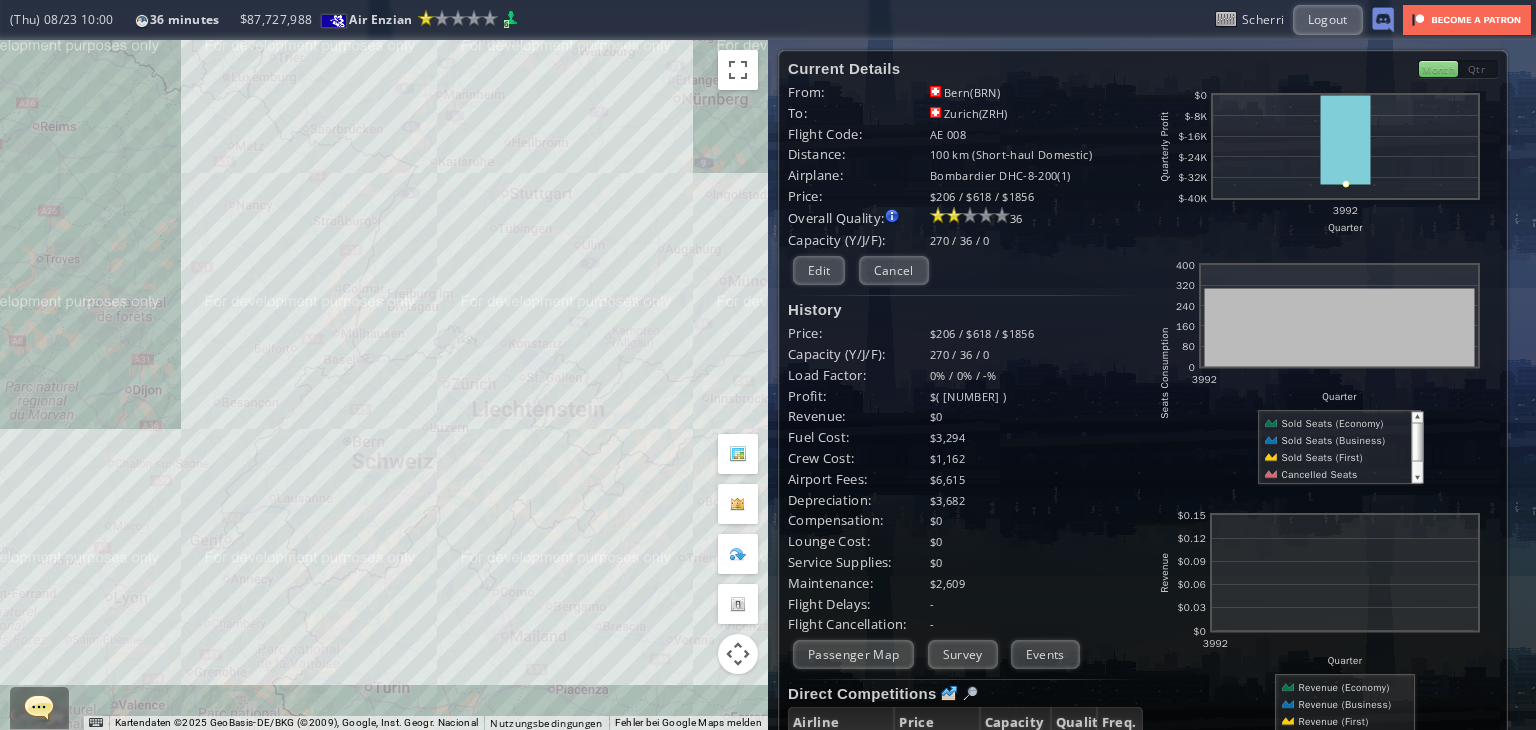 click on "Um von einem Element zum anderen zu gelangen, drückst du die Pfeiltasten entsprechend." at bounding box center (384, 385) 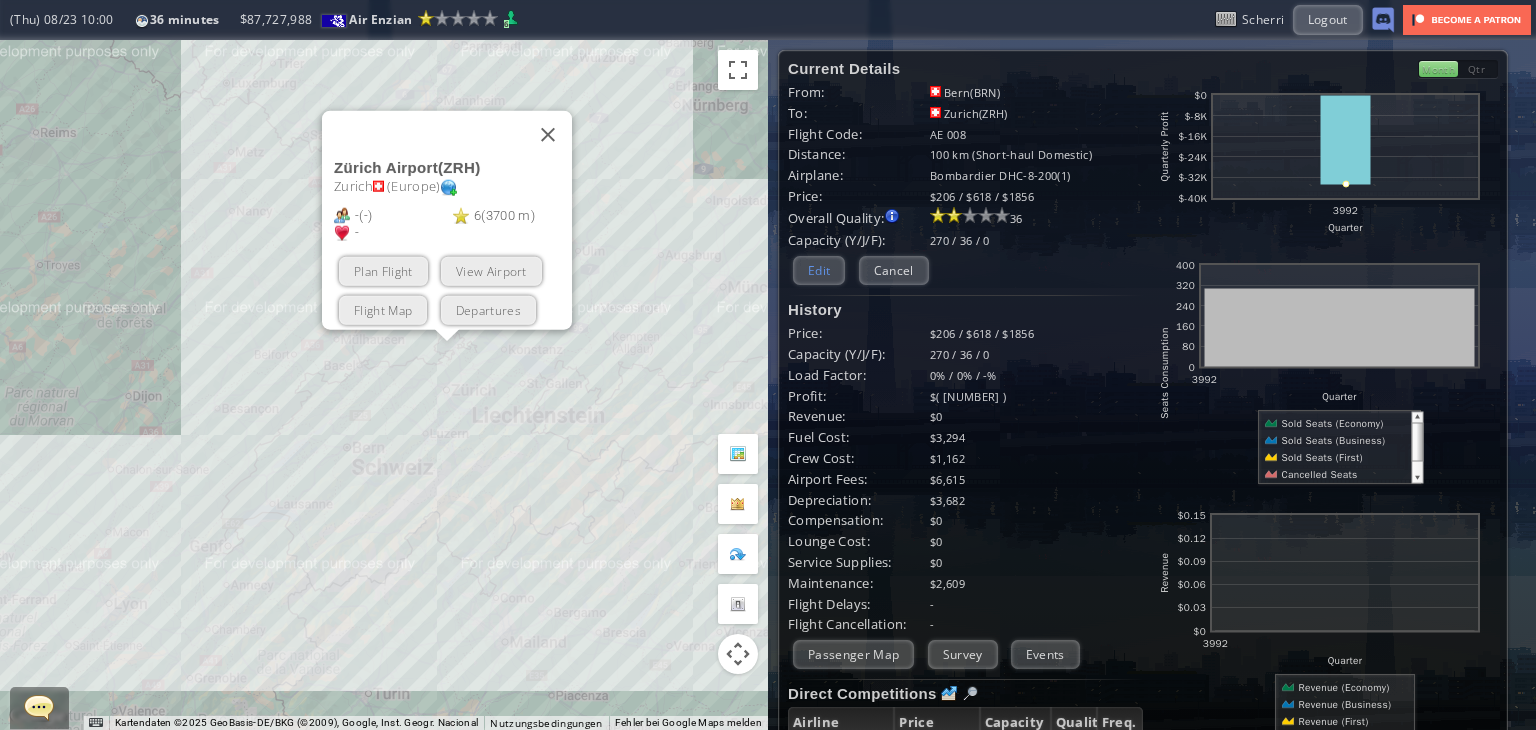 click on "Edit" at bounding box center (819, 270) 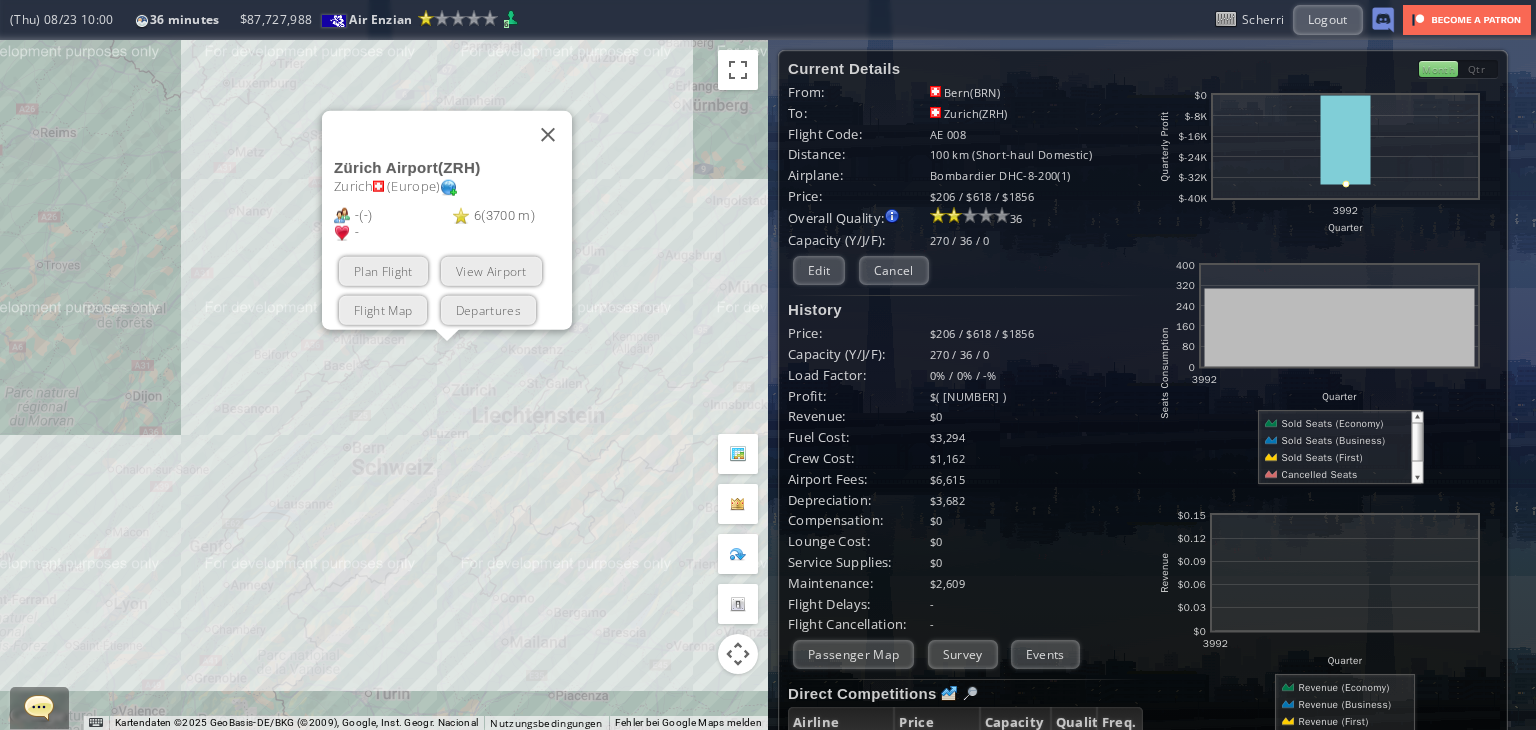 click on "270 / 36 / 0" at bounding box center [1036, 354] 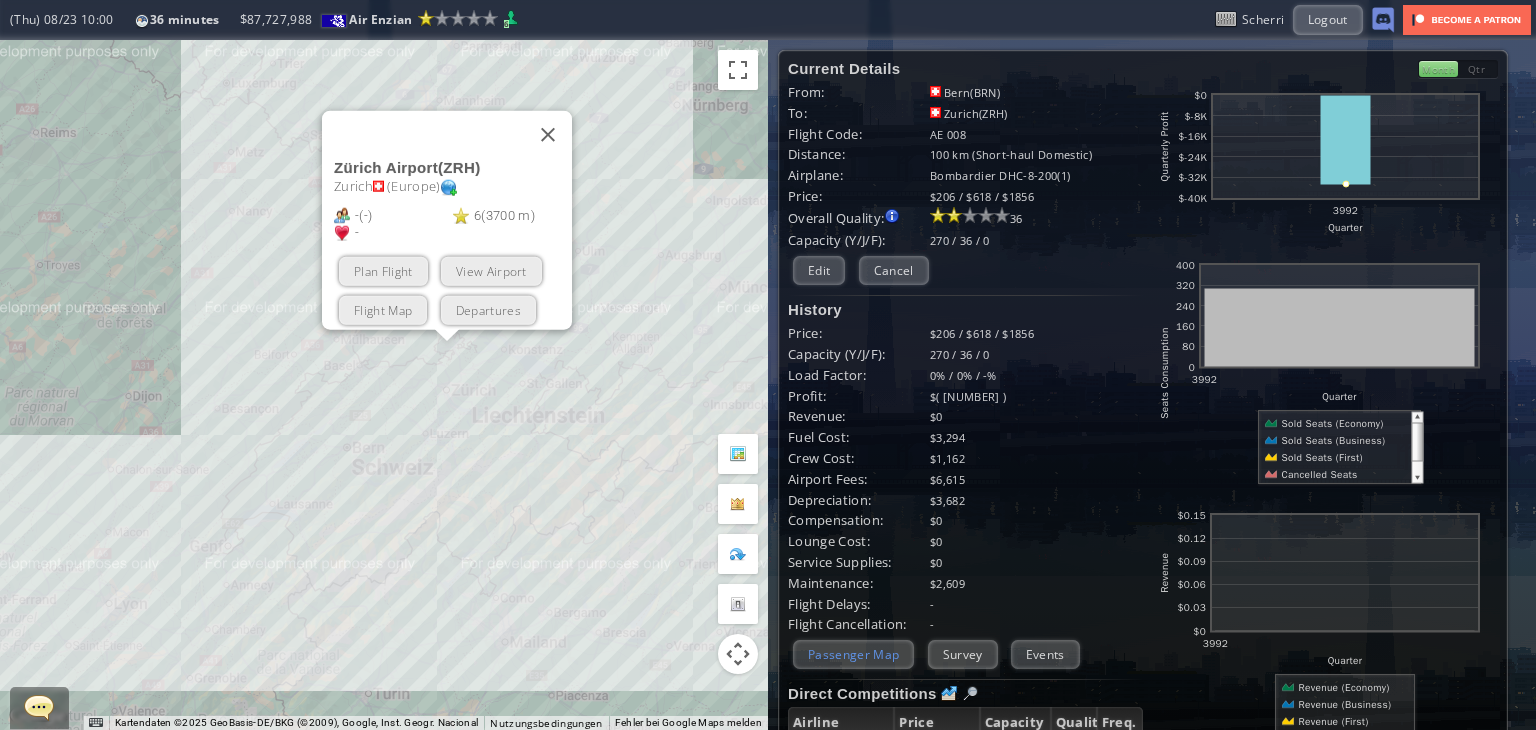 click on "Passenger Map" at bounding box center (853, 654) 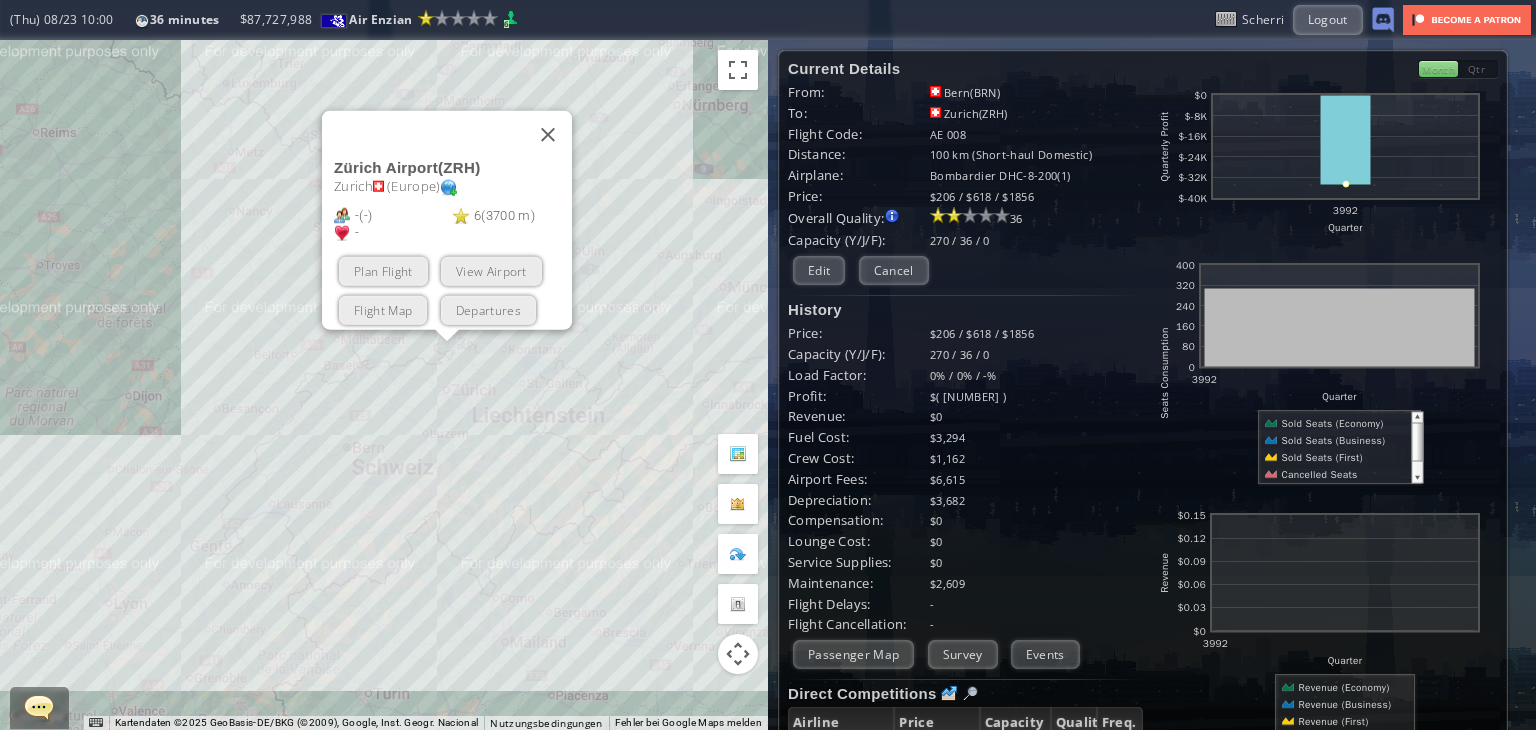 click at bounding box center [0, 0] 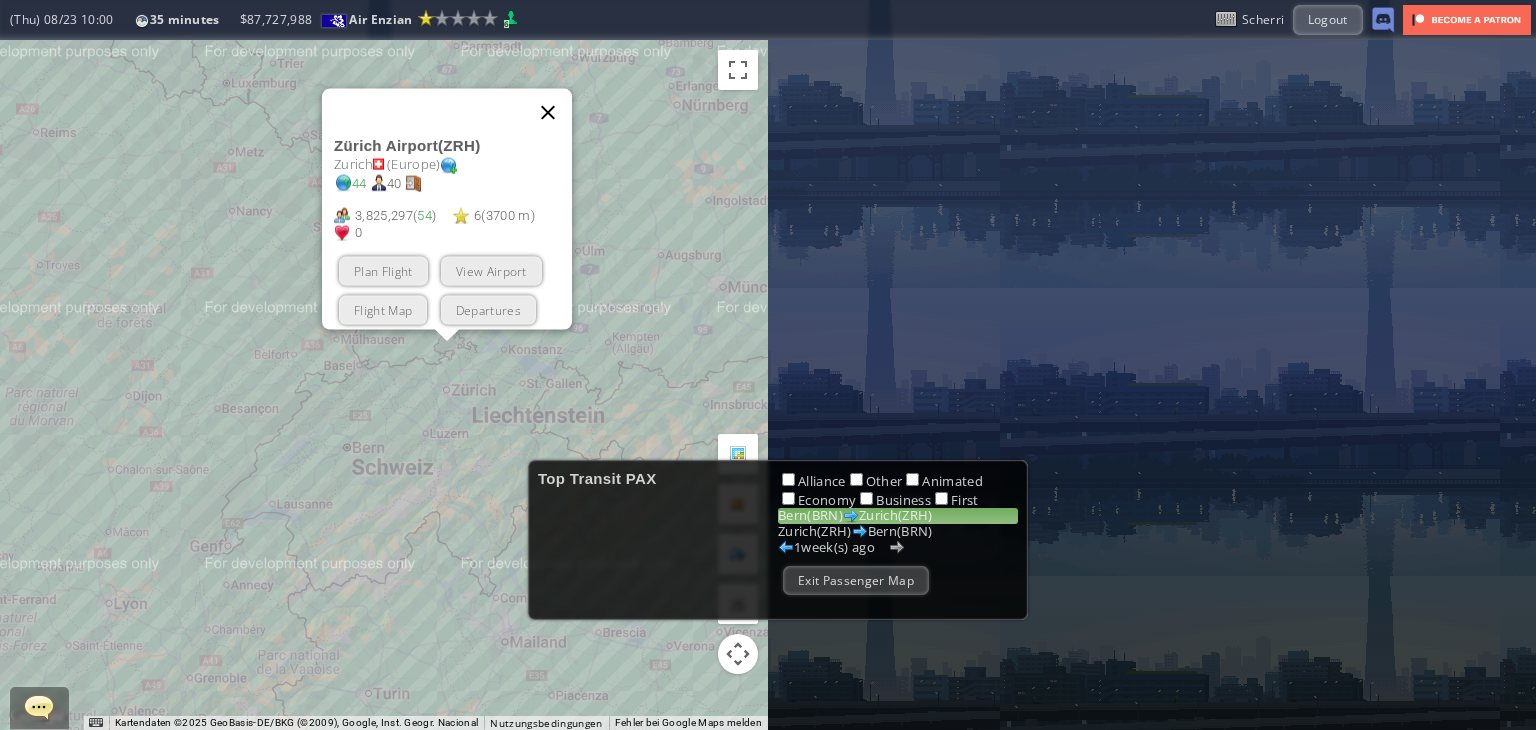 click on "Top Transit PAX
Alliance
Other
Animated
Economy
Business
First
Bern([CITY]) Zurich([CITY]) Zurich([CITY]) Bern([CITY])
[NUMBER]  week(s) ago
Exit Passenger Map
Influence Heatmap
weeks ago
Impact
Trend
Hide Heatmap Overlay
Top Destinations
Destination
Cap (Freq)
Operators
Exit Airport Flight Map
(Thu) [DATE] [TIME]
[NUMBER] minutes
Reputation:  [NUMBER]    Local Airline (Next Grade: [NUMBER])
(Thu) [DATE] [TIME]
[NUMBER] minutes
$ [NUMBER]
Air Enzian
Reputation: [NUMBER] (Local Airline) Next Grade: [NUMBER]
[NUMBER]
Air Enzian
$ [NUMBER]
[NUMBER]" at bounding box center (768, 365) 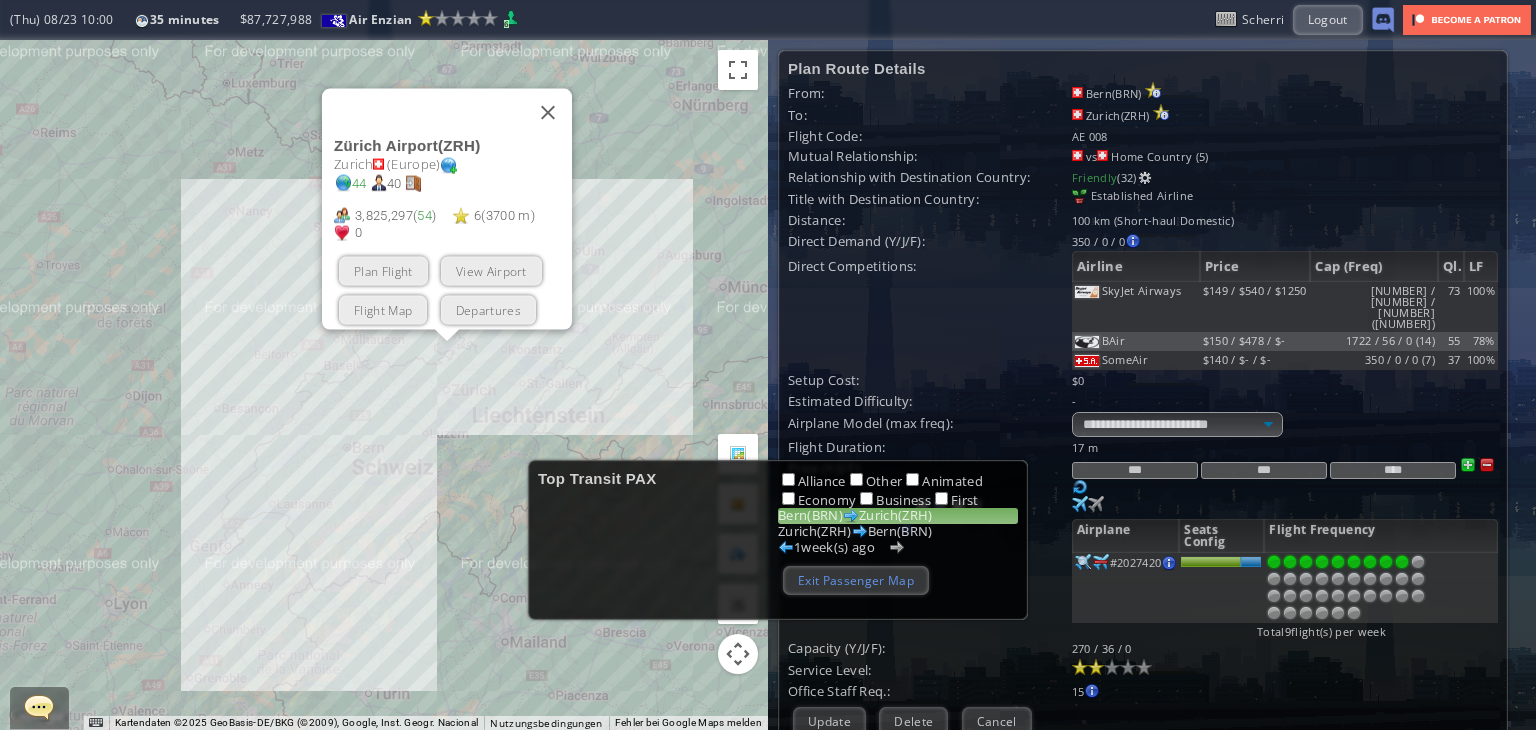click on "Exit Passenger Map" at bounding box center [856, 580] 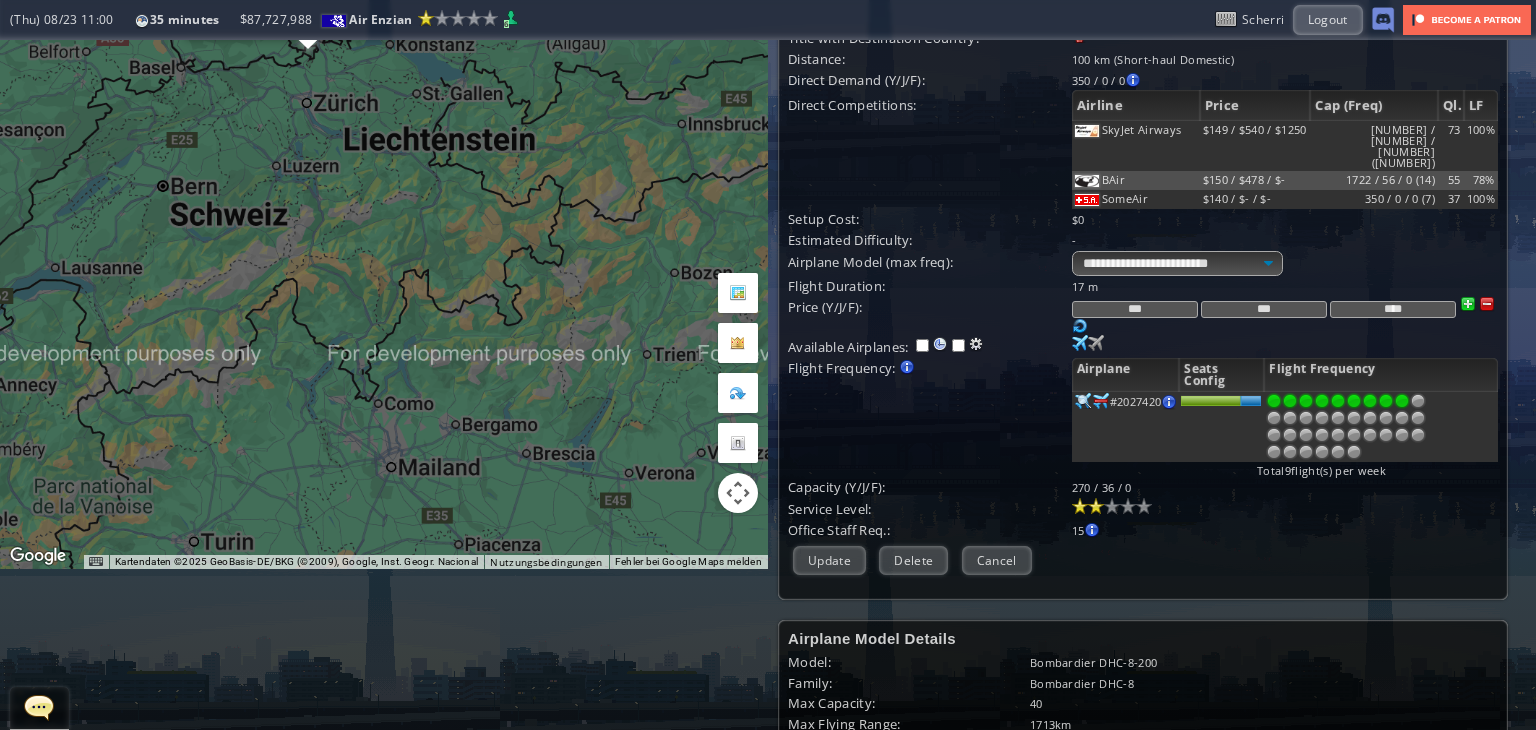 scroll, scrollTop: 0, scrollLeft: 0, axis: both 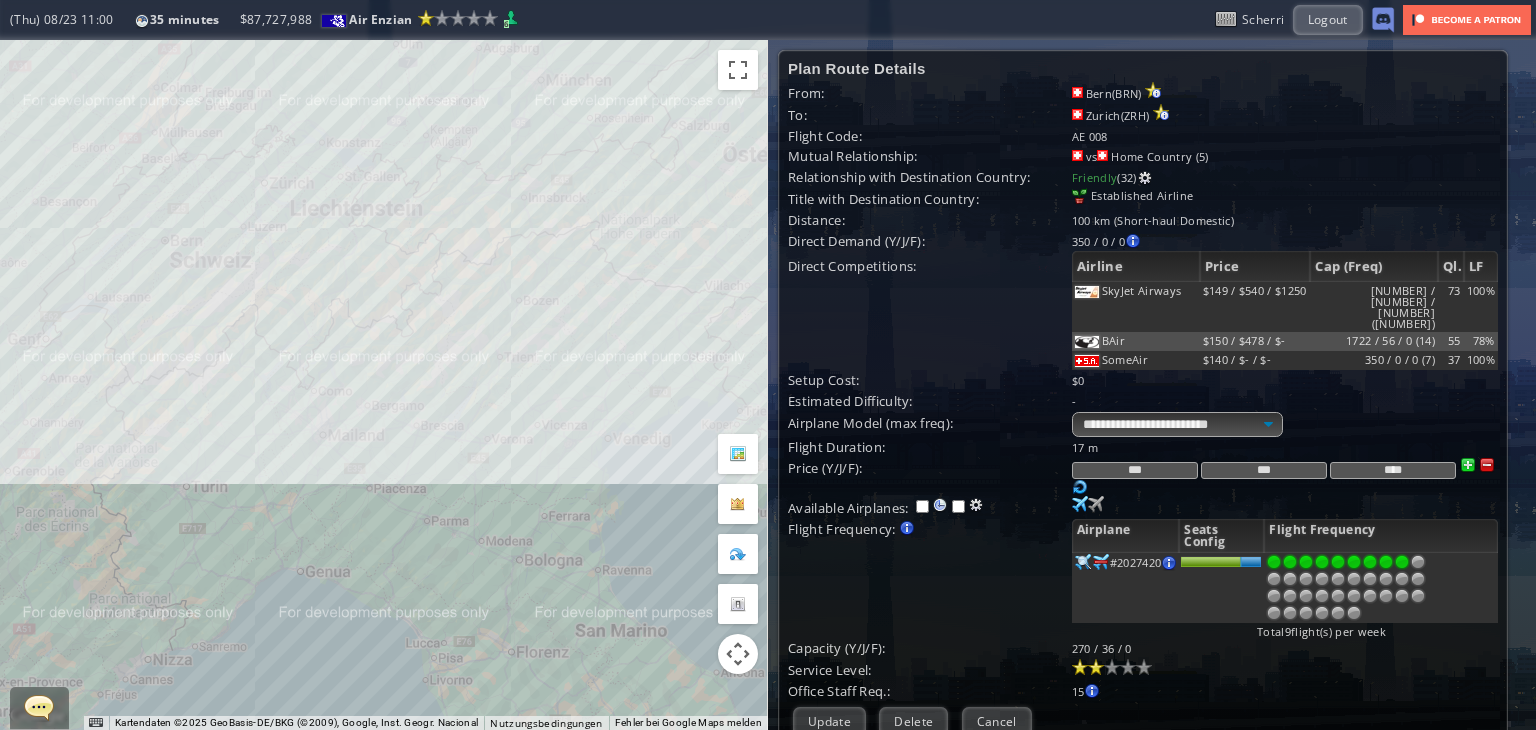 click on "Um von einem Element zum anderen zu gelangen, drückst du die Pfeiltasten entsprechend." at bounding box center [384, 385] 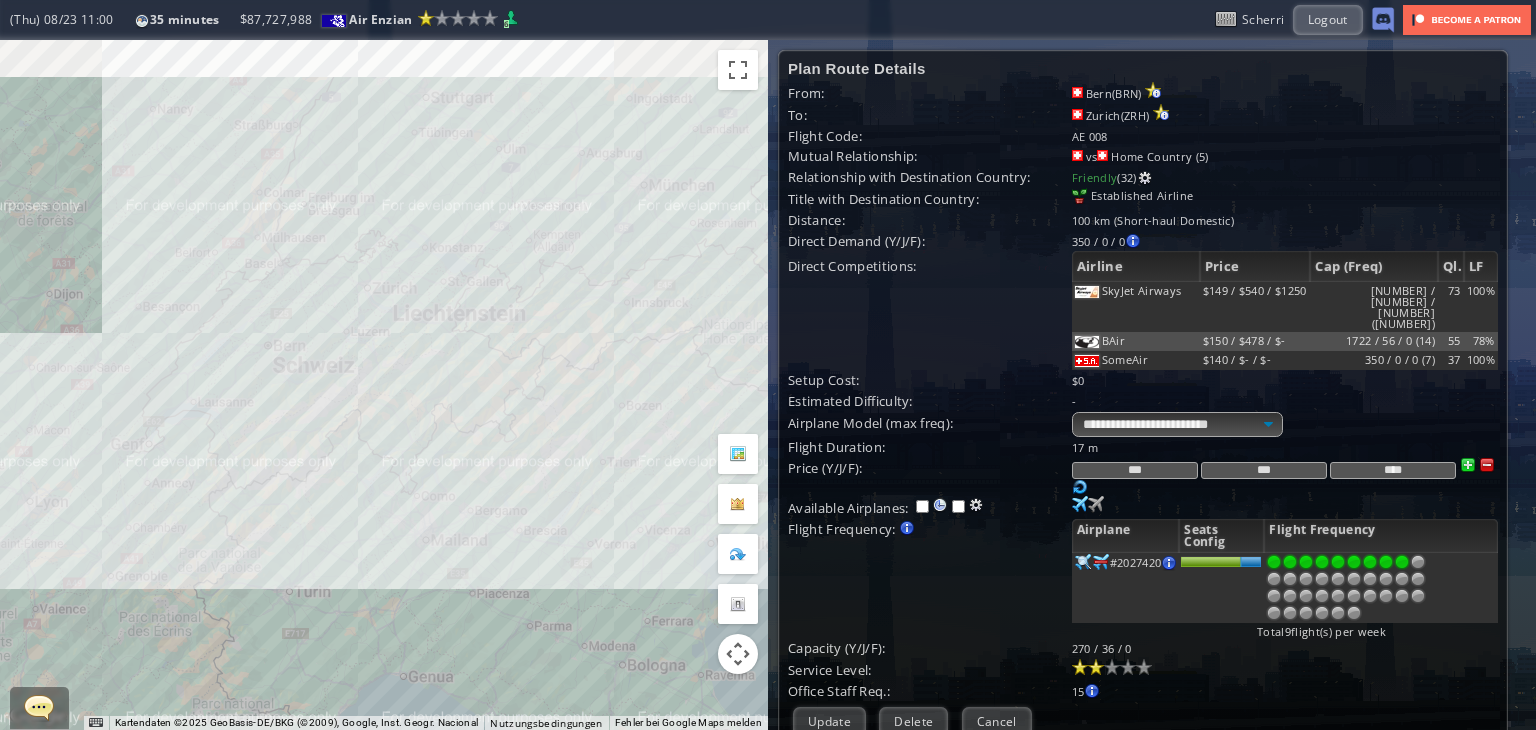 drag, startPoint x: 410, startPoint y: 283, endPoint x: 488, endPoint y: 357, distance: 107.51744 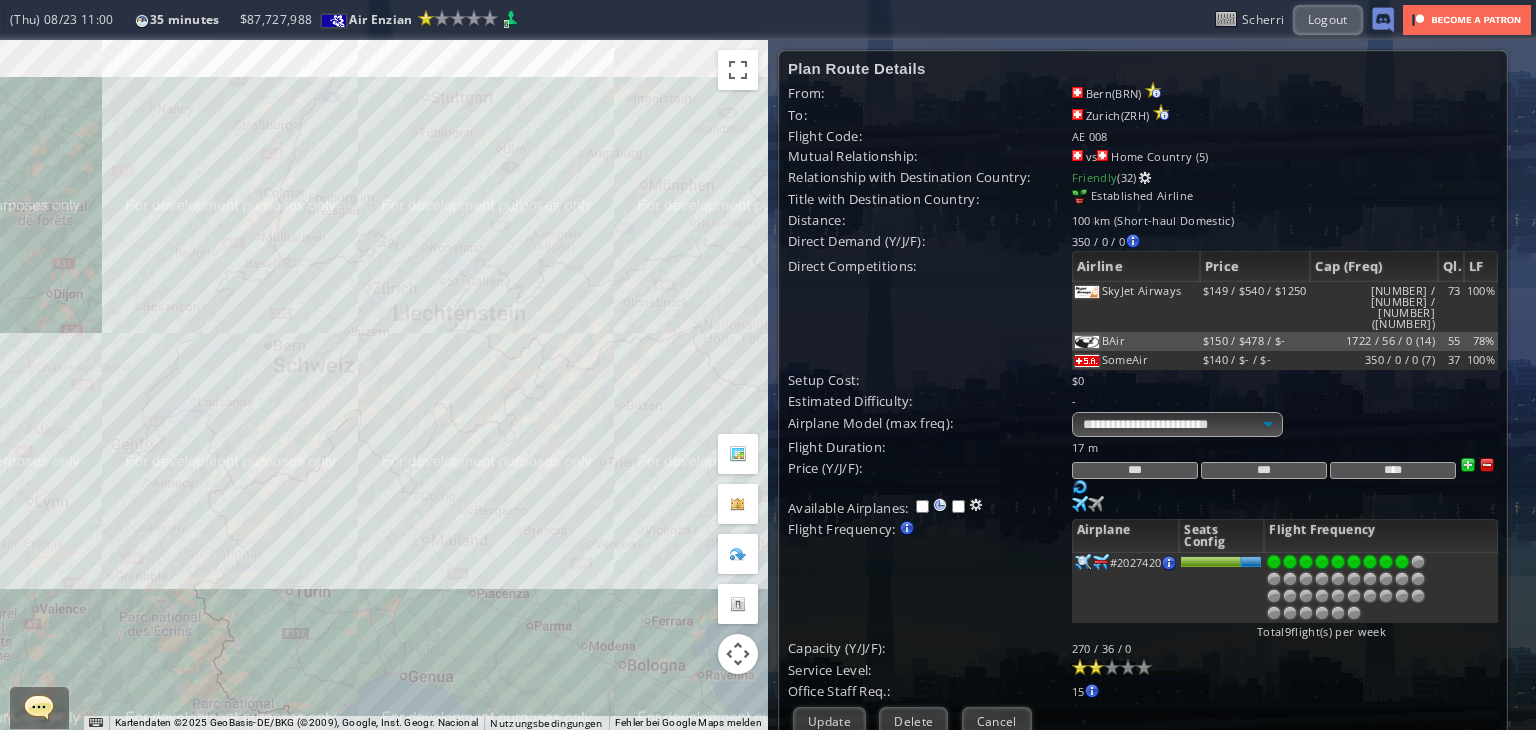 click on "Um von einem Element zum anderen zu gelangen, drückst du die Pfeiltasten entsprechend." at bounding box center [384, 385] 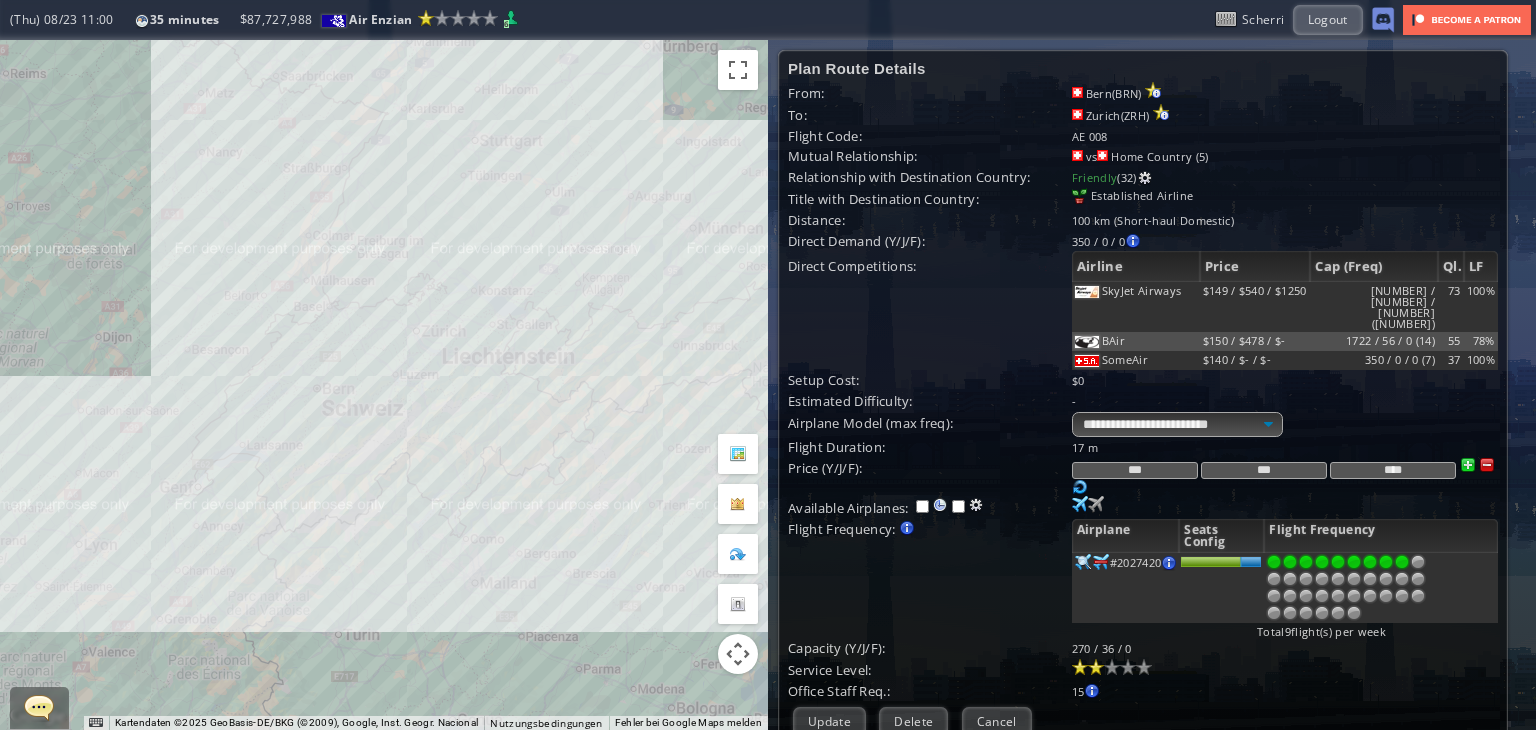 click on "Um von einem Element zum anderen zu gelangen, drückst du die Pfeiltasten entsprechend." at bounding box center (384, 385) 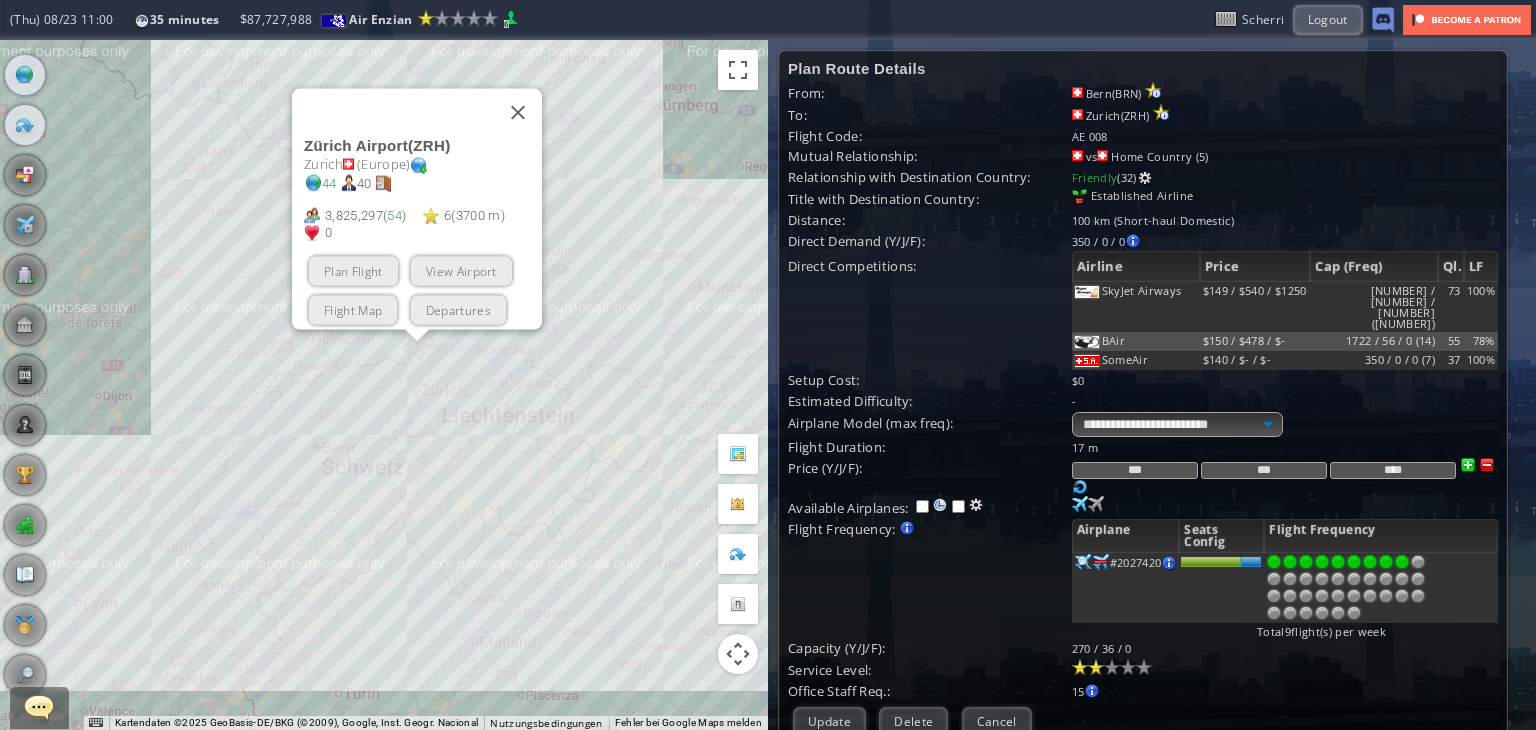 click at bounding box center (25, 125) 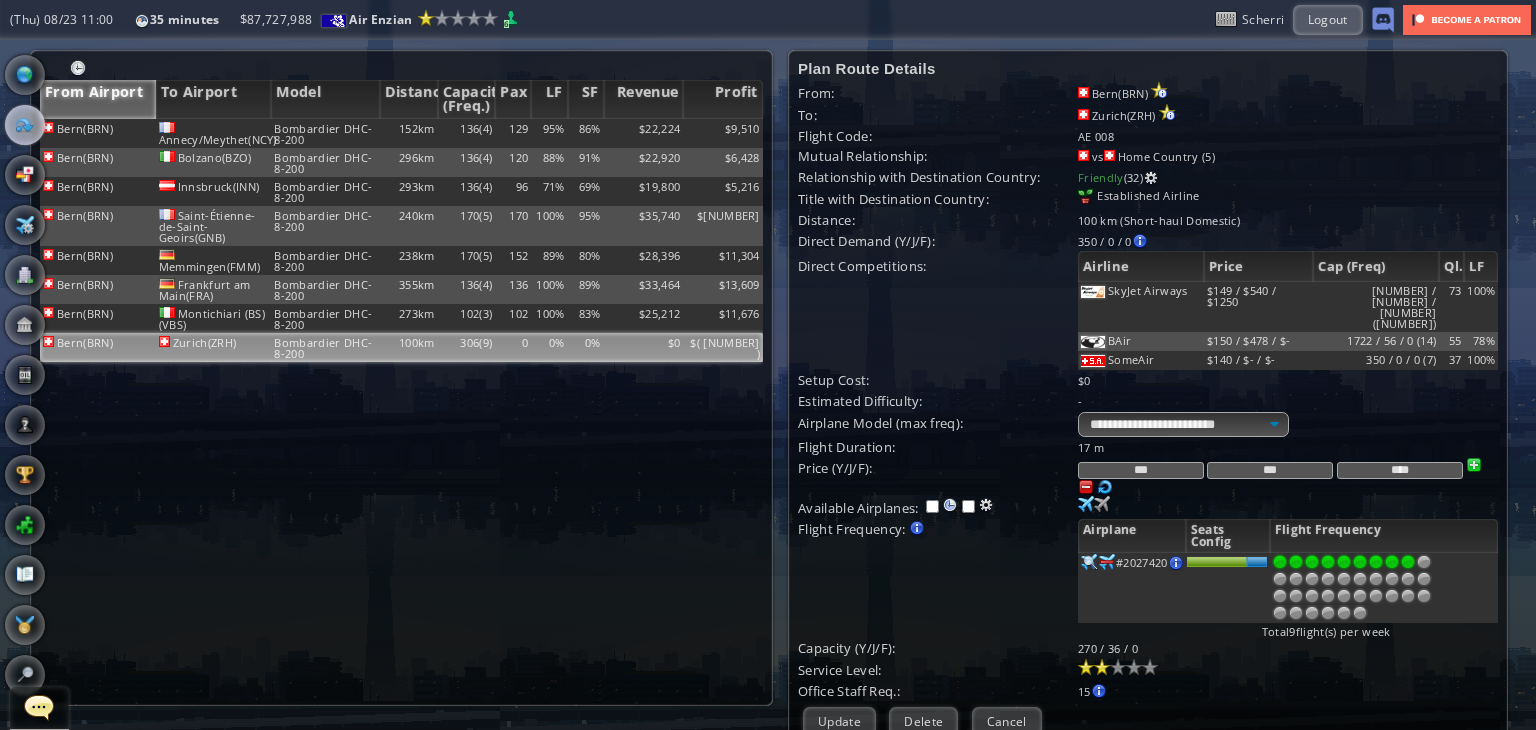 click on "Bern([CITY]) Annecy/Meythet([CITY]) Bombardier DHC-8-200 [NUMBER]km [NUMBER]([NUMBER]) [NUMBER] [NUMBER]% [NUMBER]% $[NUMBER] $[NUMBER] Bern([CITY]) Bolzano([CITY]) Bombardier DHC-8-200 [NUMBER]km [NUMBER]([NUMBER]) [NUMBER] [NUMBER]% [NUMBER]% $[NUMBER] $[NUMBER] Bern([CITY]) Innsbruck([CITY]) Bombardier DHC-8-200 [NUMBER]km [NUMBER]([NUMBER]) [NUMBER] [NUMBER]% [NUMBER]% $[NUMBER] $[NUMBER] Bern([CITY]) Saint-Étienne-de-Saint-Geoirs([CITY]) Bombardier DHC-8-200 [NUMBER]km [NUMBER]([NUMBER]) [NUMBER] [NUMBER]% [NUMBER]% $[NUMBER] $[NUMBER] Bern([CITY]) Memmingen([CITY]) Bombardier DHC-8-200 [NUMBER]km [NUMBER]([NUMBER]) [NUMBER] [NUMBER]% [NUMBER]% $[NUMBER] $[NUMBER] Bern([CITY]) Frankfurt am Main([CITY]) Bombardier DHC-8-200 [NUMBER]km [NUMBER]([NUMBER]) [NUMBER] [NUMBER]% [NUMBER]% $[NUMBER] $[NUMBER] Bern([CITY]) Montichiari (BS)([CITY]) Bombardier DHC-8-200 [NUMBER]km [NUMBER]([NUMBER]) [NUMBER] [NUMBER]% [NUMBER]% $[NUMBER] $[NUMBER] Bern([CITY]) Zurich([CITY]) Bombardier DHC-8-200 [NUMBER]km [NUMBER]([NUMBER]) [NUMBER] [NUMBER]% [NUMBER]% $0 $( [NUMBER] )
No flights yet" at bounding box center (401, 412) 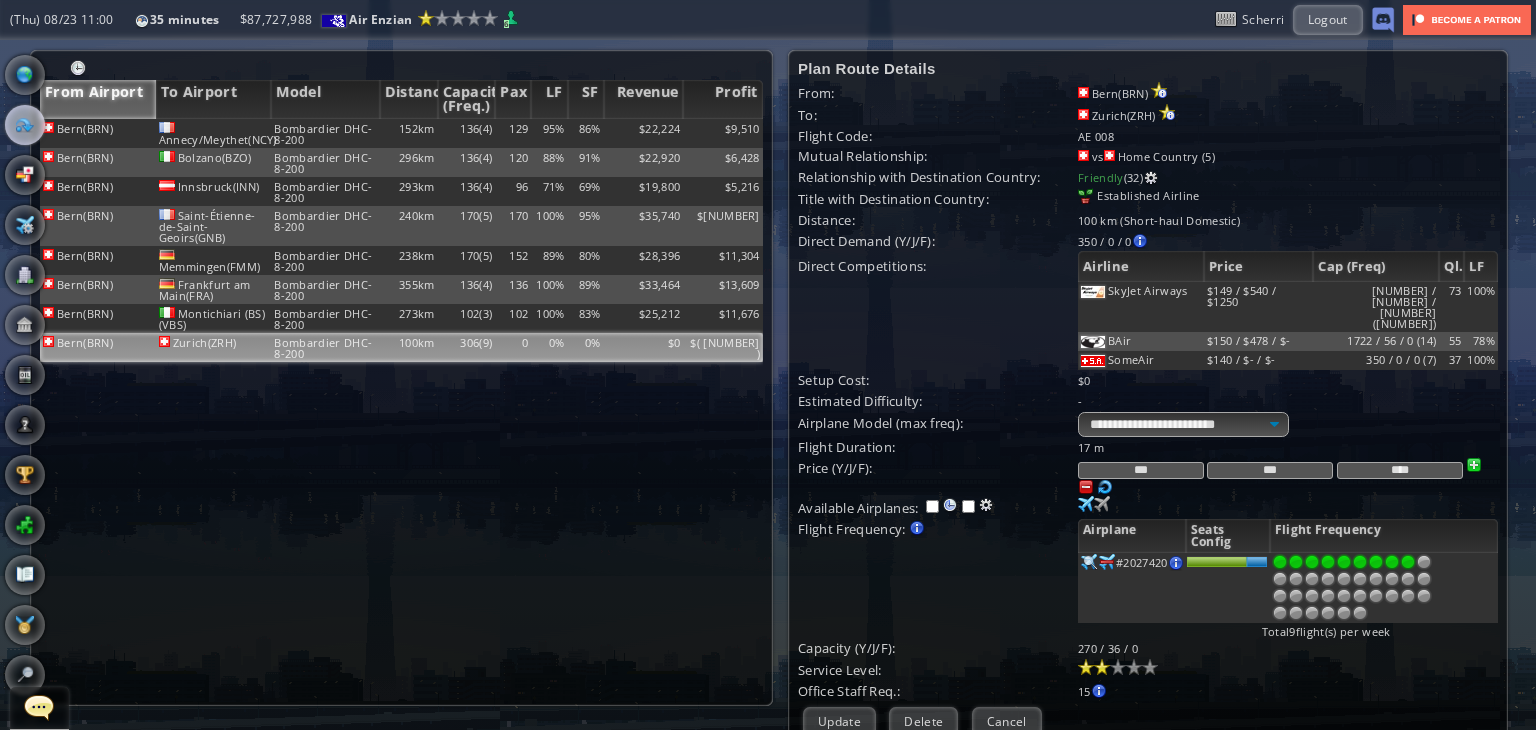 click on "100km" at bounding box center [409, 347] 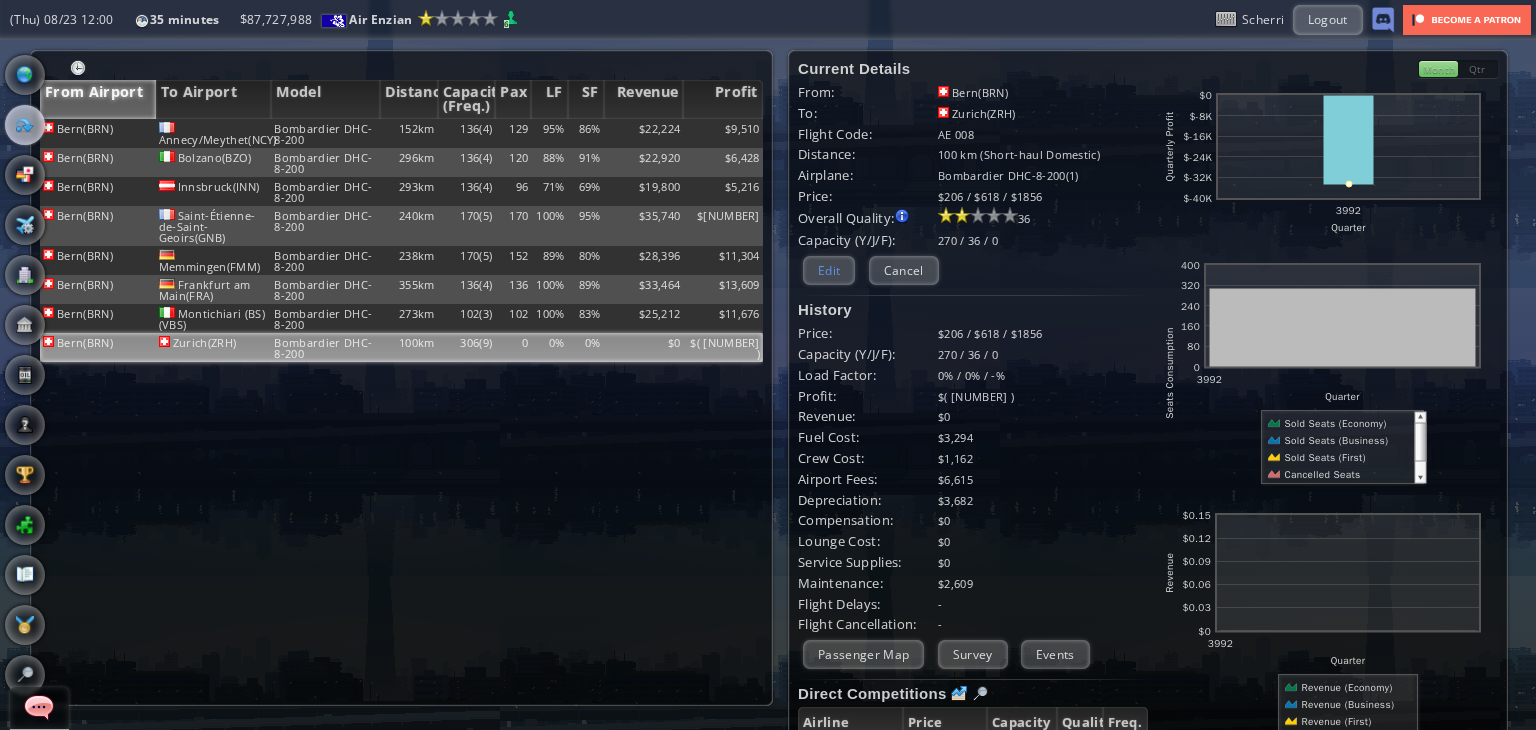 click on "Edit" at bounding box center (829, 270) 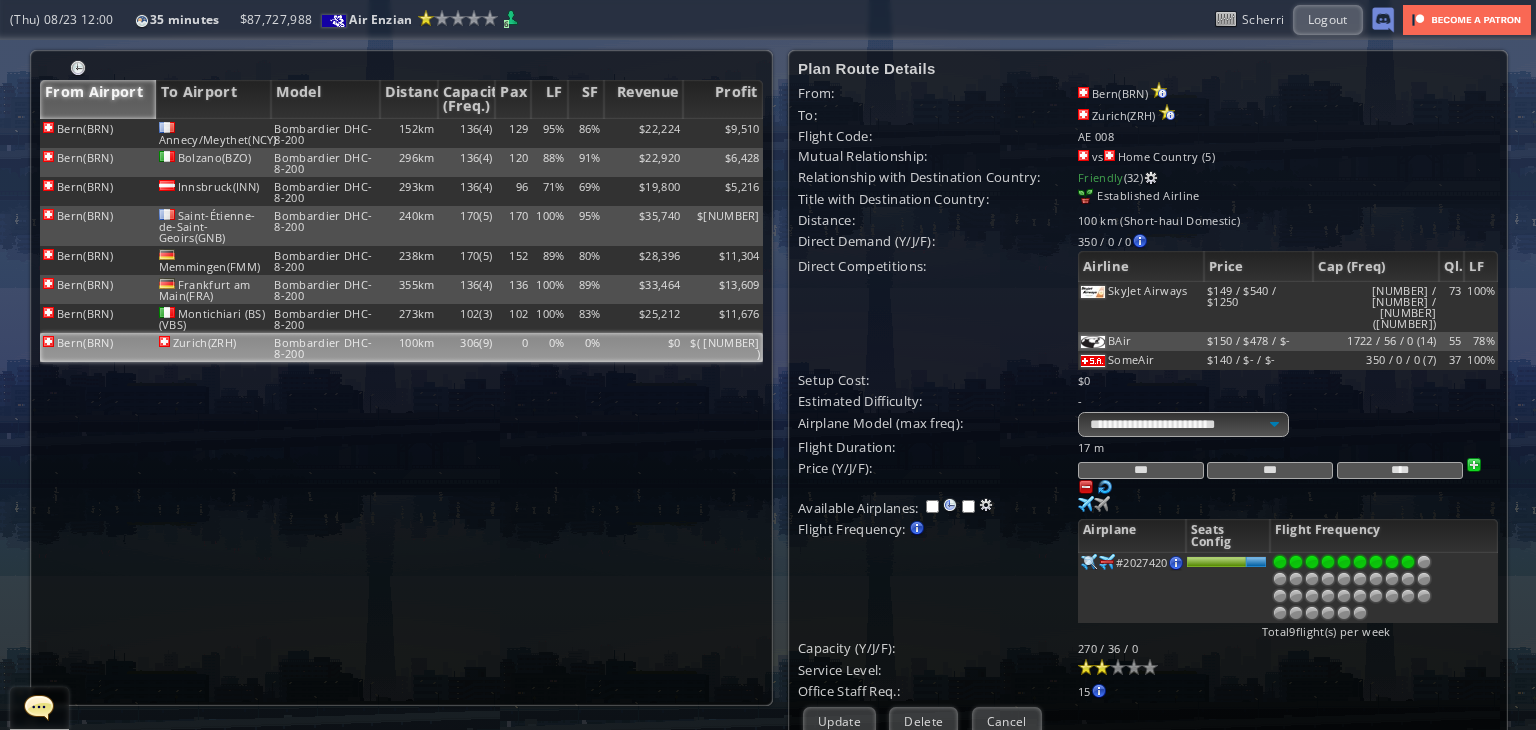 click at bounding box center [1086, 487] 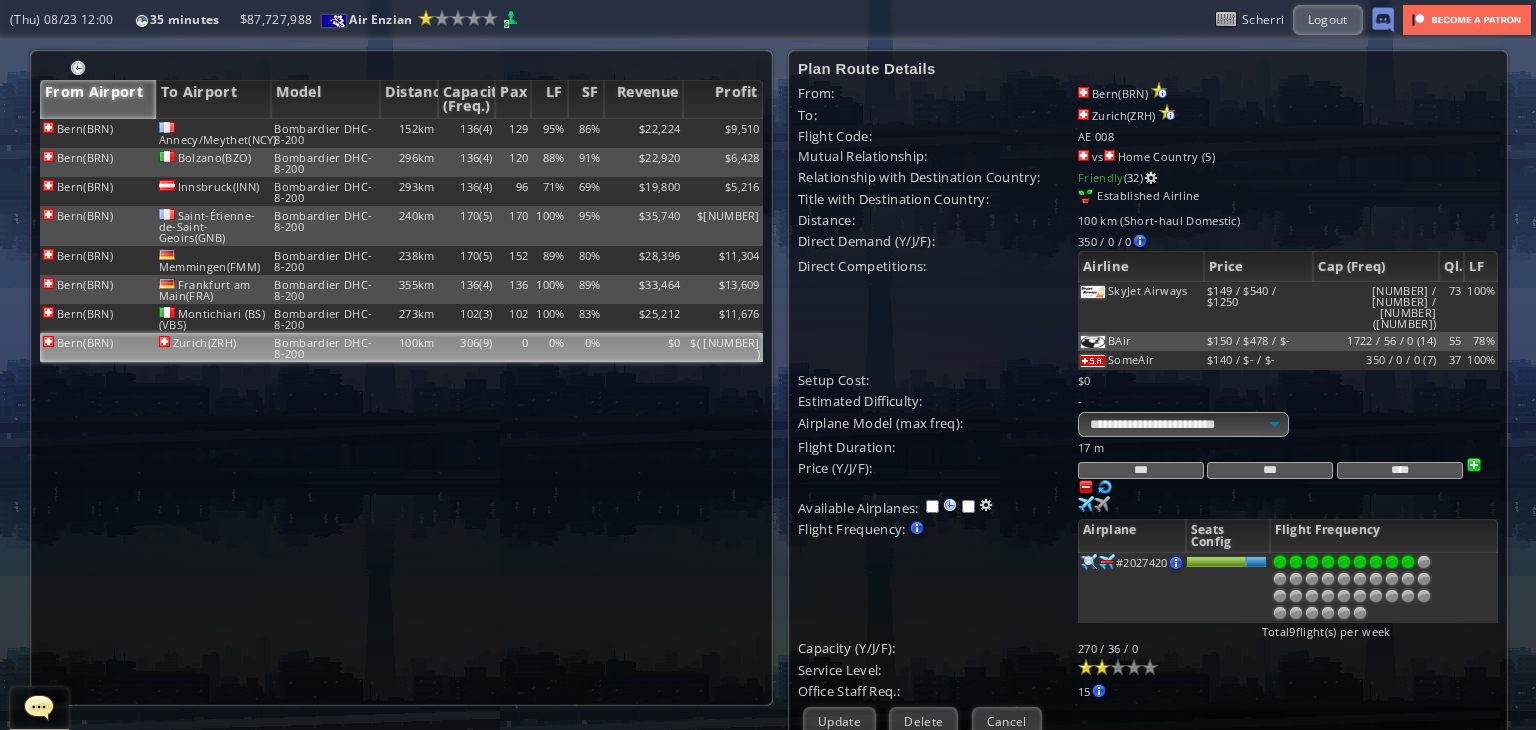 click at bounding box center [1086, 487] 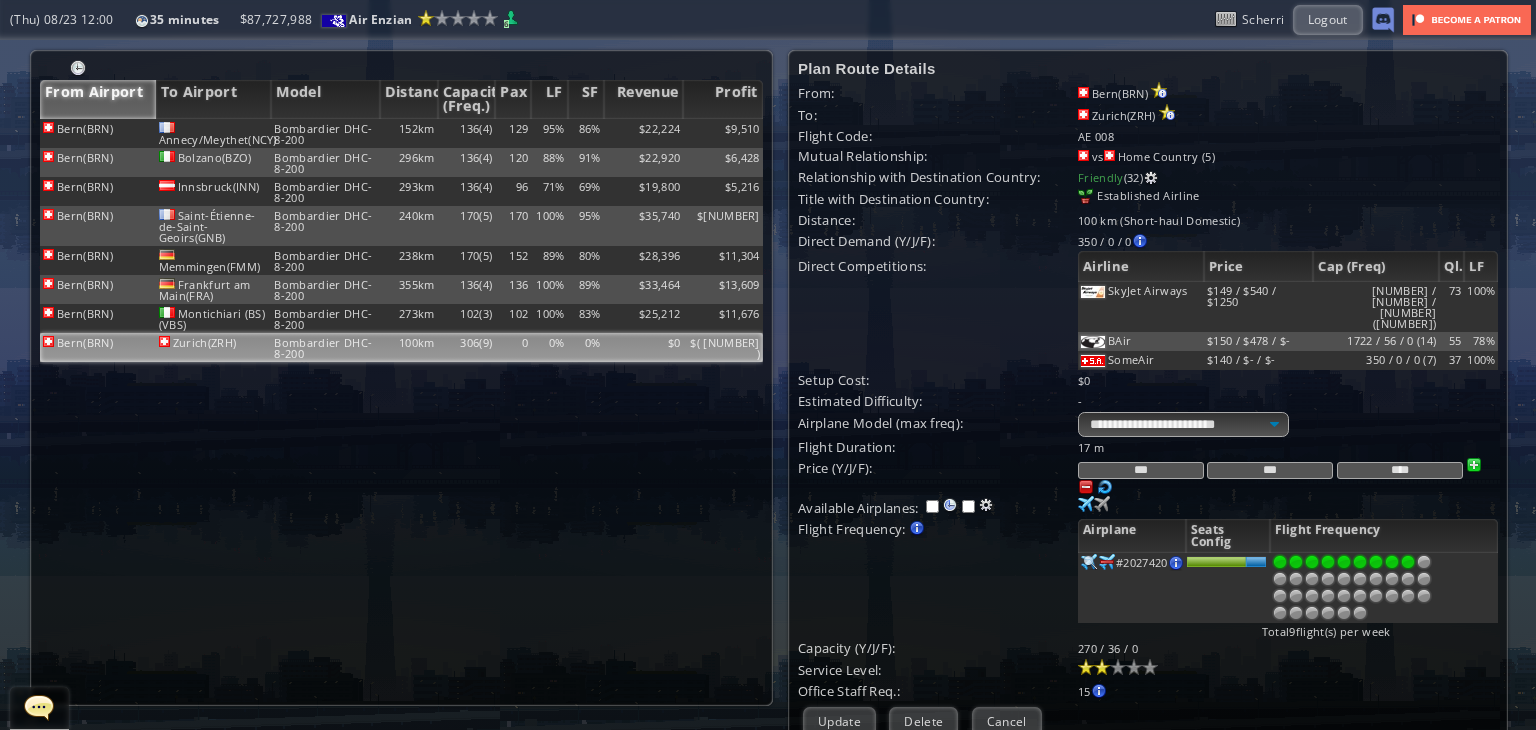 click at bounding box center [1086, 487] 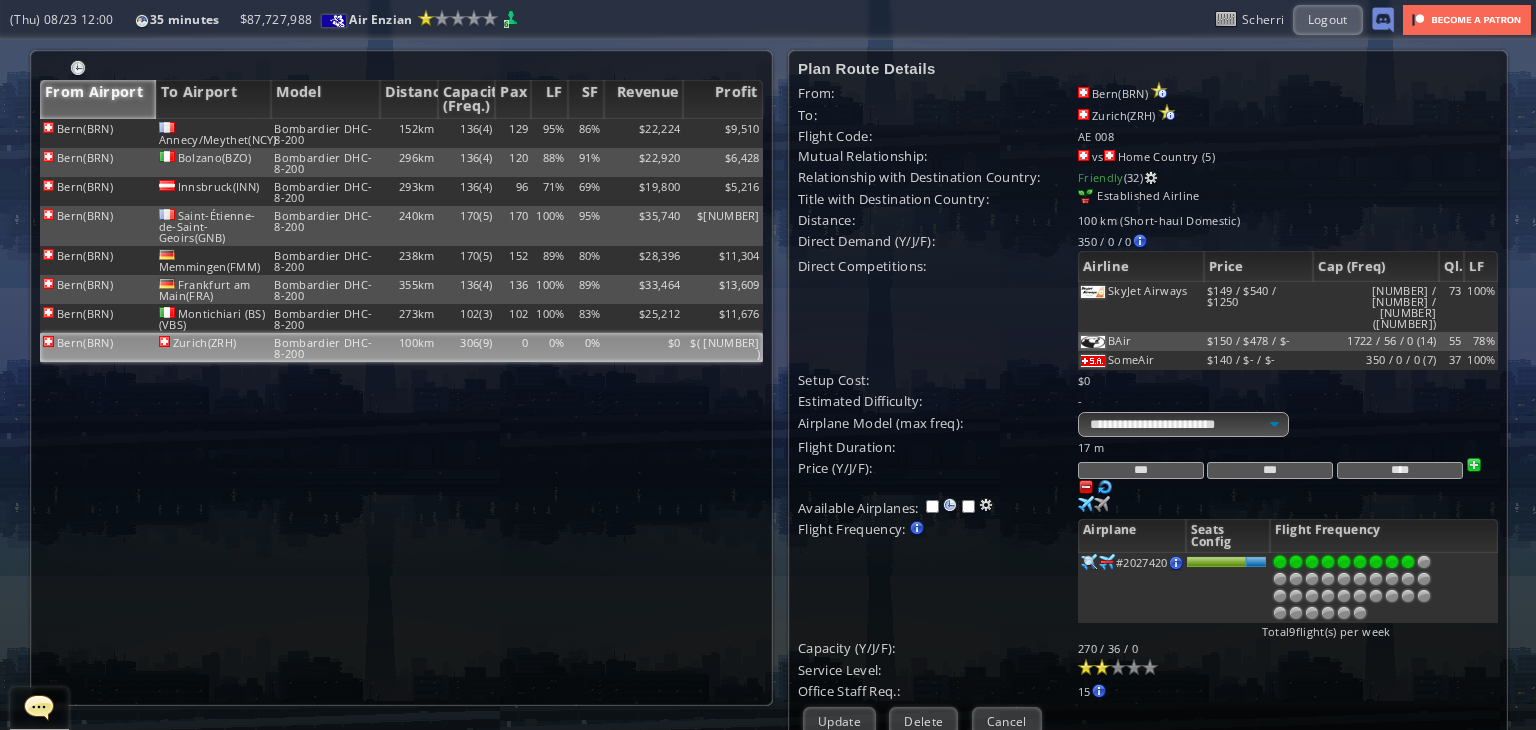 click at bounding box center [1086, 487] 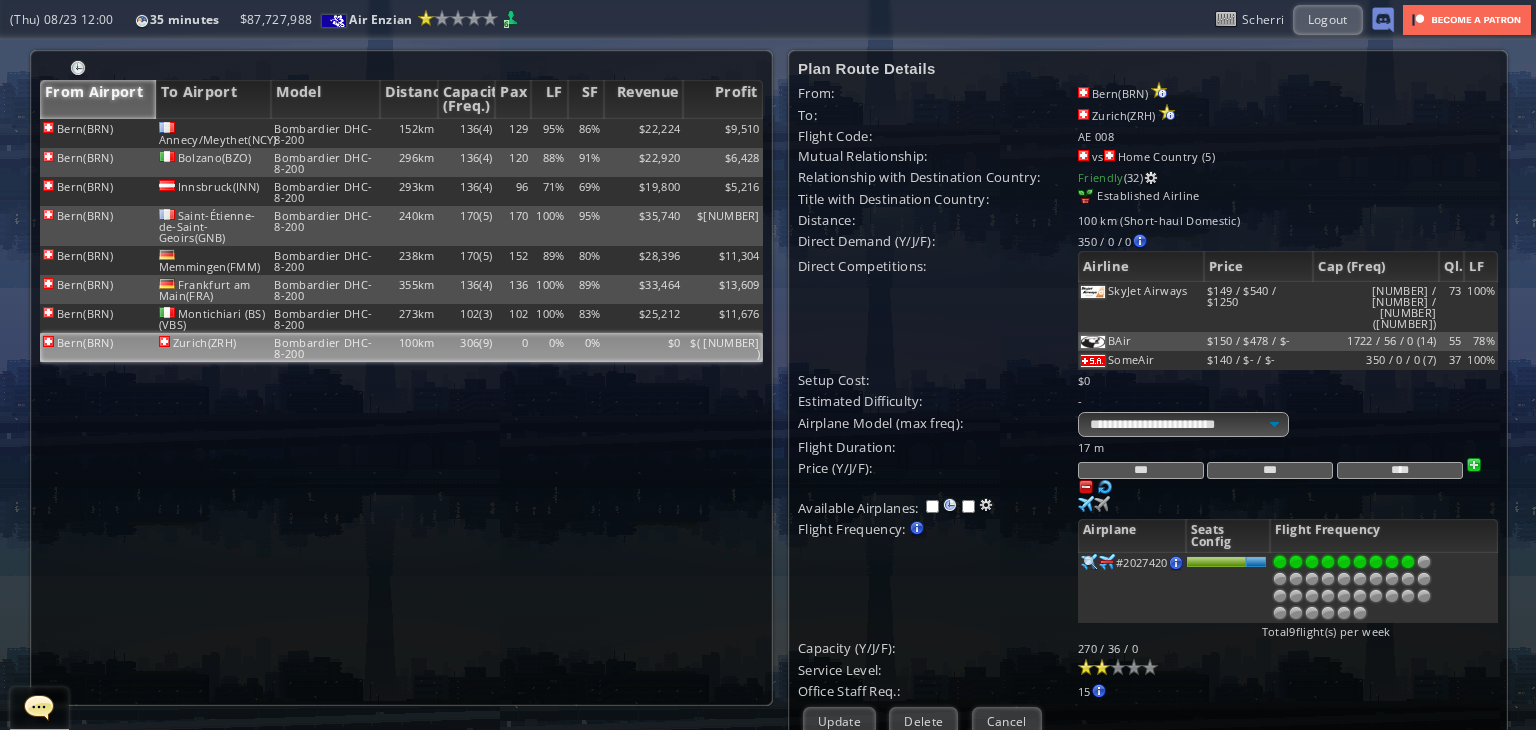 click at bounding box center [1086, 487] 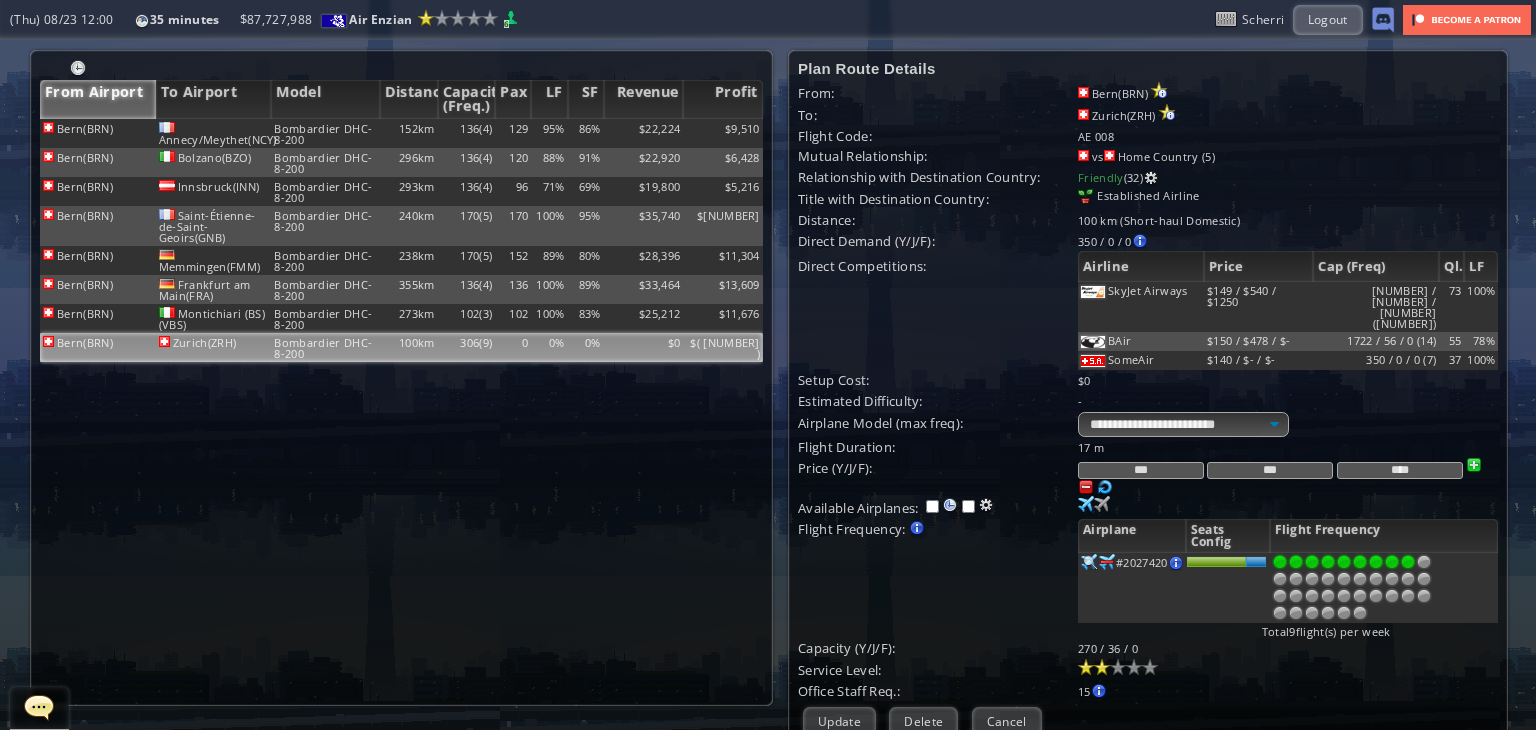 click at bounding box center (1086, 487) 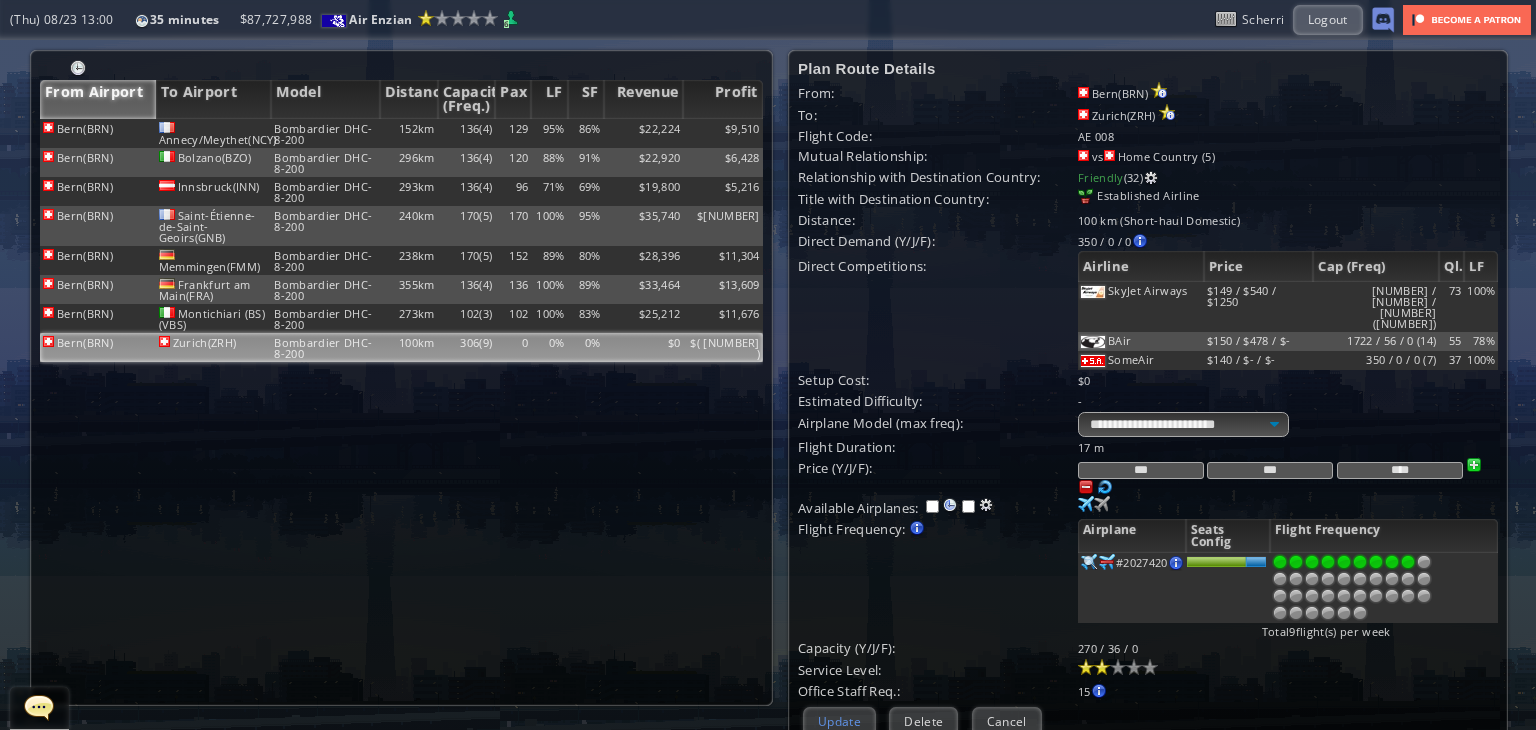 click on "Update" at bounding box center [839, 721] 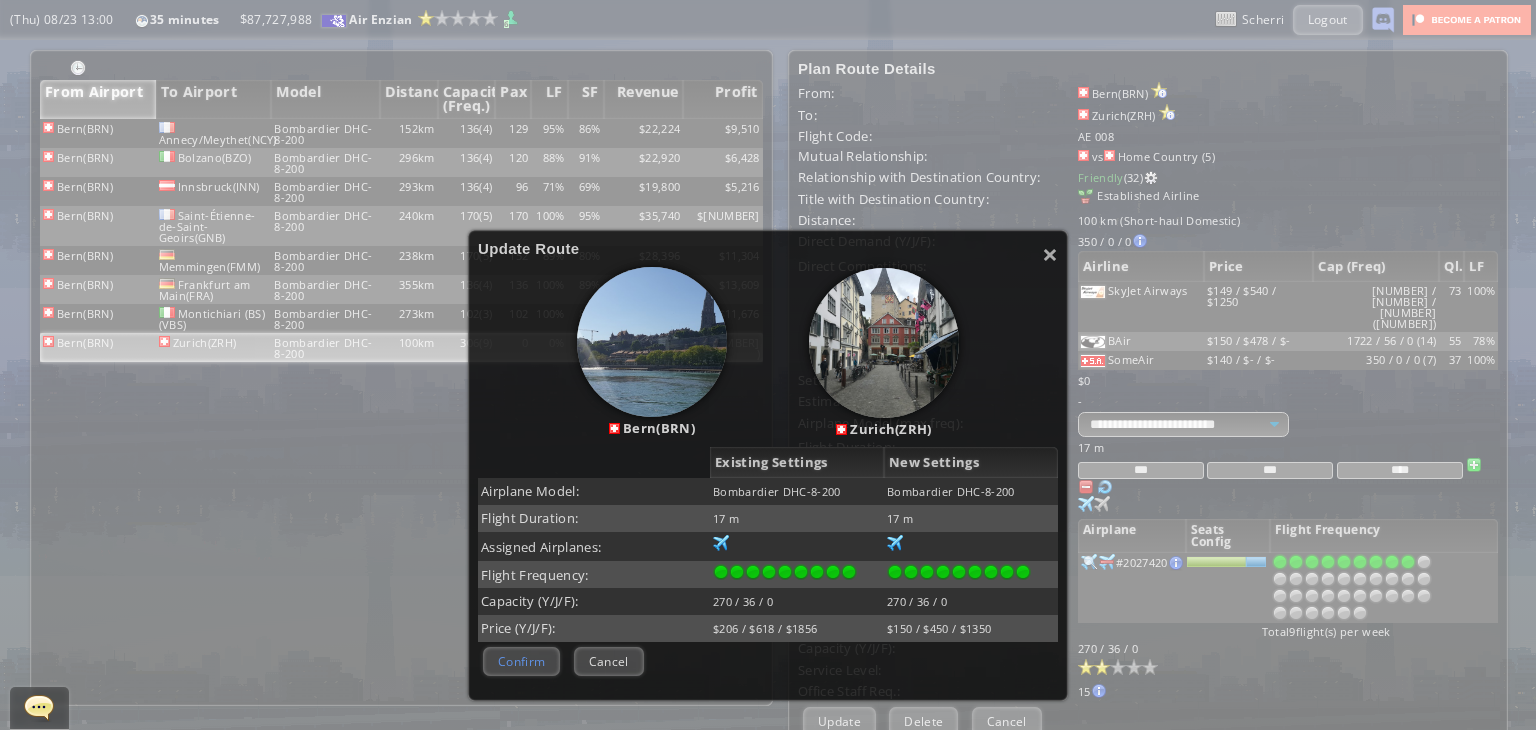 click on "Confirm" at bounding box center [521, 661] 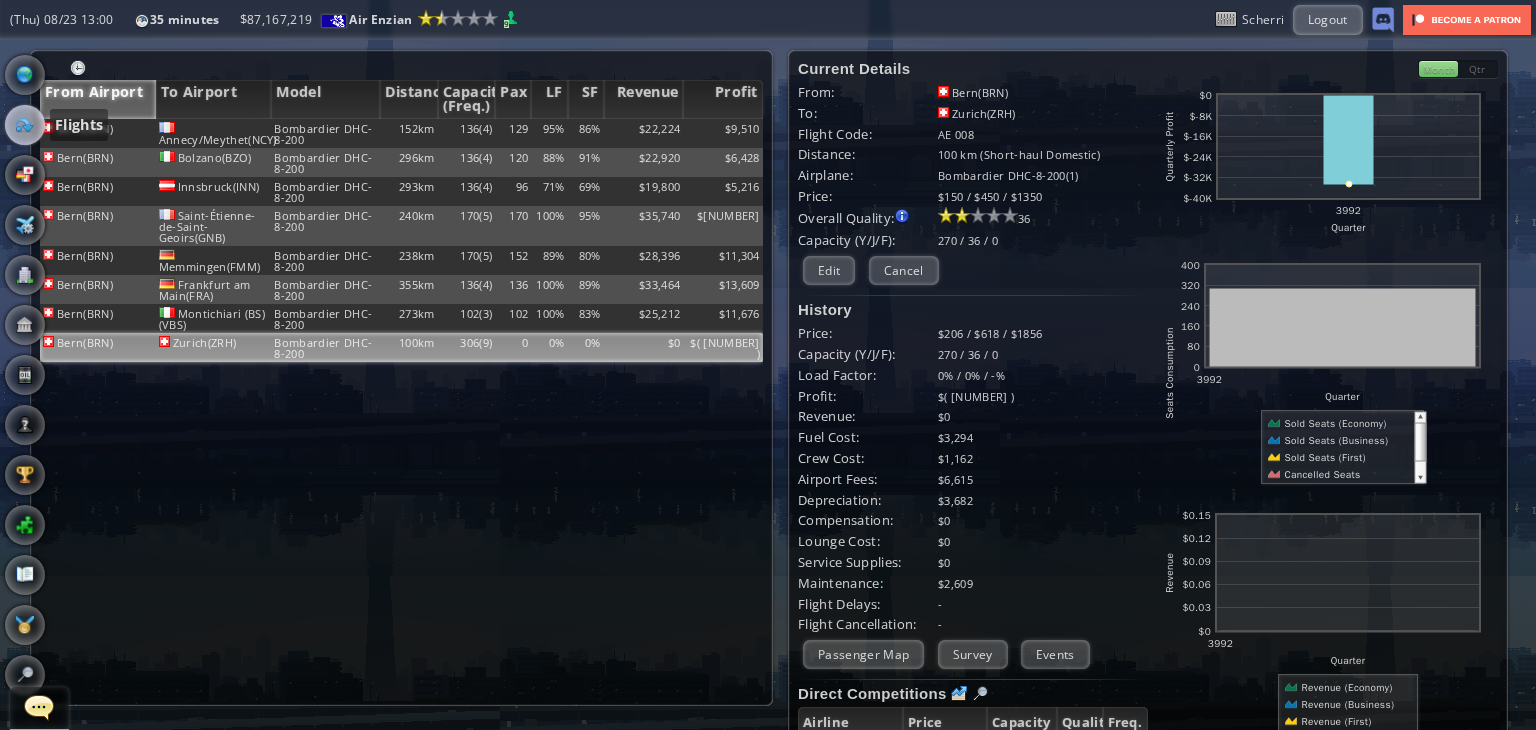 click at bounding box center [25, 125] 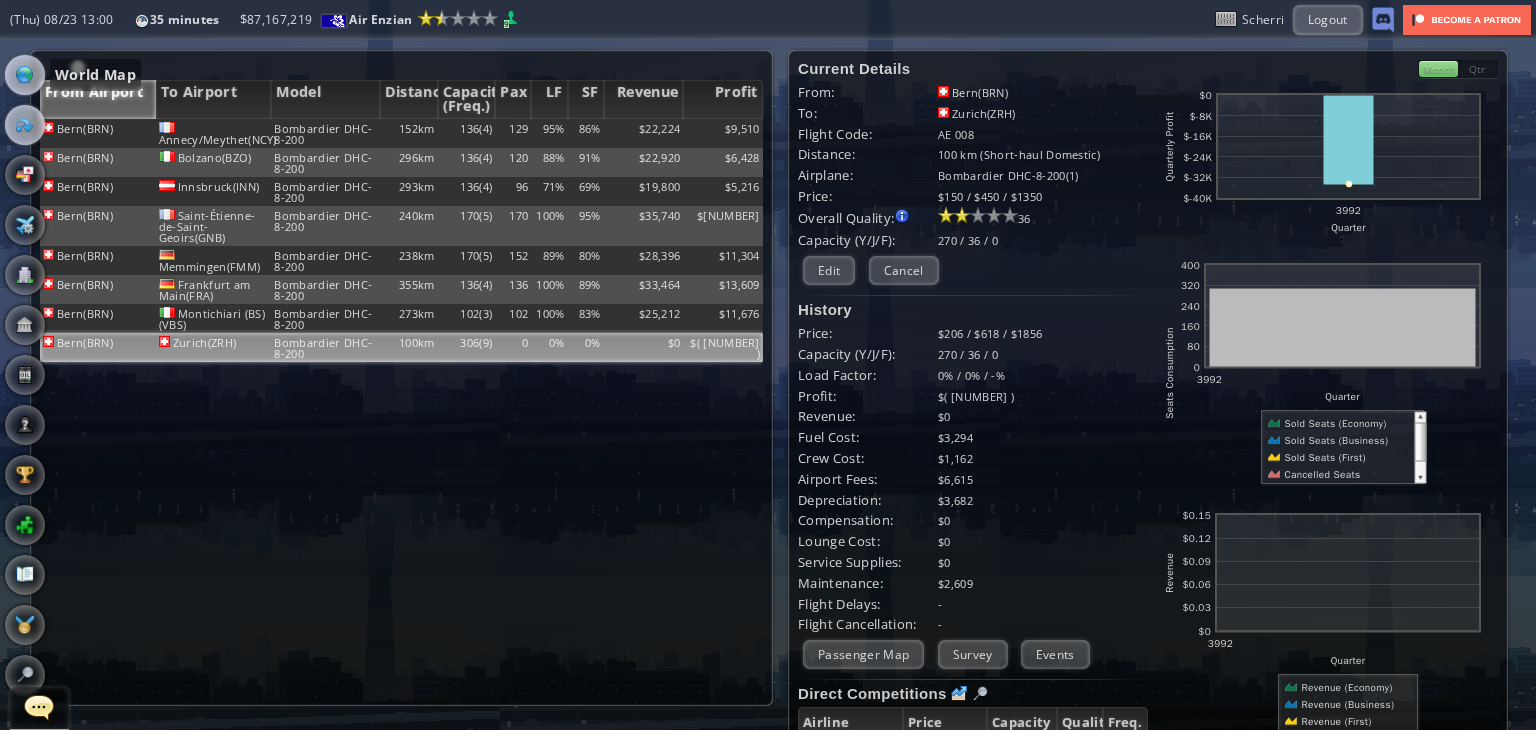 click at bounding box center (25, 75) 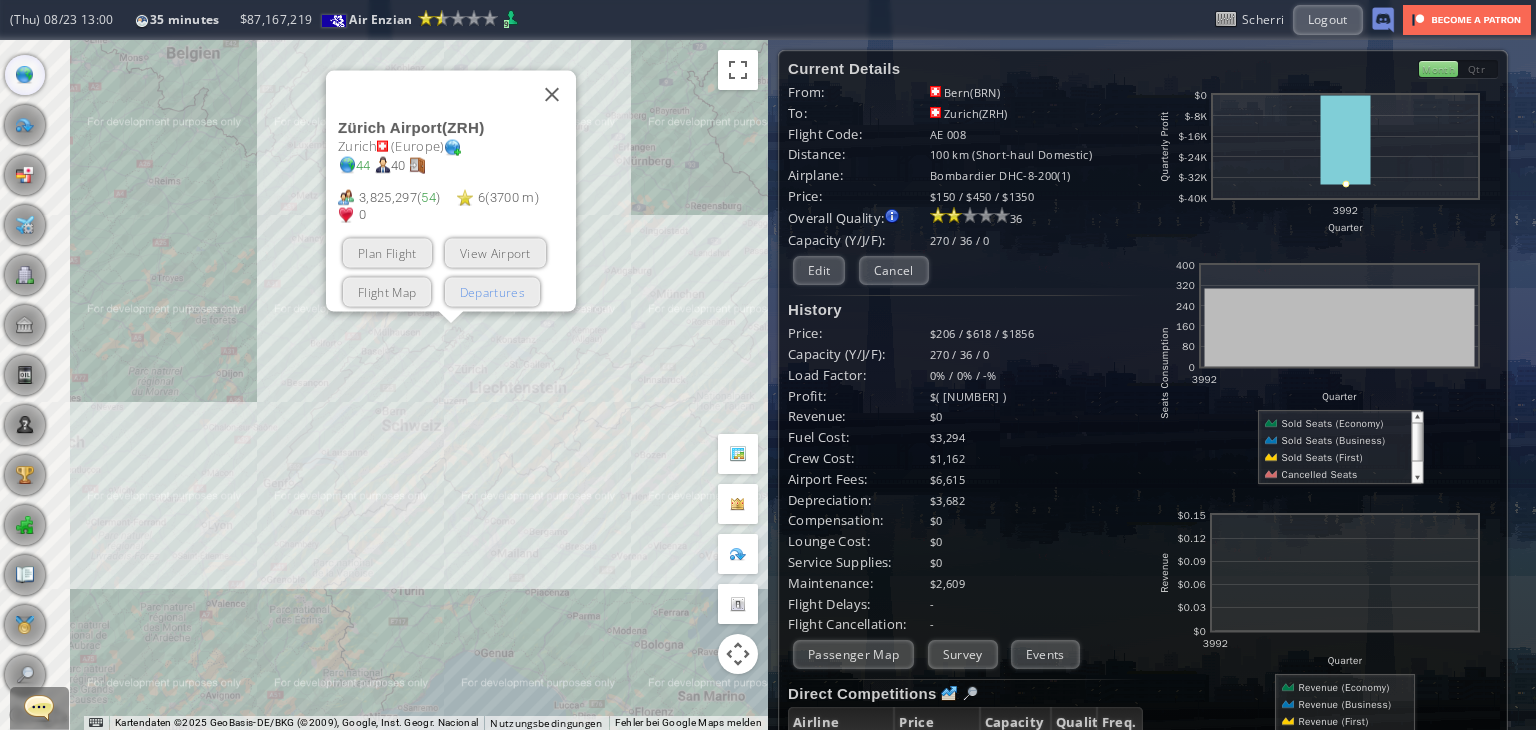scroll, scrollTop: 200, scrollLeft: 0, axis: vertical 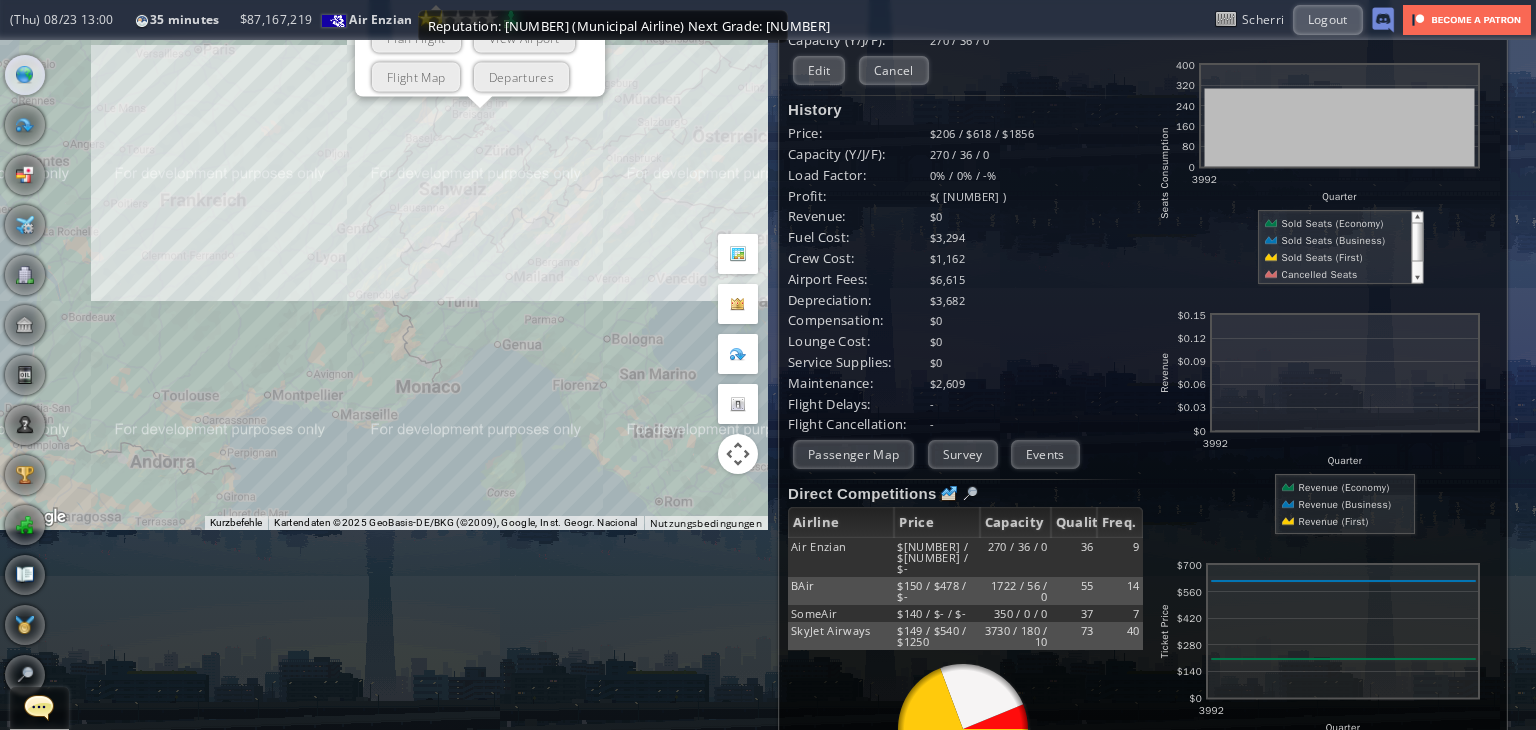 click on "Reputation: [NUMBER] (Municipal Airline) Next Grade: [NUMBER]" at bounding box center [603, 26] 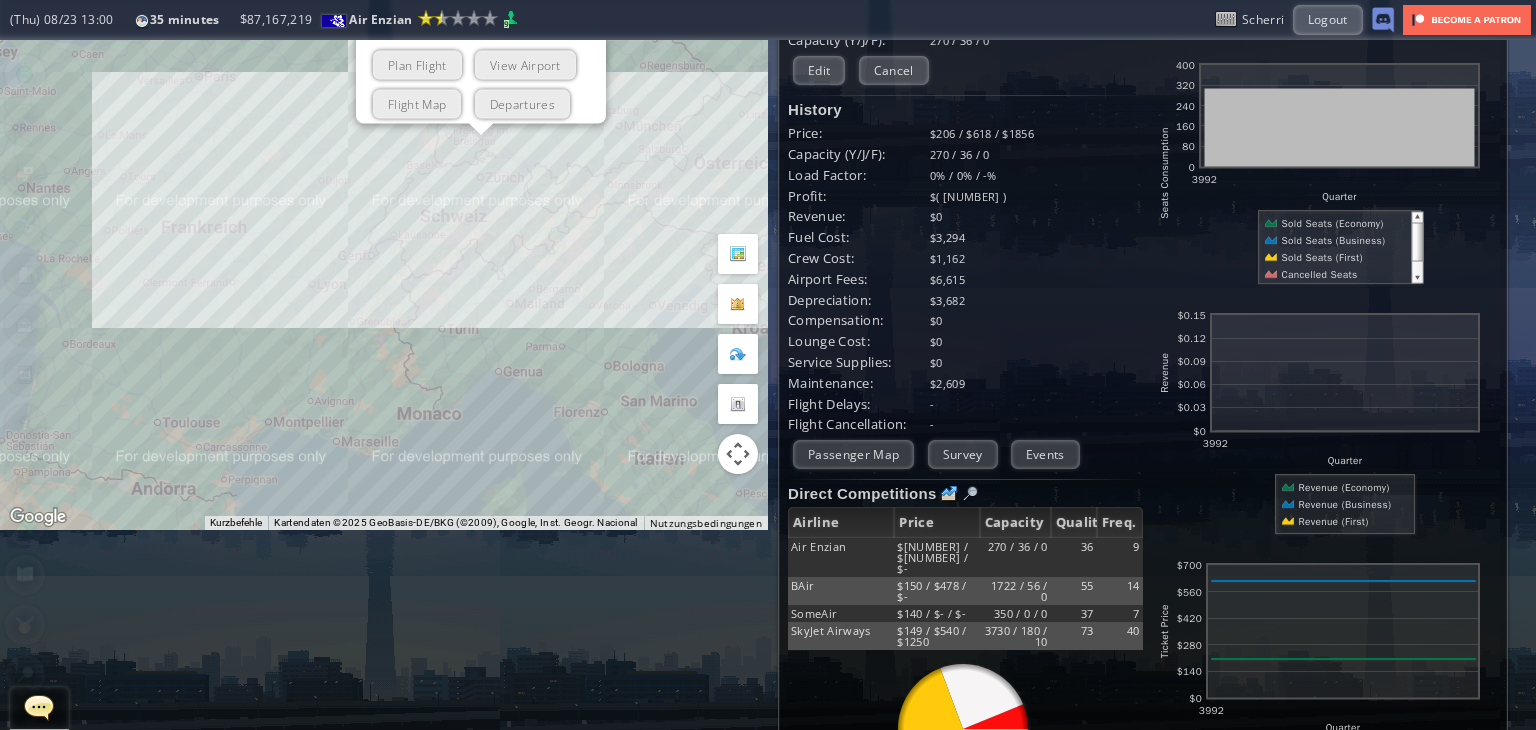 drag, startPoint x: 596, startPoint y: 287, endPoint x: 597, endPoint y: 356, distance: 69.00725 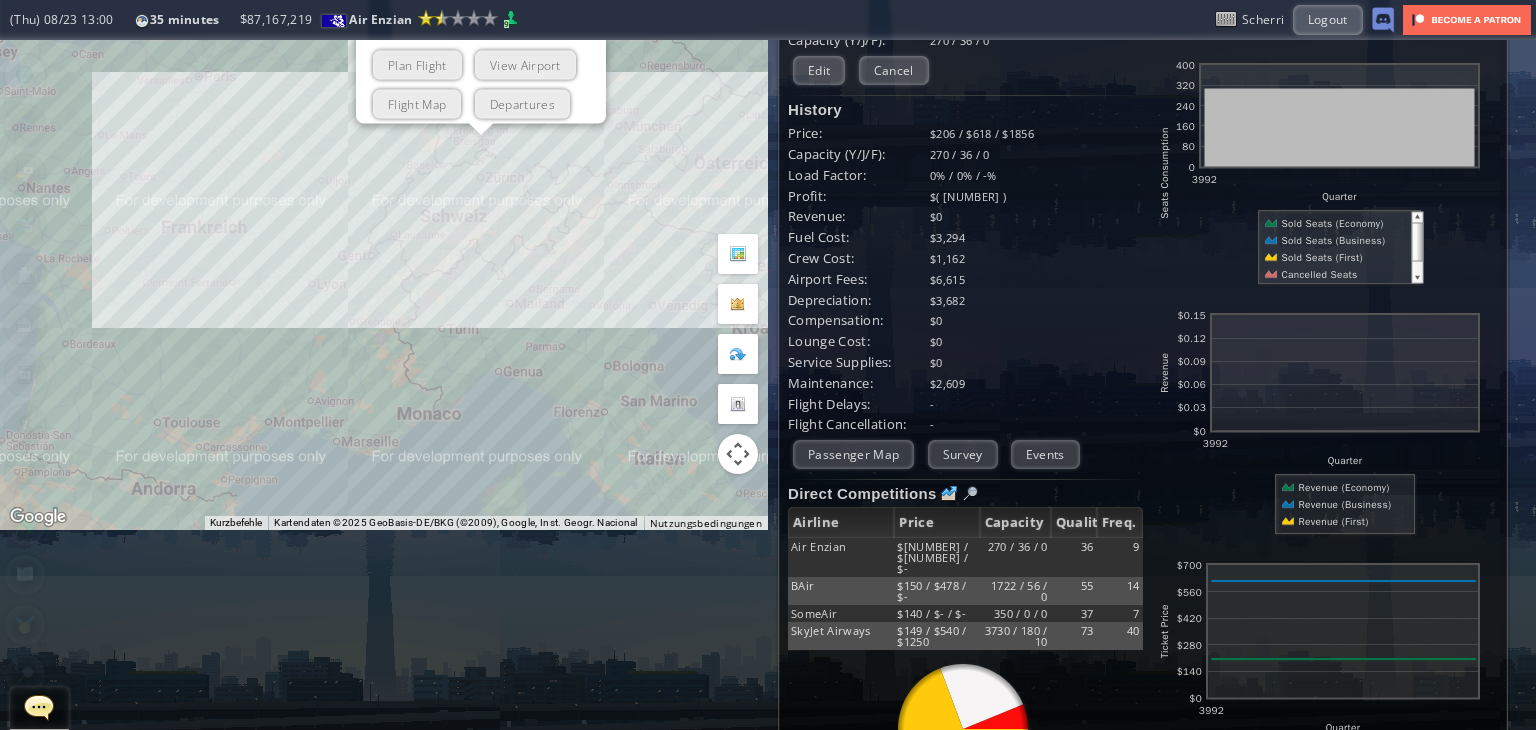 click on "Um von einem Element zum anderen zu gelangen, drückst du die Pfeiltasten entsprechend.
Zürich Airport  ( ZRH )
Zurich  ([REGION])
[NUMBER] [NUMBER]
[NUMBER], [NUMBER]  ( [NUMBER] )
[NUMBER]  ( [NUMBER] m )
[NUMBER]
Plan Flight
View Airport
Flight Map
Departures" at bounding box center (384, 185) 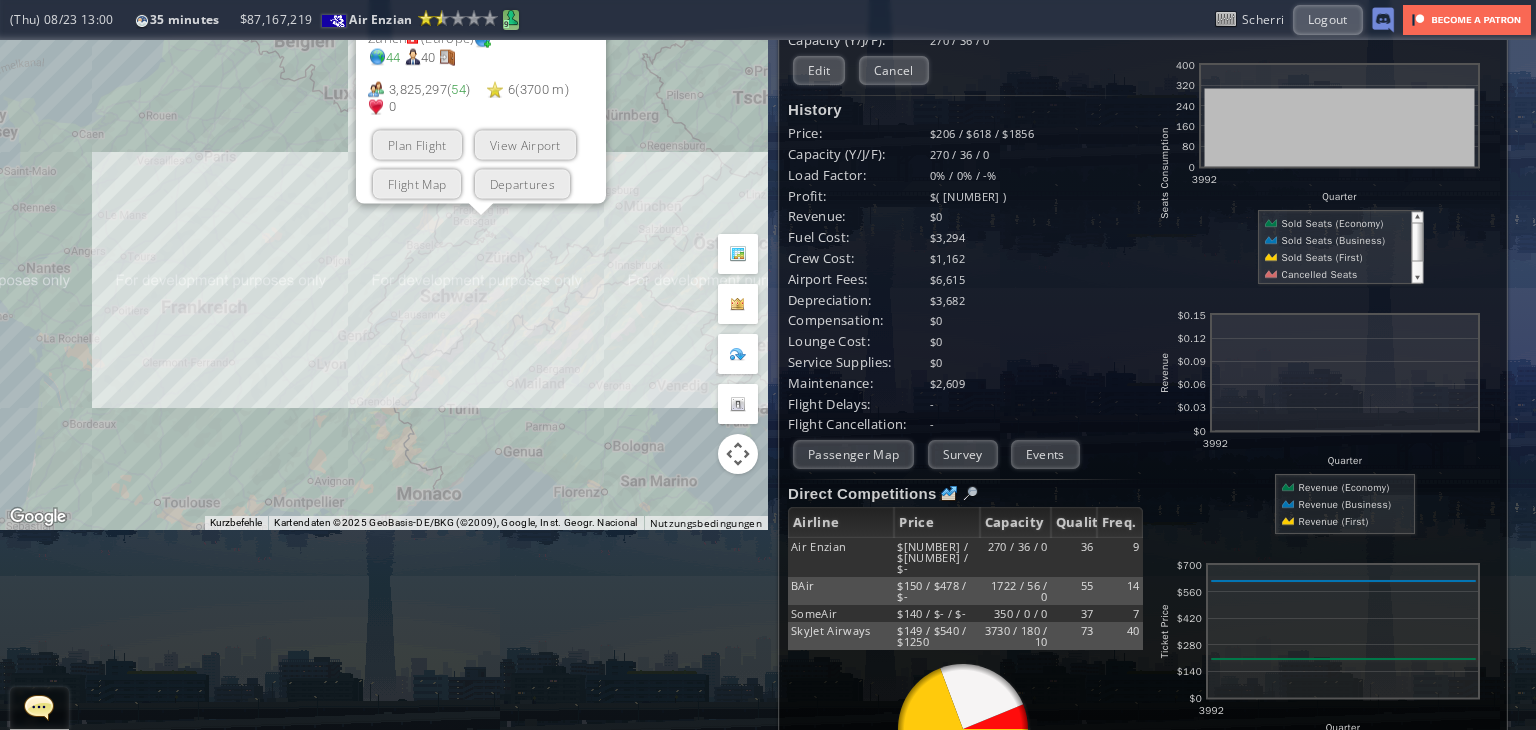 click at bounding box center [511, 18] 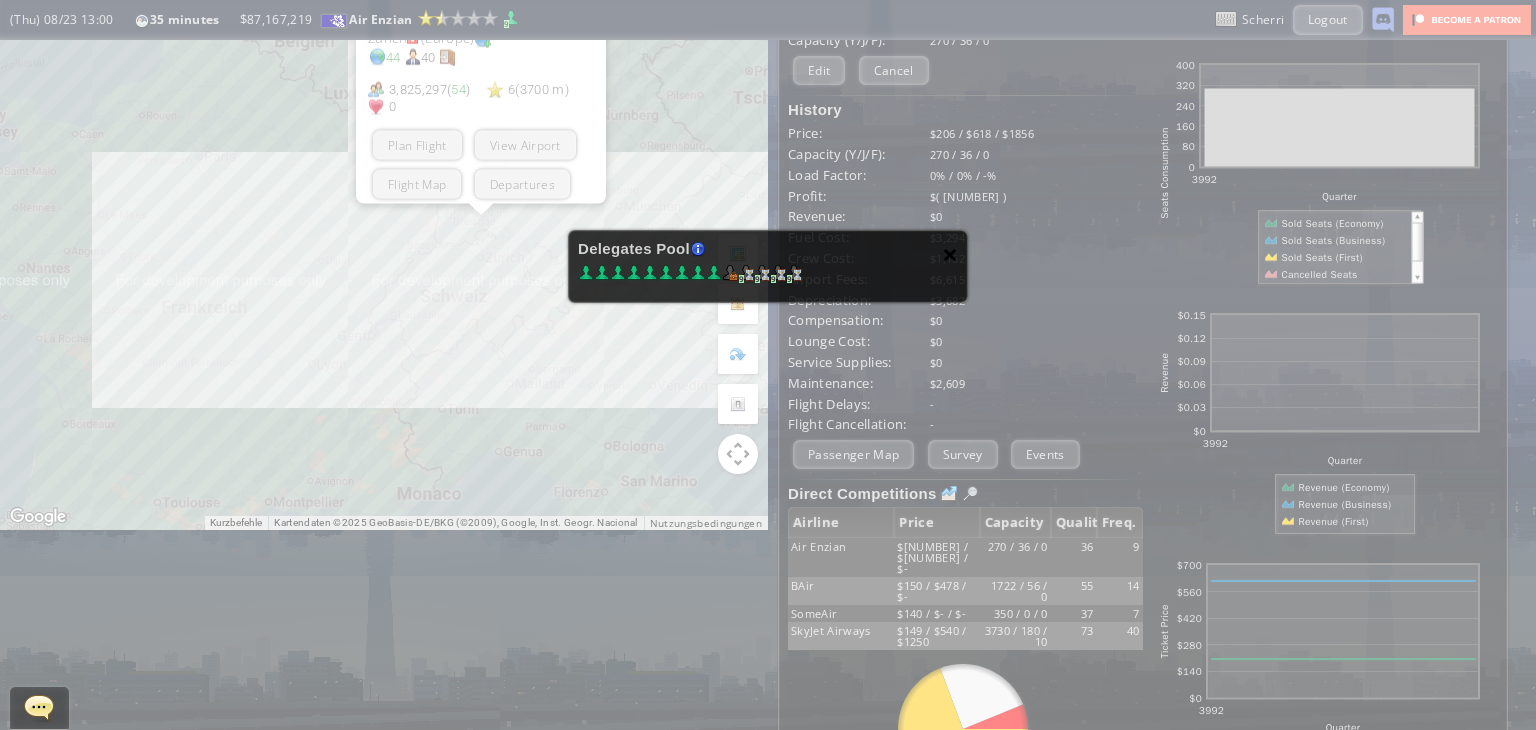 click on "×" at bounding box center (950, 254) 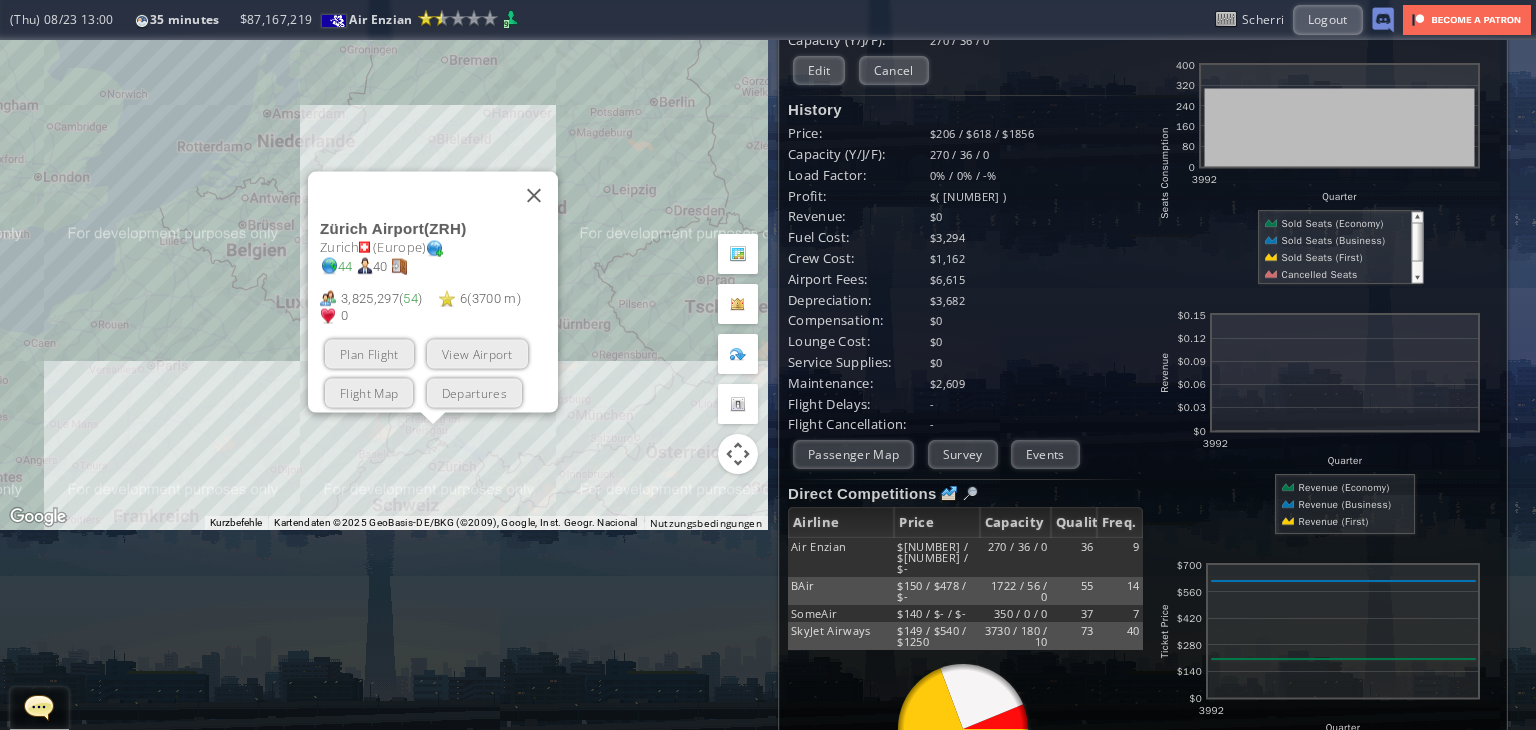 drag, startPoint x: 676, startPoint y: 117, endPoint x: 628, endPoint y: 329, distance: 217.36604 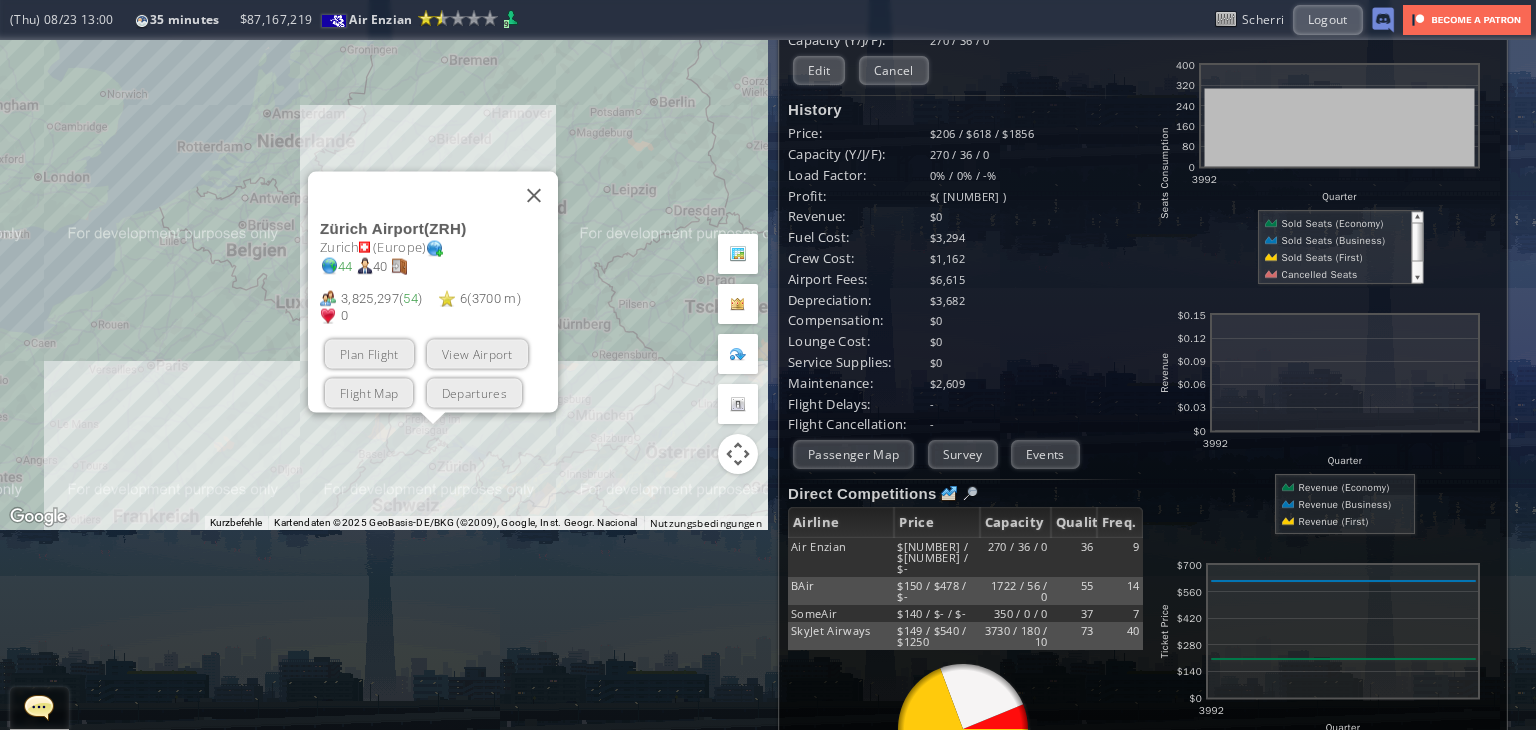 click on "Um von einem Element zum anderen zu gelangen, drückst du die Pfeiltasten entsprechend.
Zürich Airport  ( ZRH )
Zurich  ([REGION])
[NUMBER] [NUMBER]
[NUMBER], [NUMBER]  ( [NUMBER] )
[NUMBER]  ( [NUMBER] m )
[NUMBER]
Plan Flight
View Airport
Flight Map
Departures" at bounding box center [384, 185] 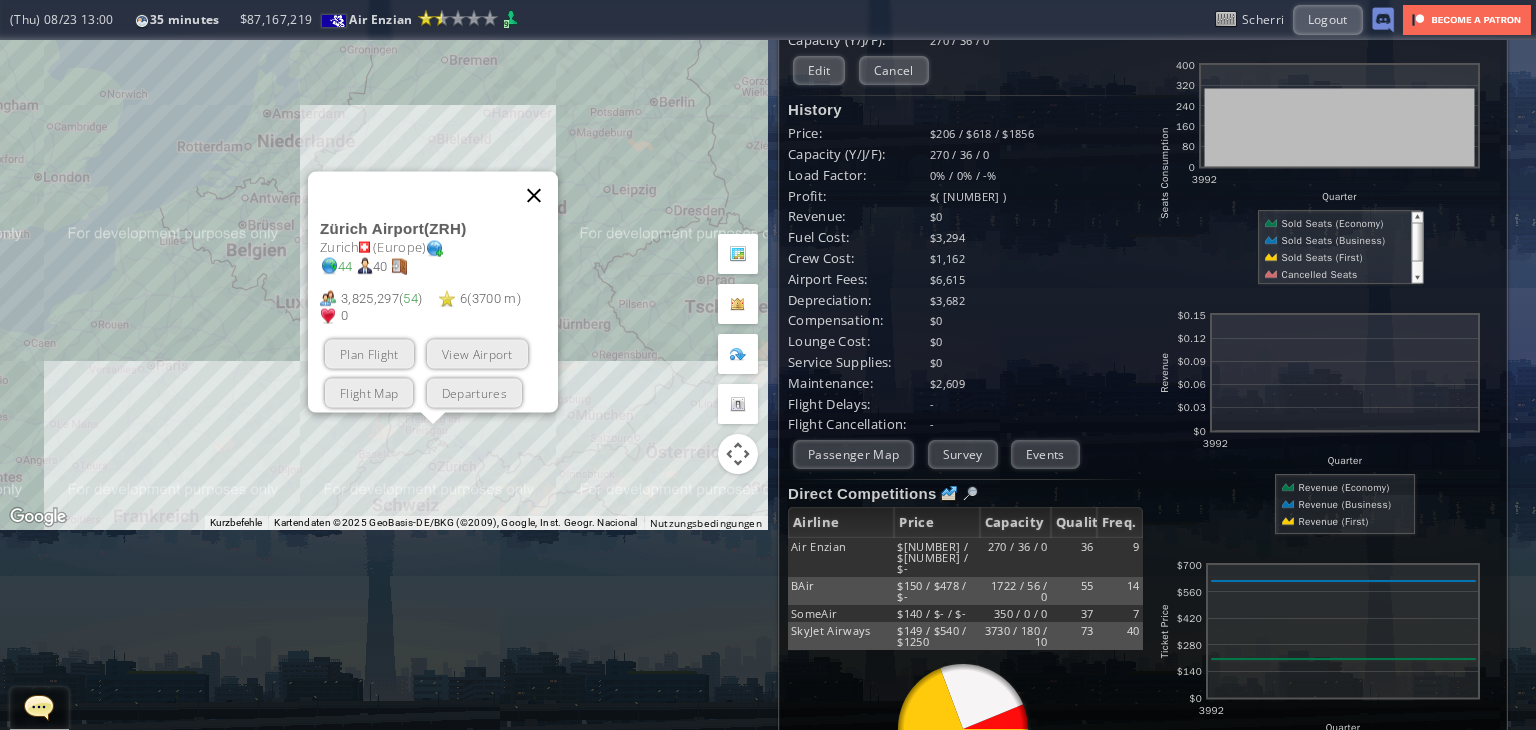 click at bounding box center (534, 196) 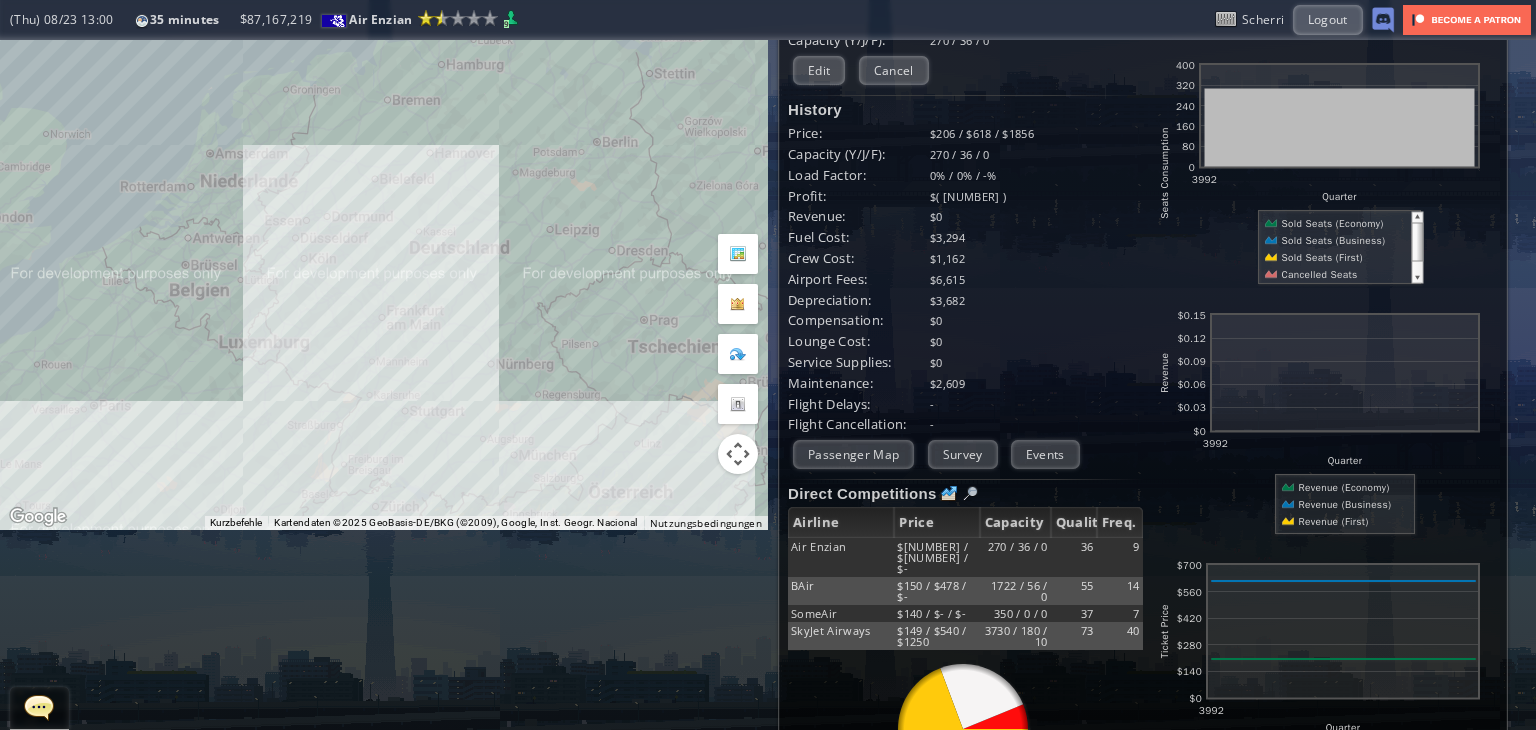 drag, startPoint x: 623, startPoint y: 327, endPoint x: 566, endPoint y: 365, distance: 68.50548 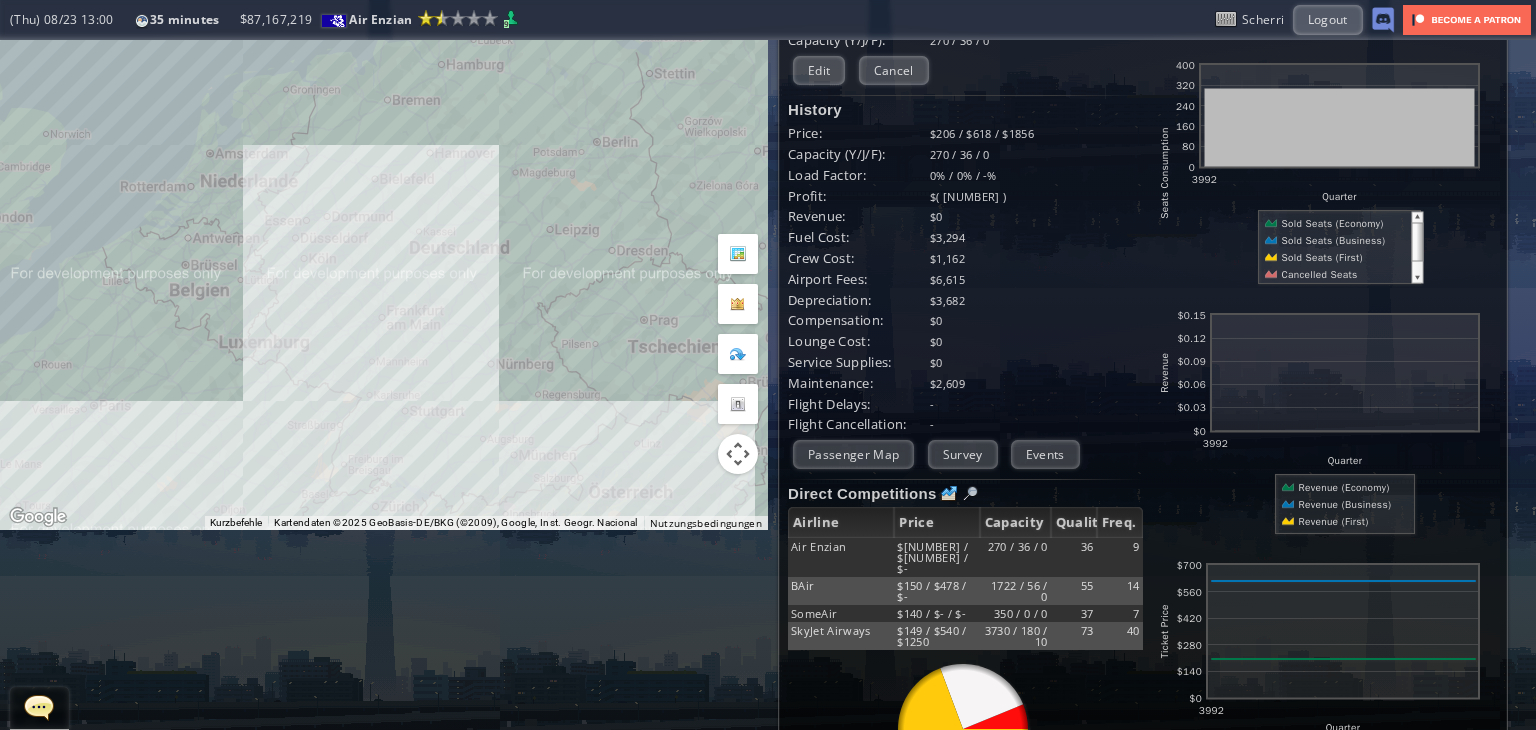 click on "Um von einem Element zum anderen zu gelangen, drückst du die Pfeiltasten entsprechend." at bounding box center [384, 185] 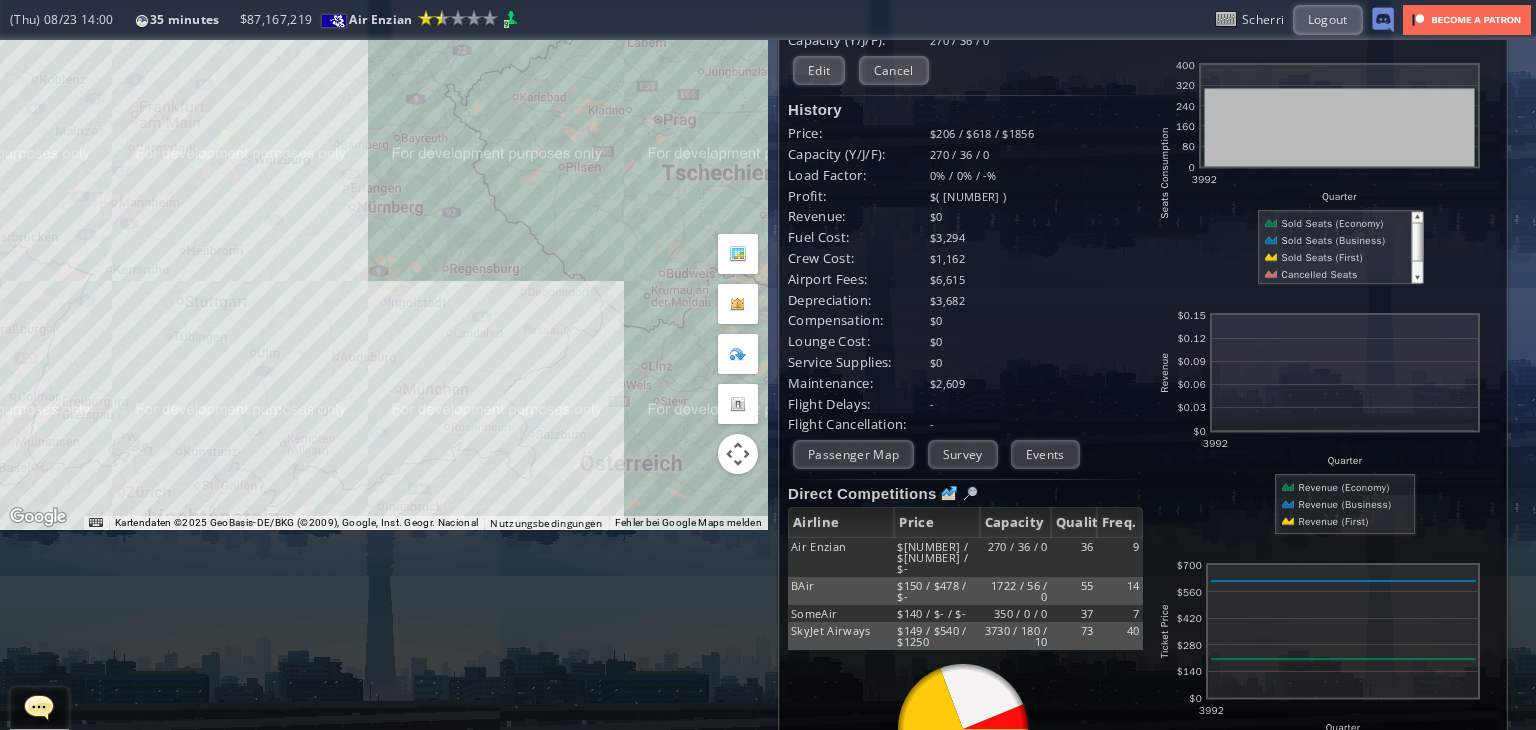 drag, startPoint x: 552, startPoint y: 409, endPoint x: 489, endPoint y: 125, distance: 290.90378 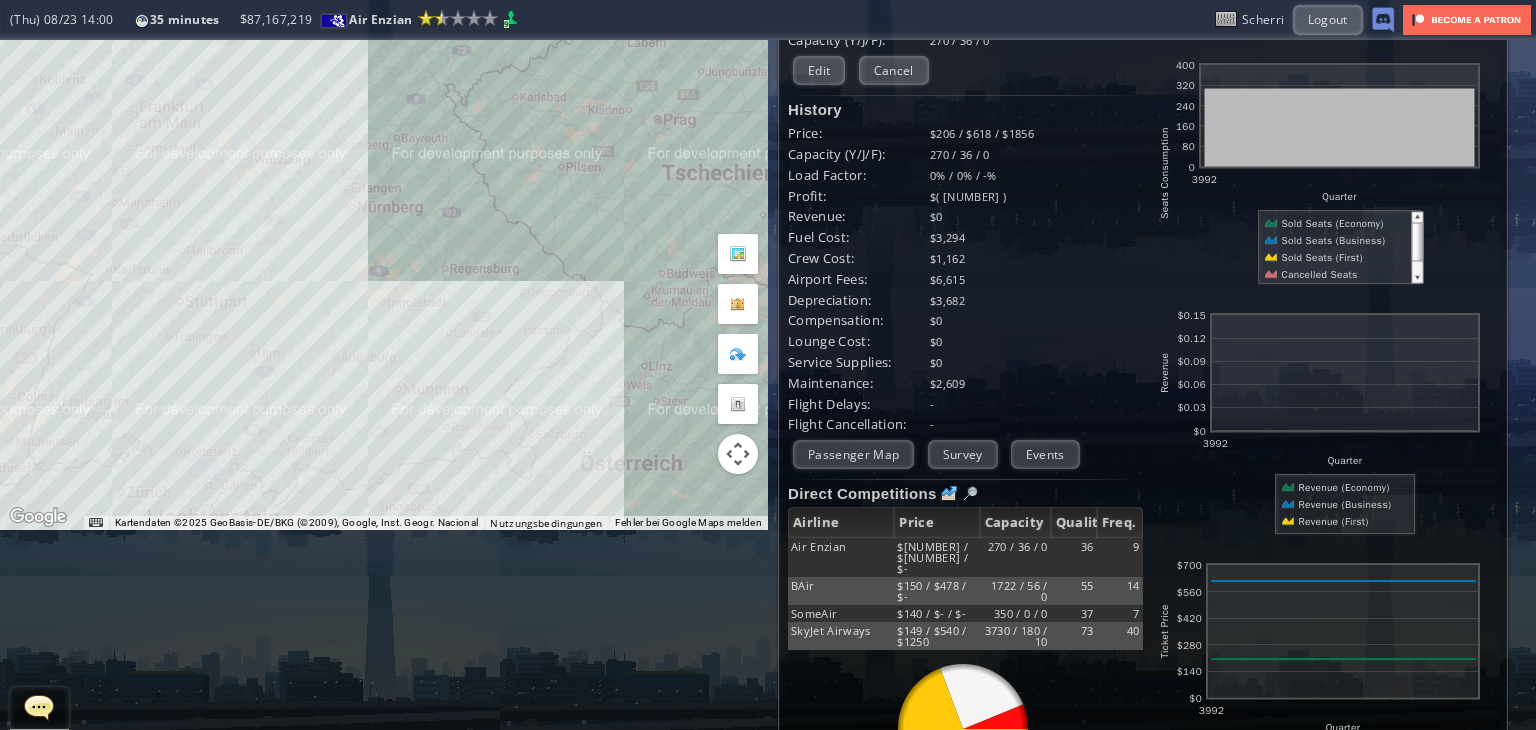 click on "Um von einem Element zum anderen zu gelangen, drückst du die Pfeiltasten entsprechend." at bounding box center (384, 185) 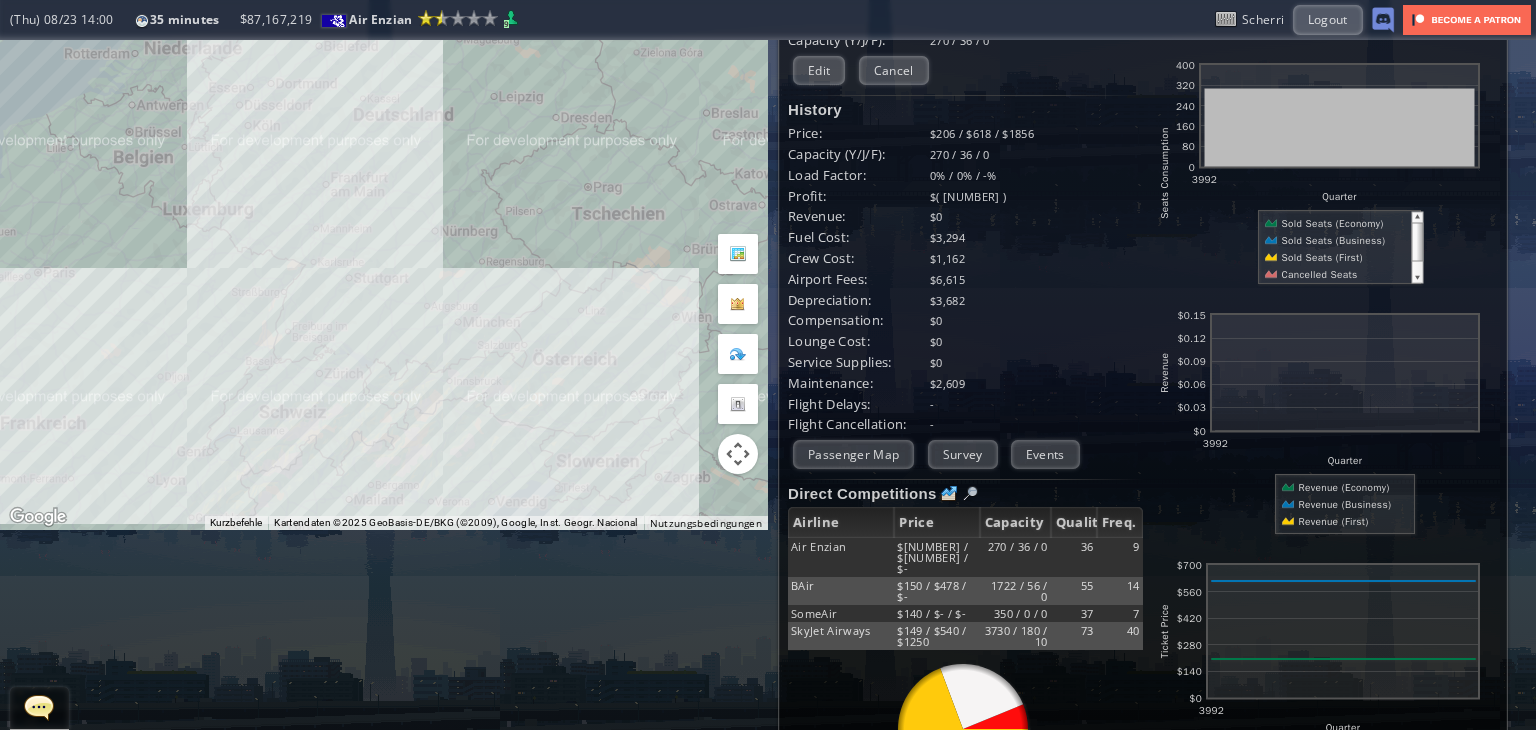 drag, startPoint x: 478, startPoint y: 202, endPoint x: 443, endPoint y: 425, distance: 225.72993 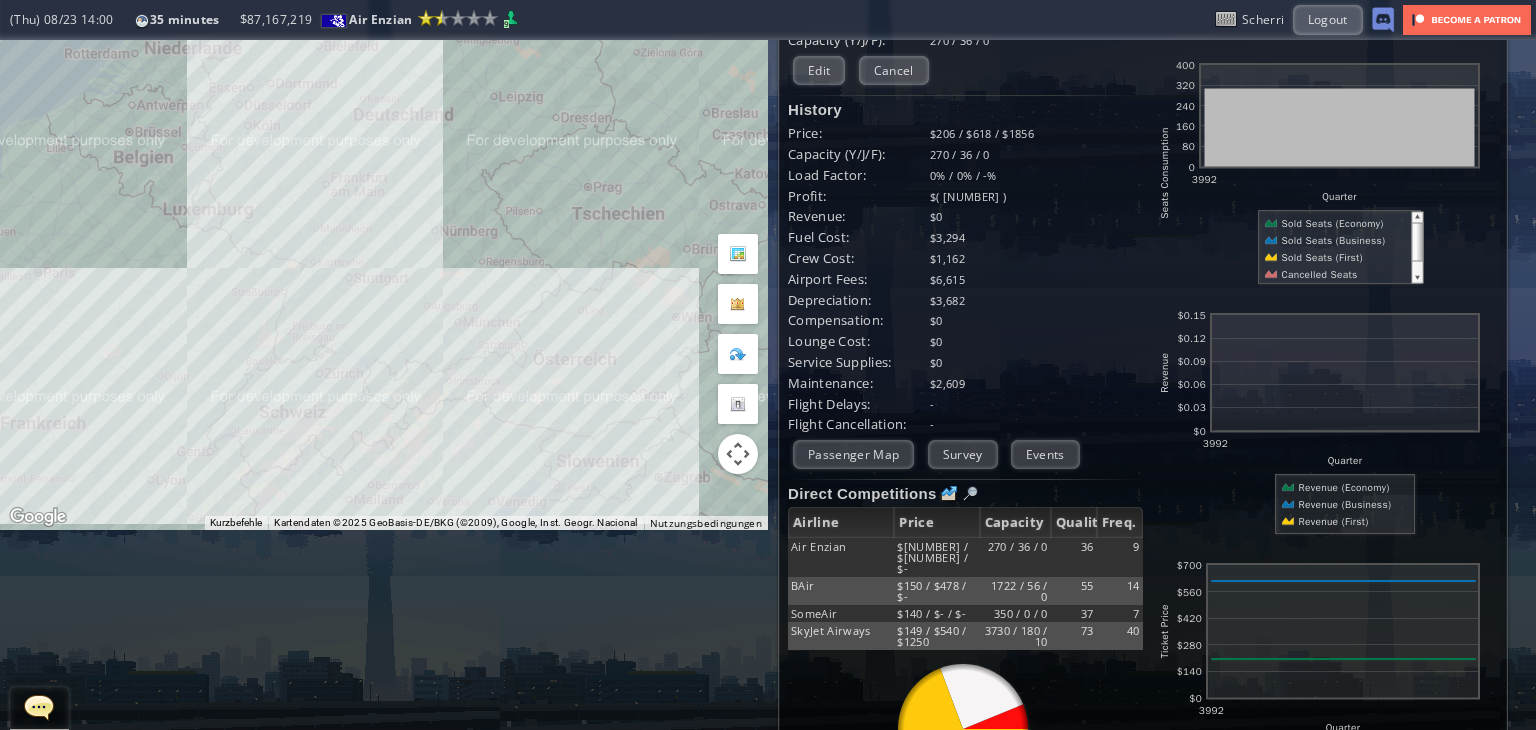 click on "Um von einem Element zum anderen zu gelangen, drückst du die Pfeiltasten entsprechend." at bounding box center (384, 185) 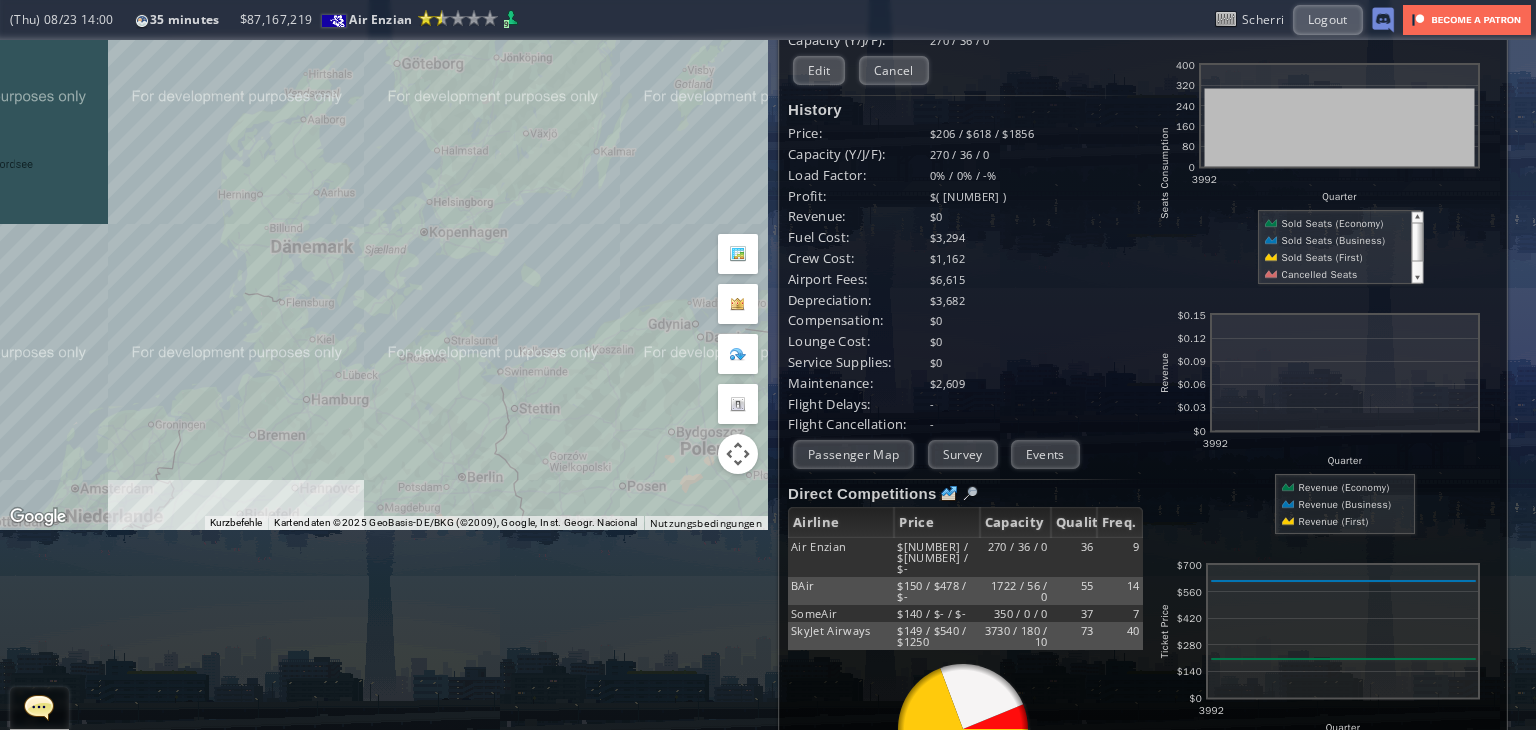 drag, startPoint x: 556, startPoint y: 163, endPoint x: 506, endPoint y: 363, distance: 206.15529 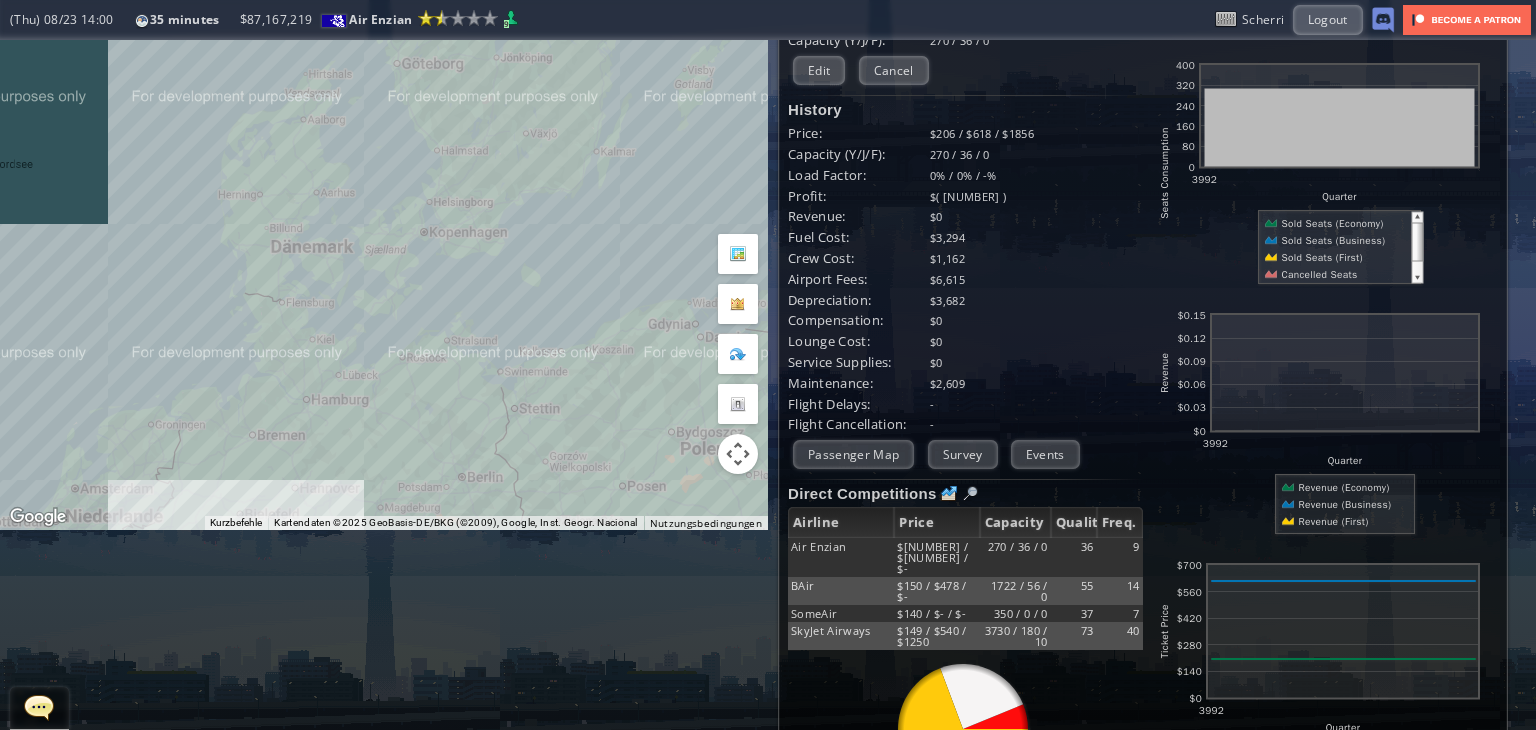 click on "Um von einem Element zum anderen zu gelangen, drückst du die Pfeiltasten entsprechend." at bounding box center (384, 185) 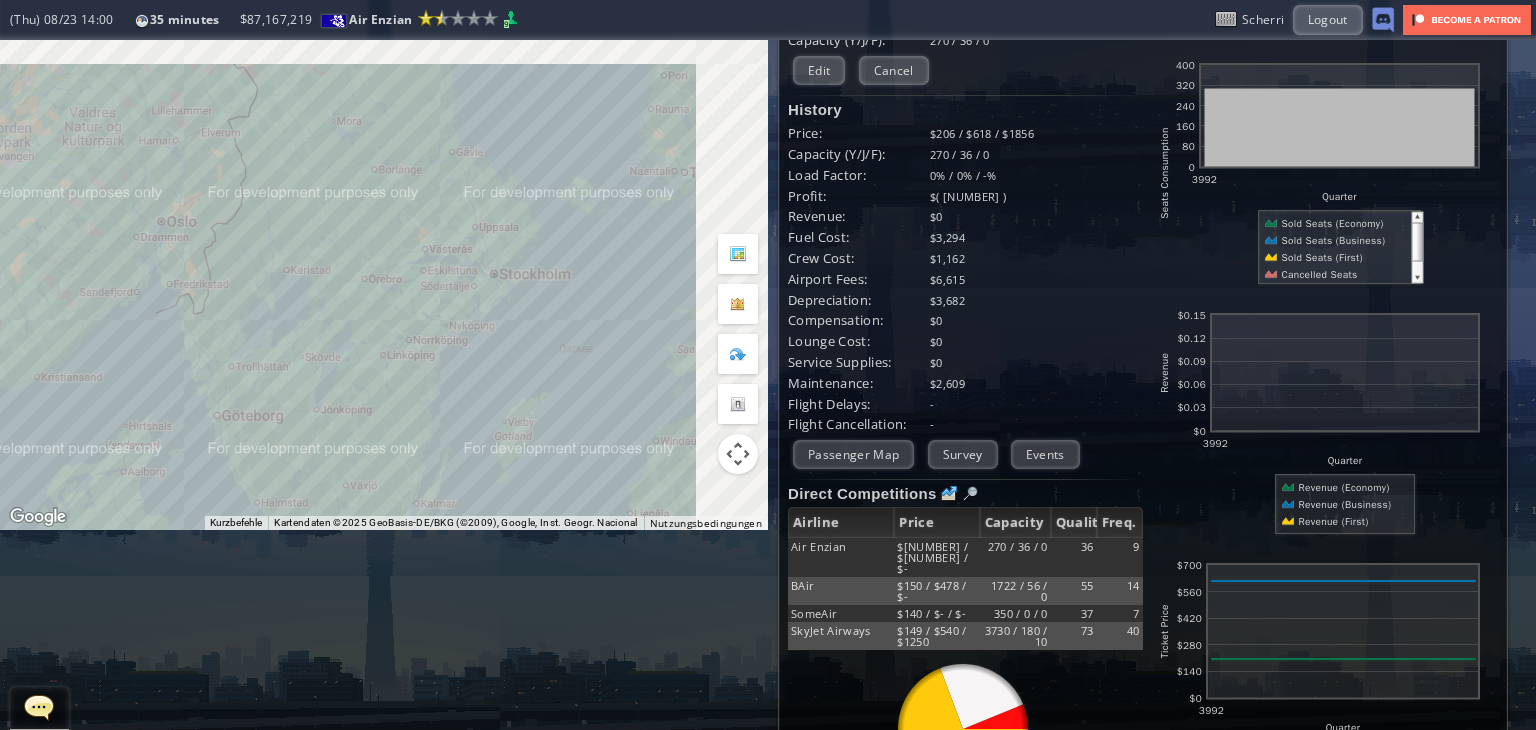 drag, startPoint x: 614, startPoint y: 161, endPoint x: 465, endPoint y: 397, distance: 279.10034 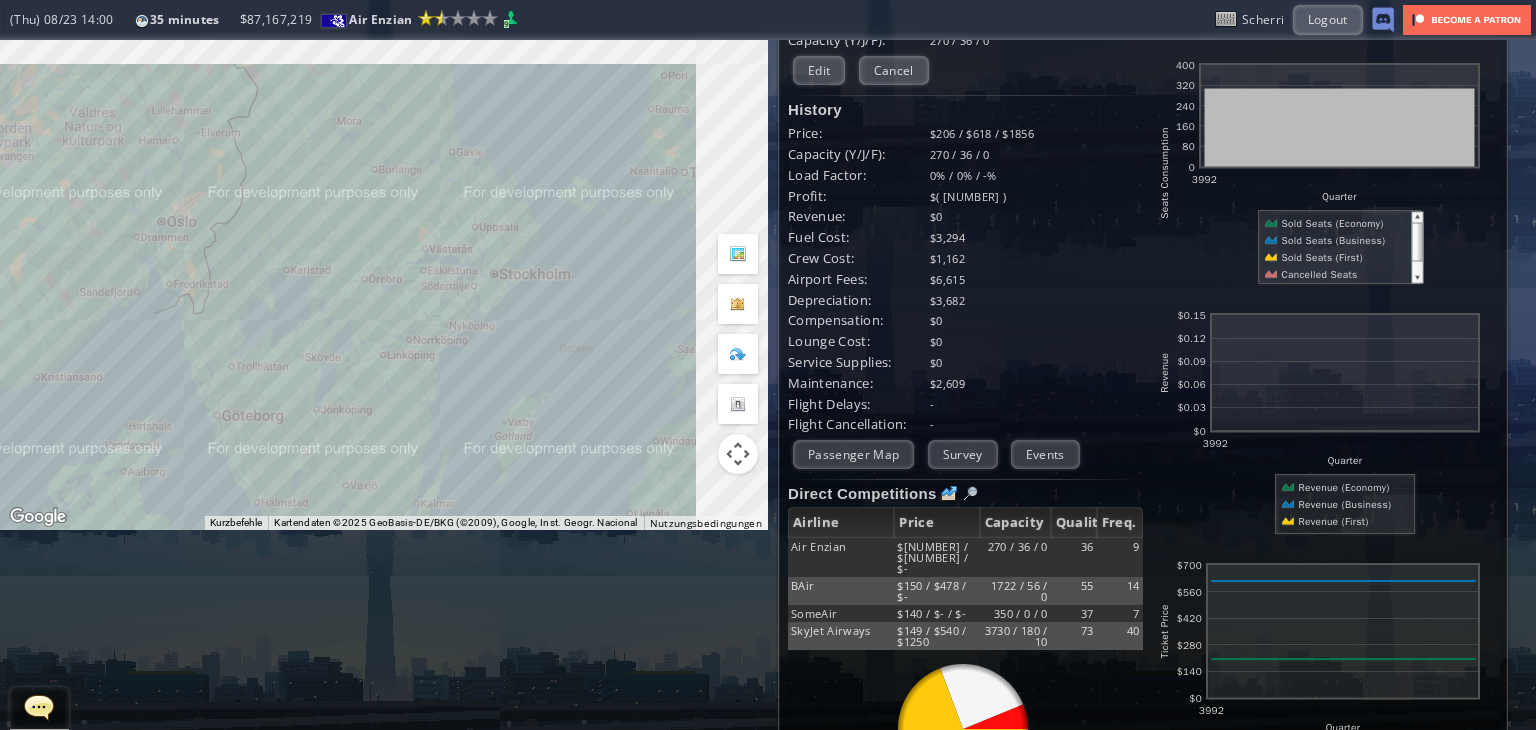 click on "Um von einem Element zum anderen zu gelangen, drückst du die Pfeiltasten entsprechend." at bounding box center (384, 185) 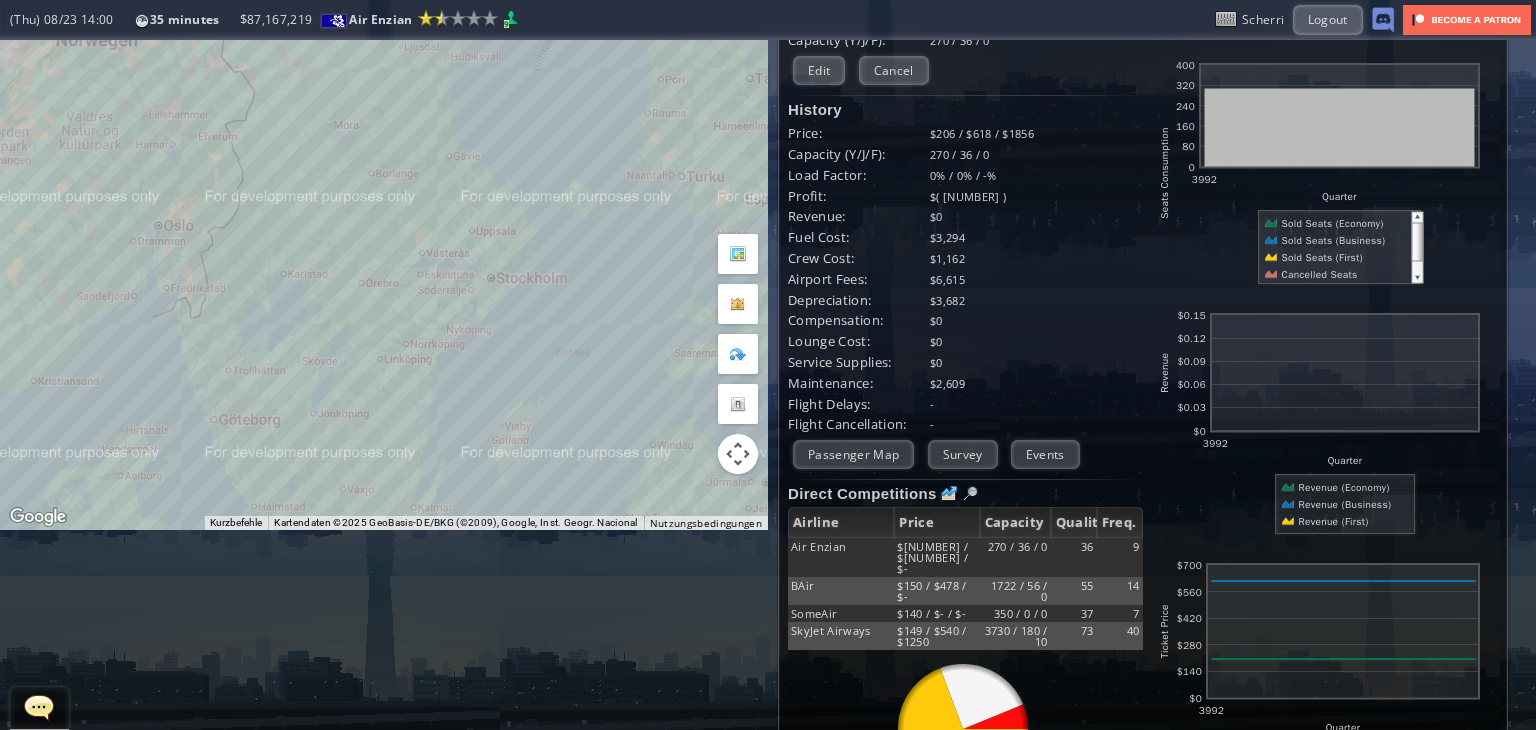 click on "Um von einem Element zum anderen zu gelangen, drückst du die Pfeiltasten entsprechend." at bounding box center [384, 185] 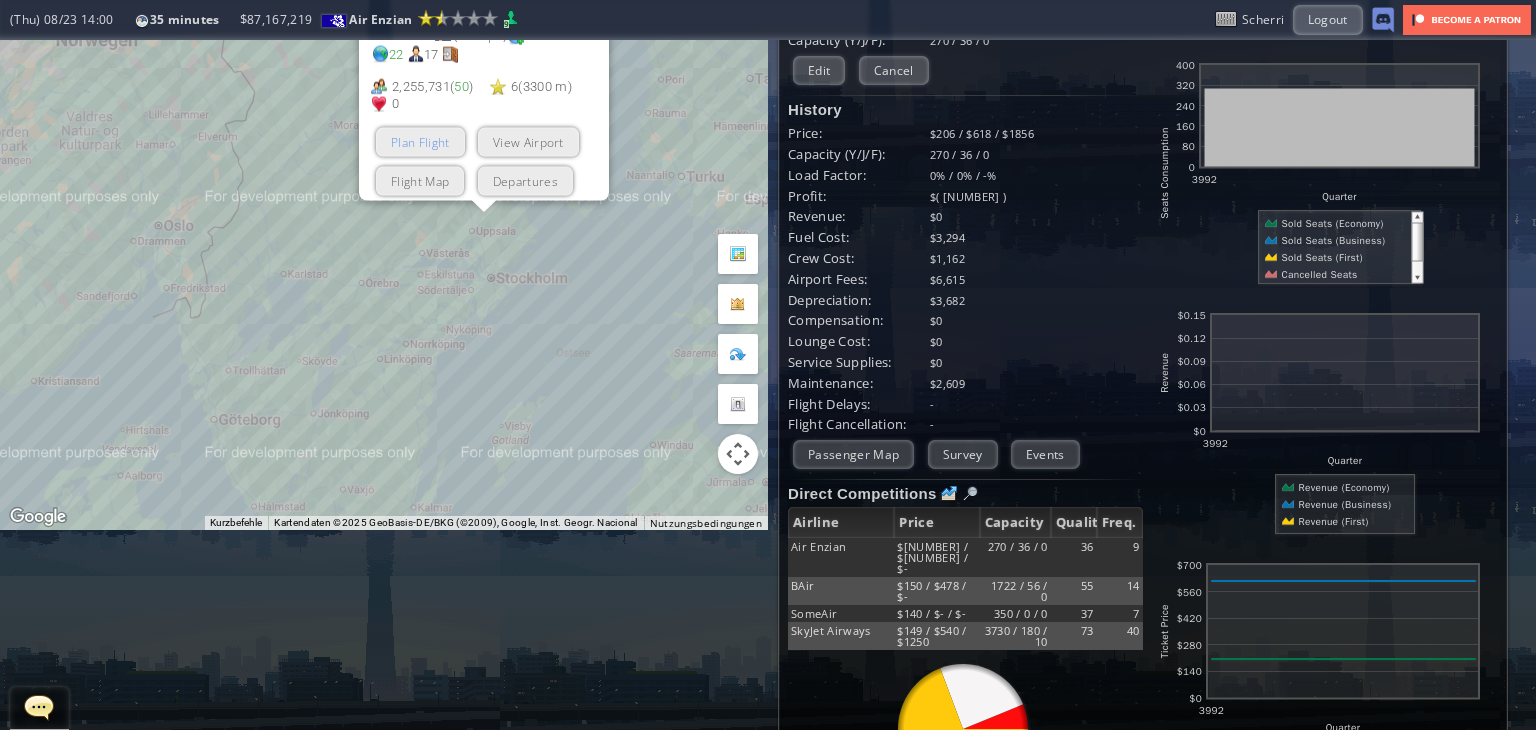 click on "Plan Flight" at bounding box center (420, 142) 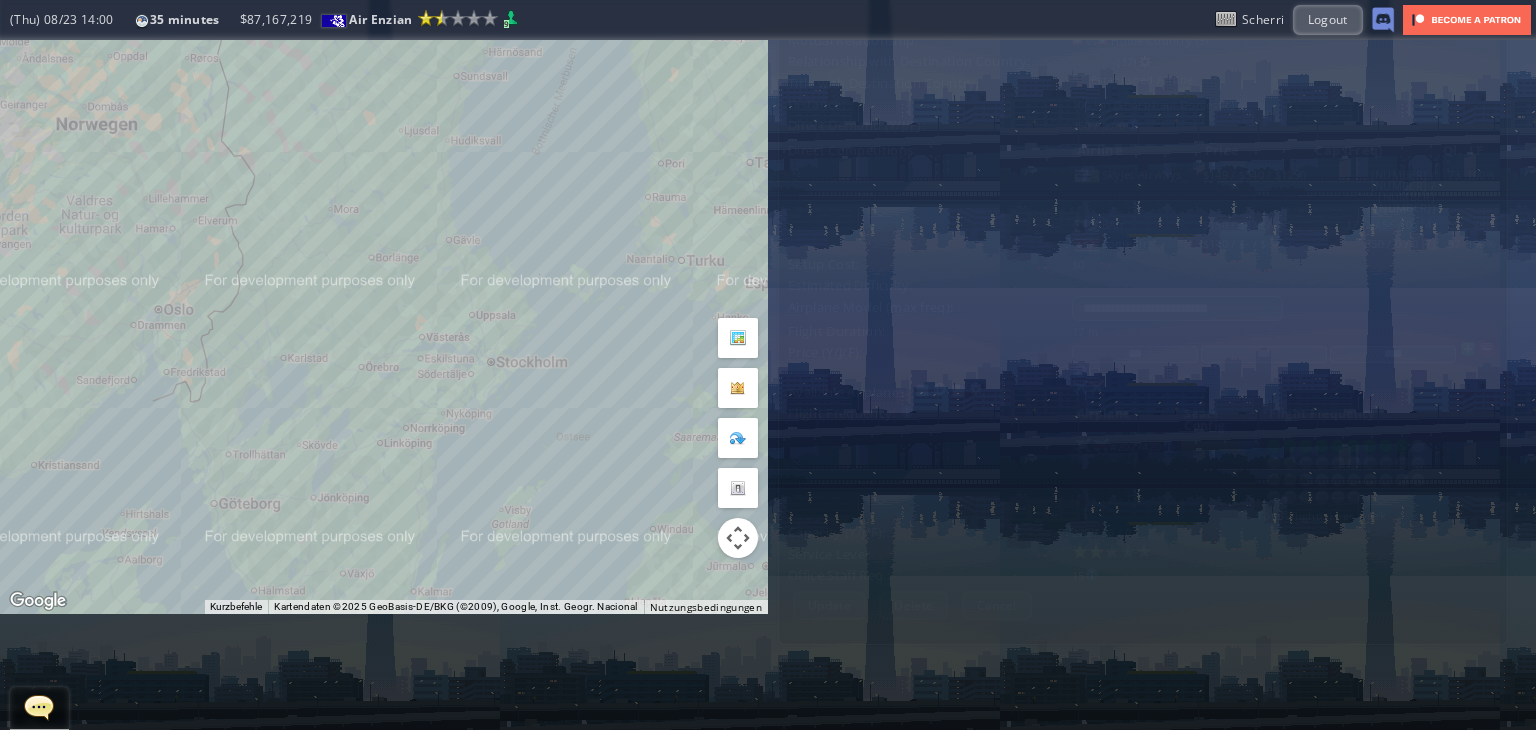 scroll, scrollTop: 0, scrollLeft: 0, axis: both 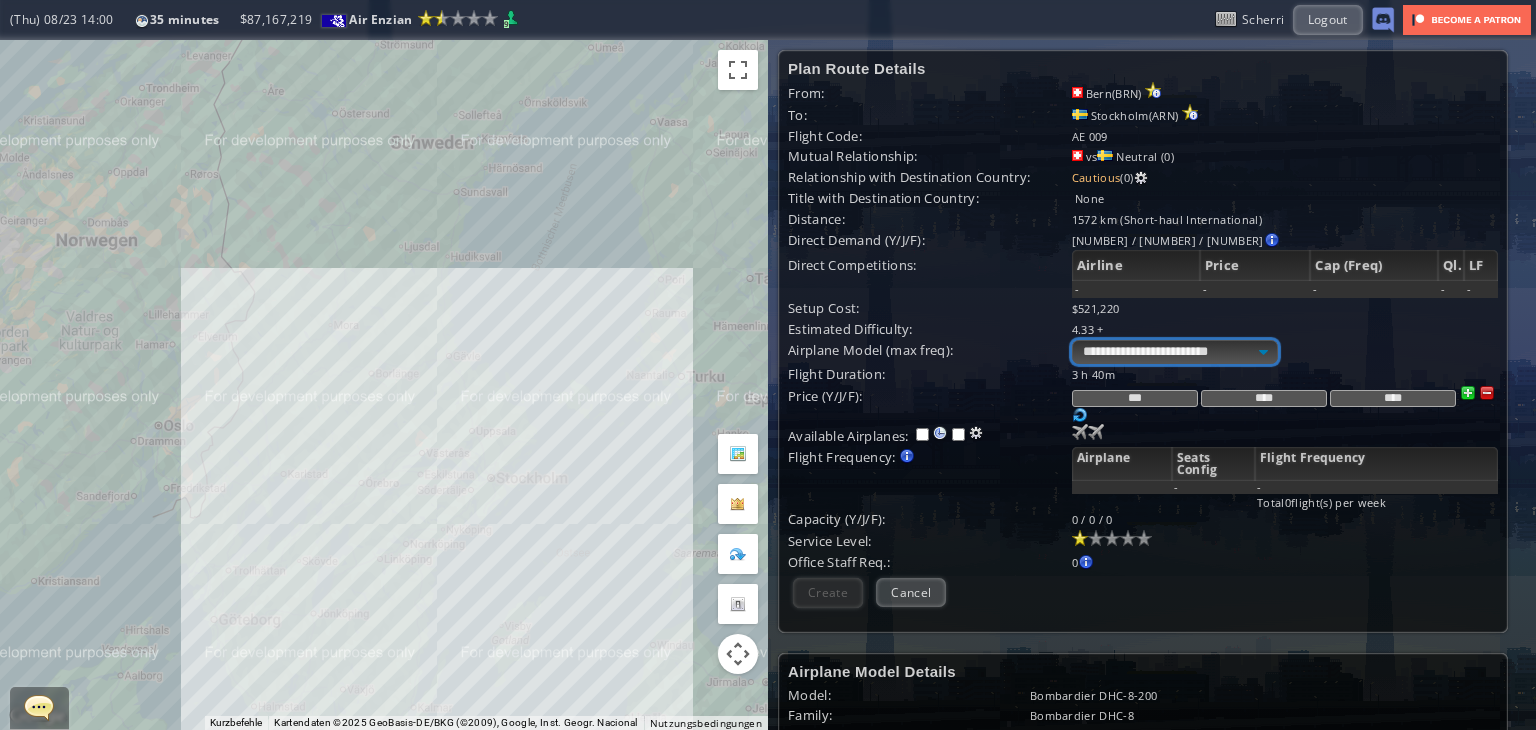click on "**********" at bounding box center (1175, 352) 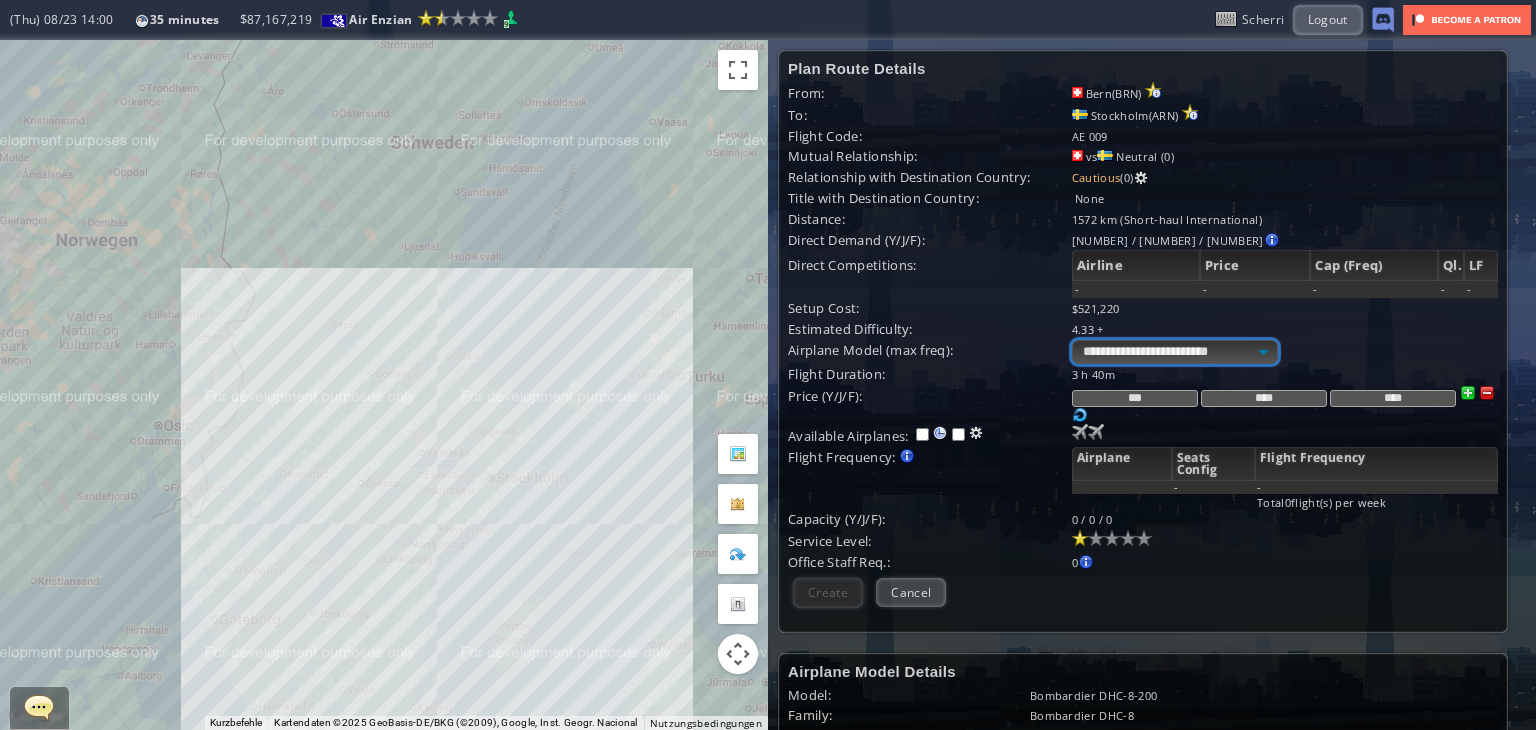select on "**" 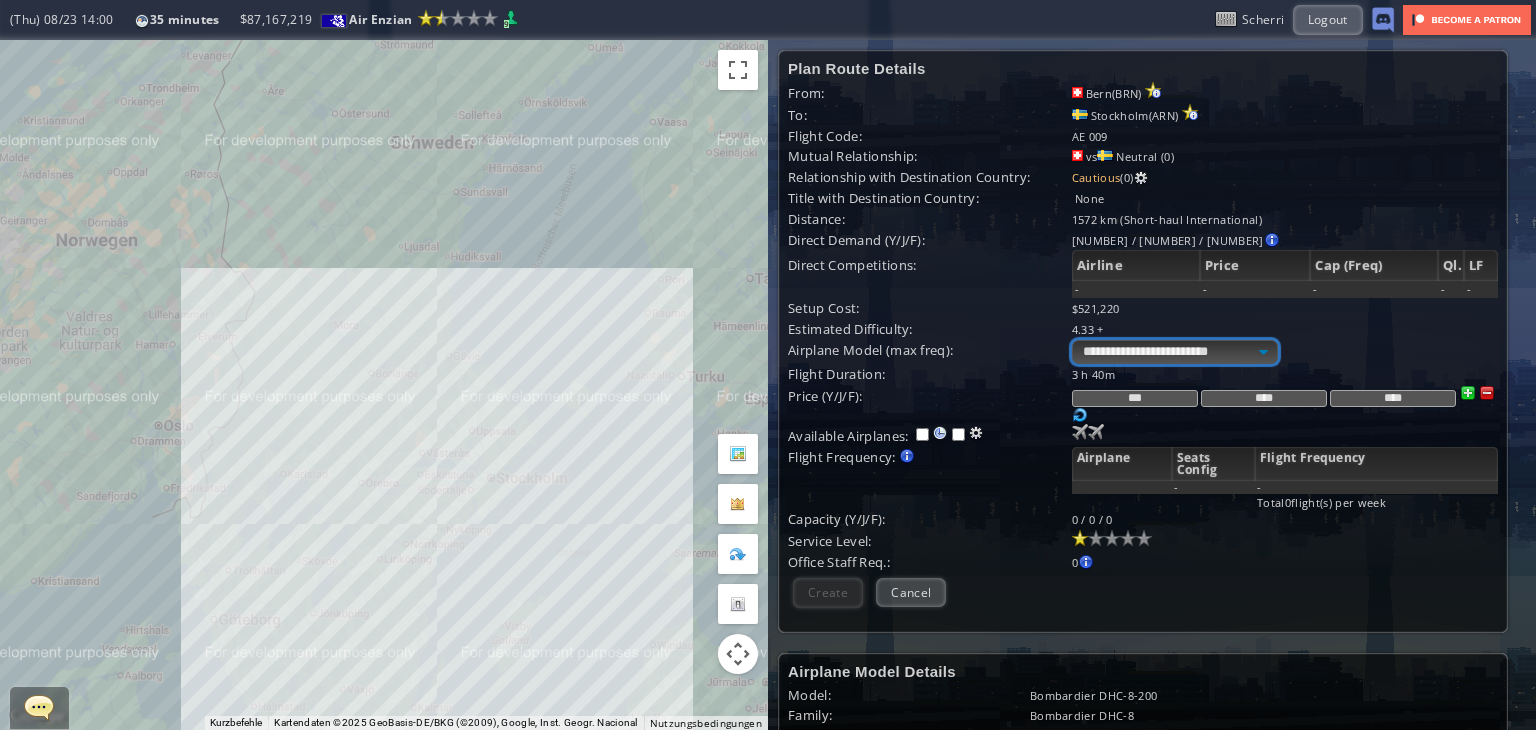click on "**********" at bounding box center (1175, 352) 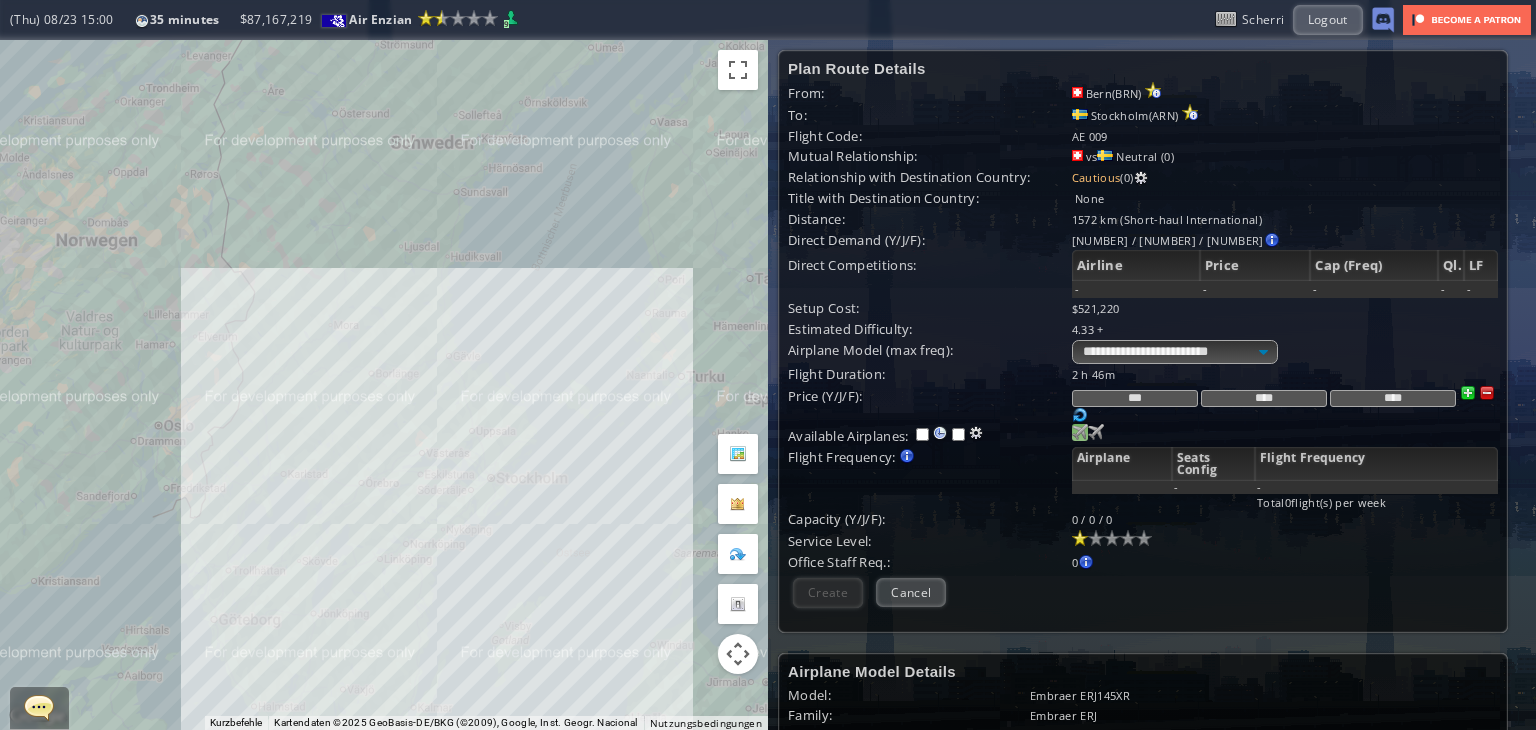 click at bounding box center (1080, 432) 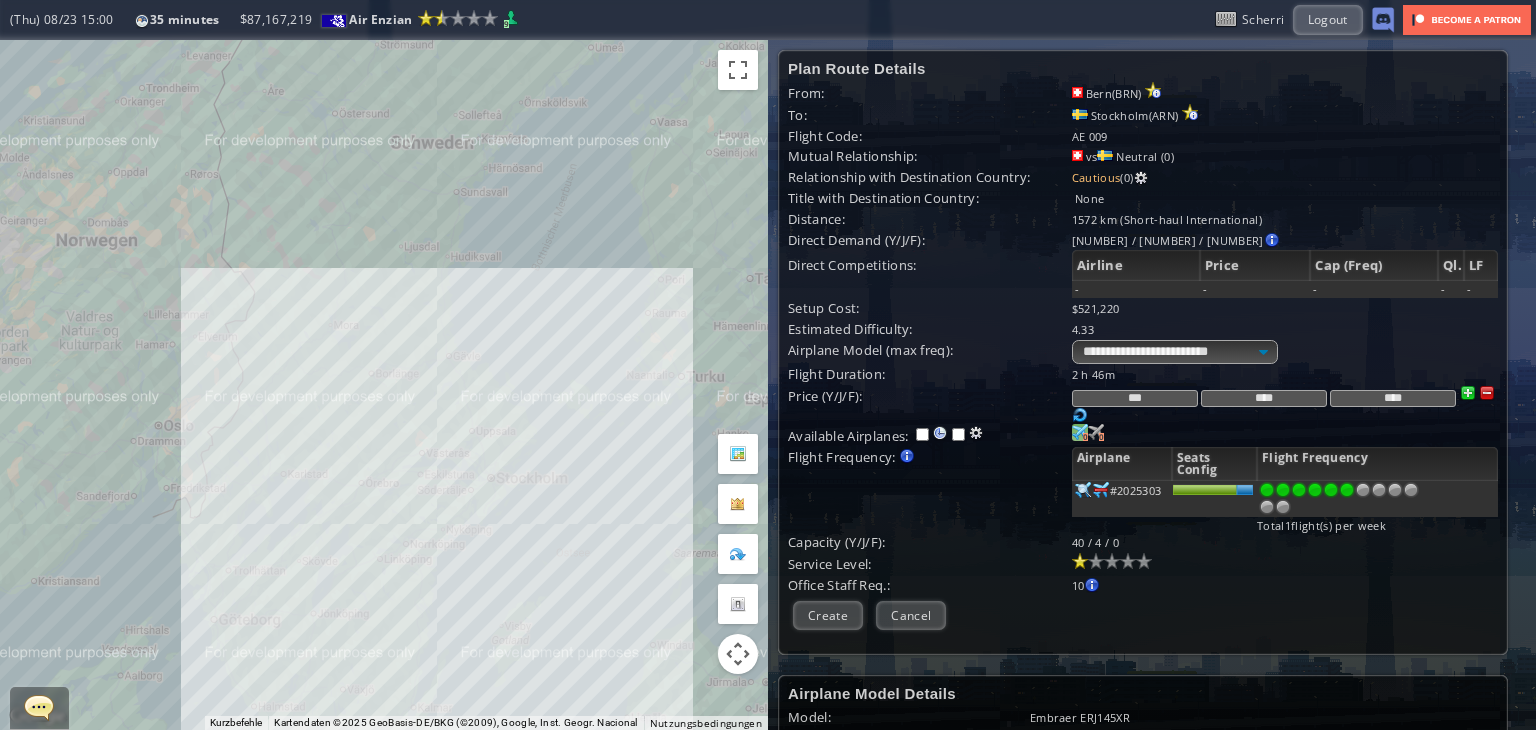 click at bounding box center [1347, 490] 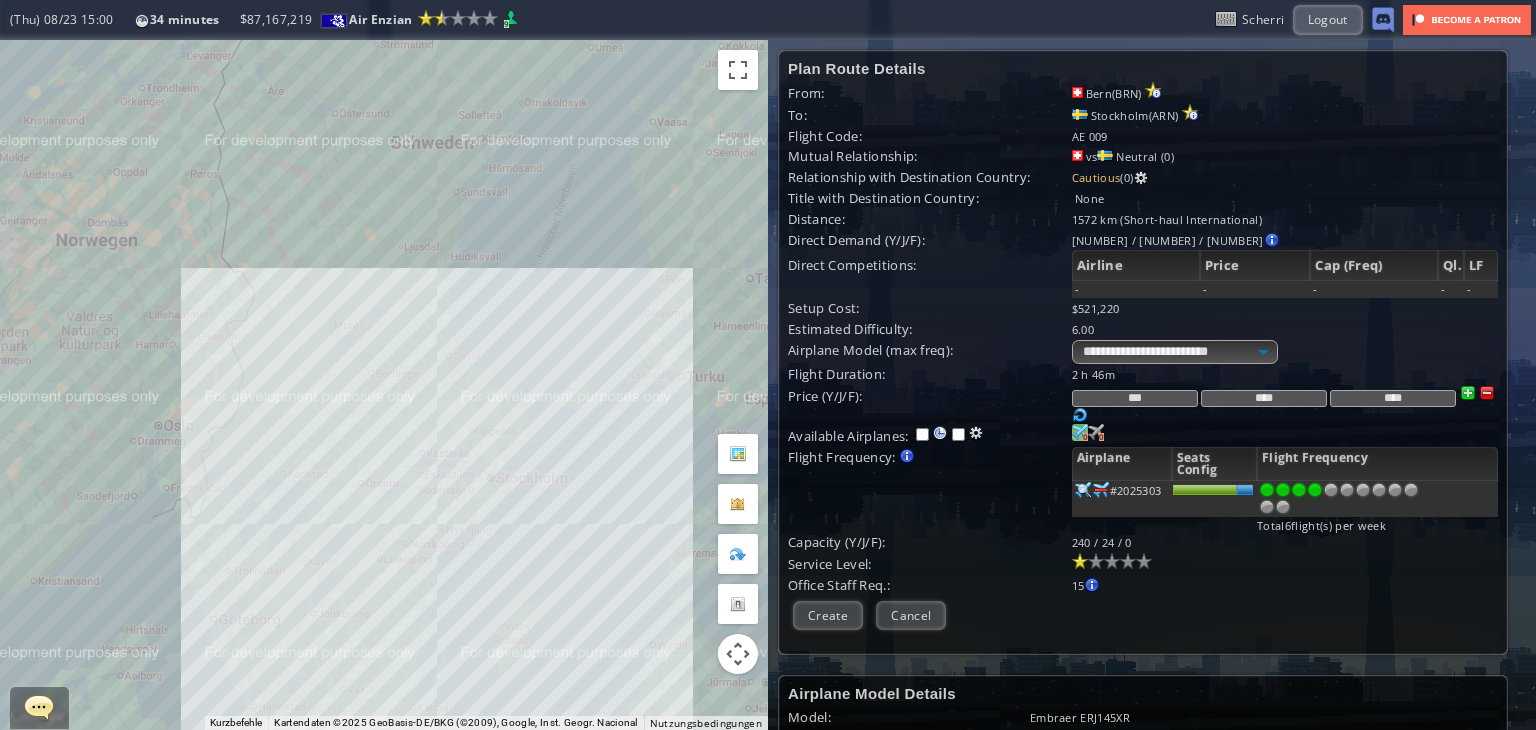 click at bounding box center [1315, 490] 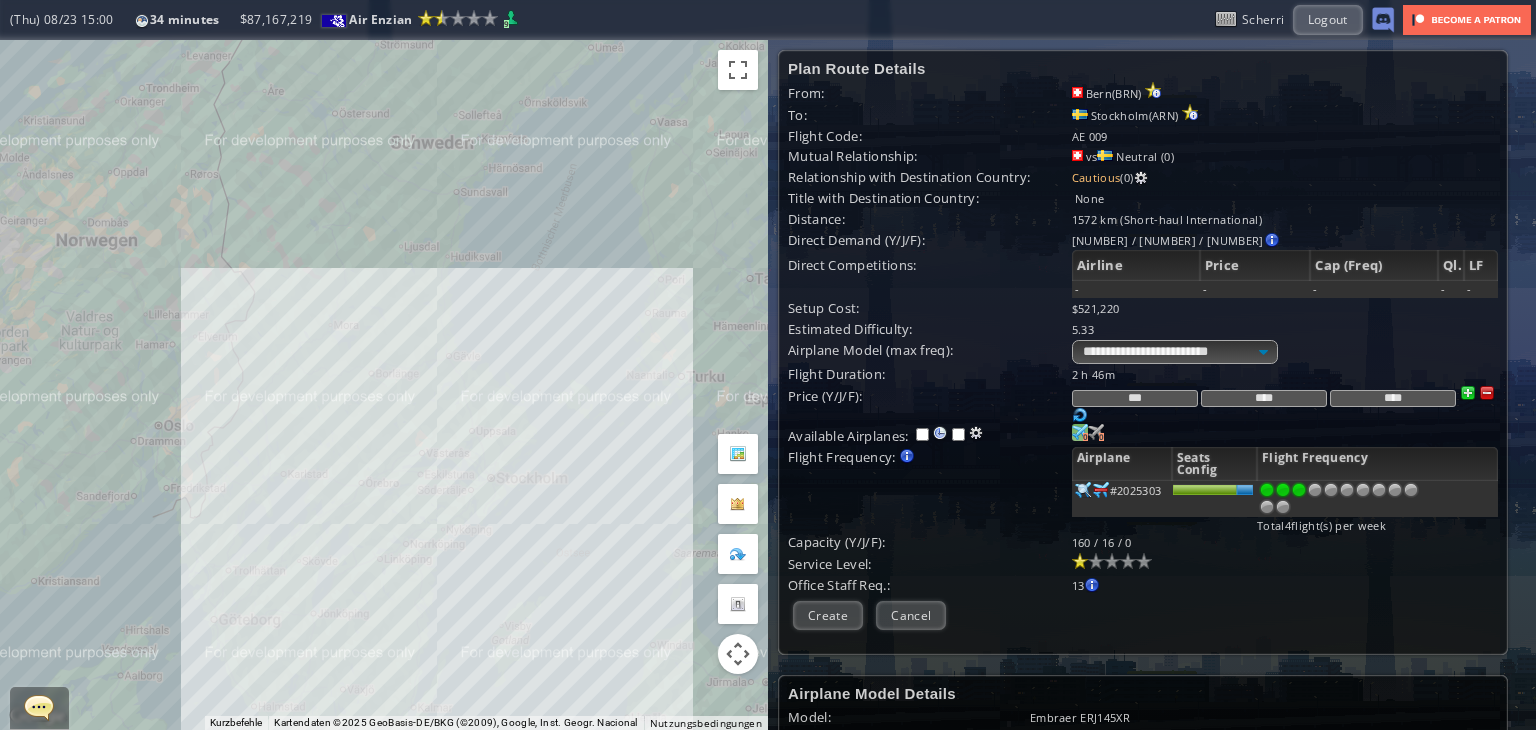 click at bounding box center [1299, 490] 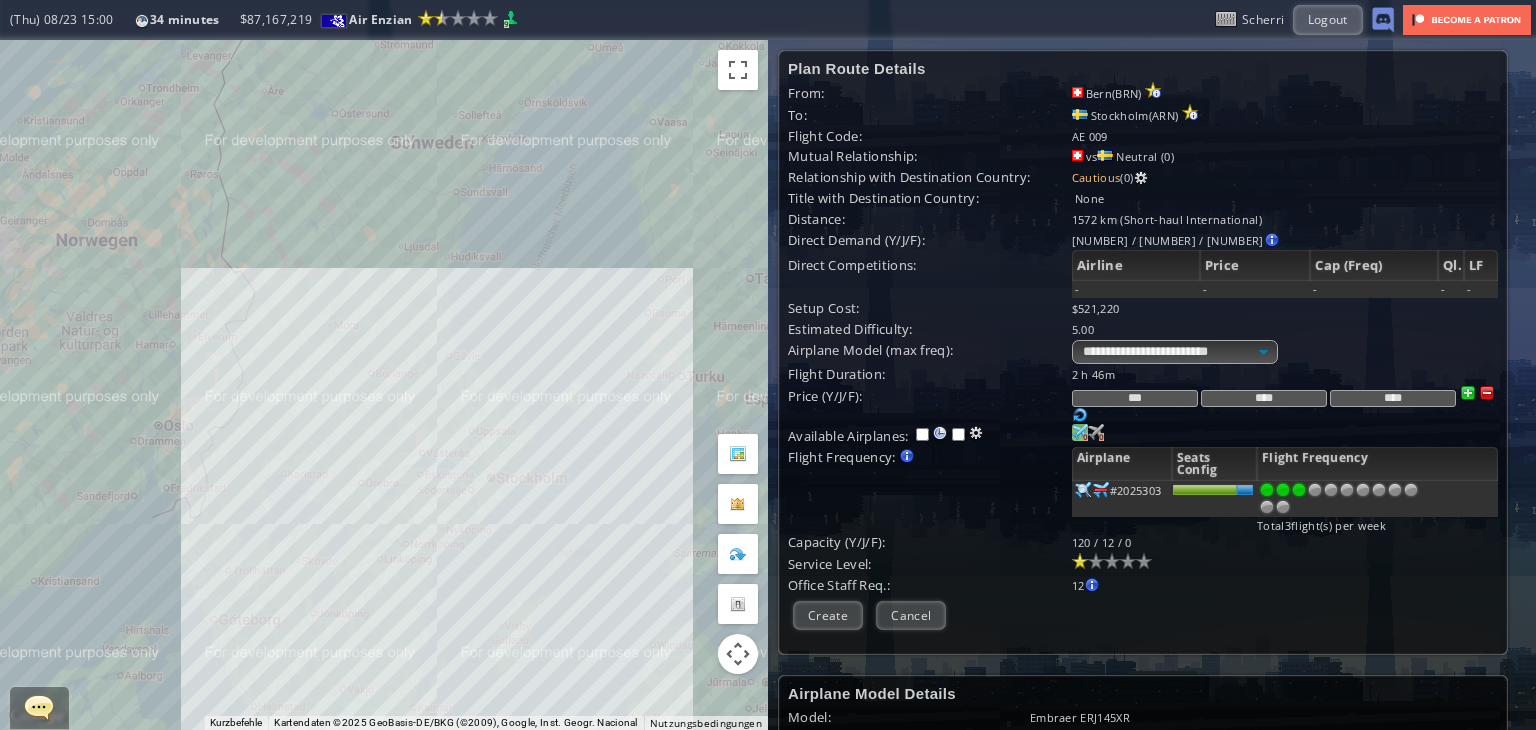 click at bounding box center [1285, 561] 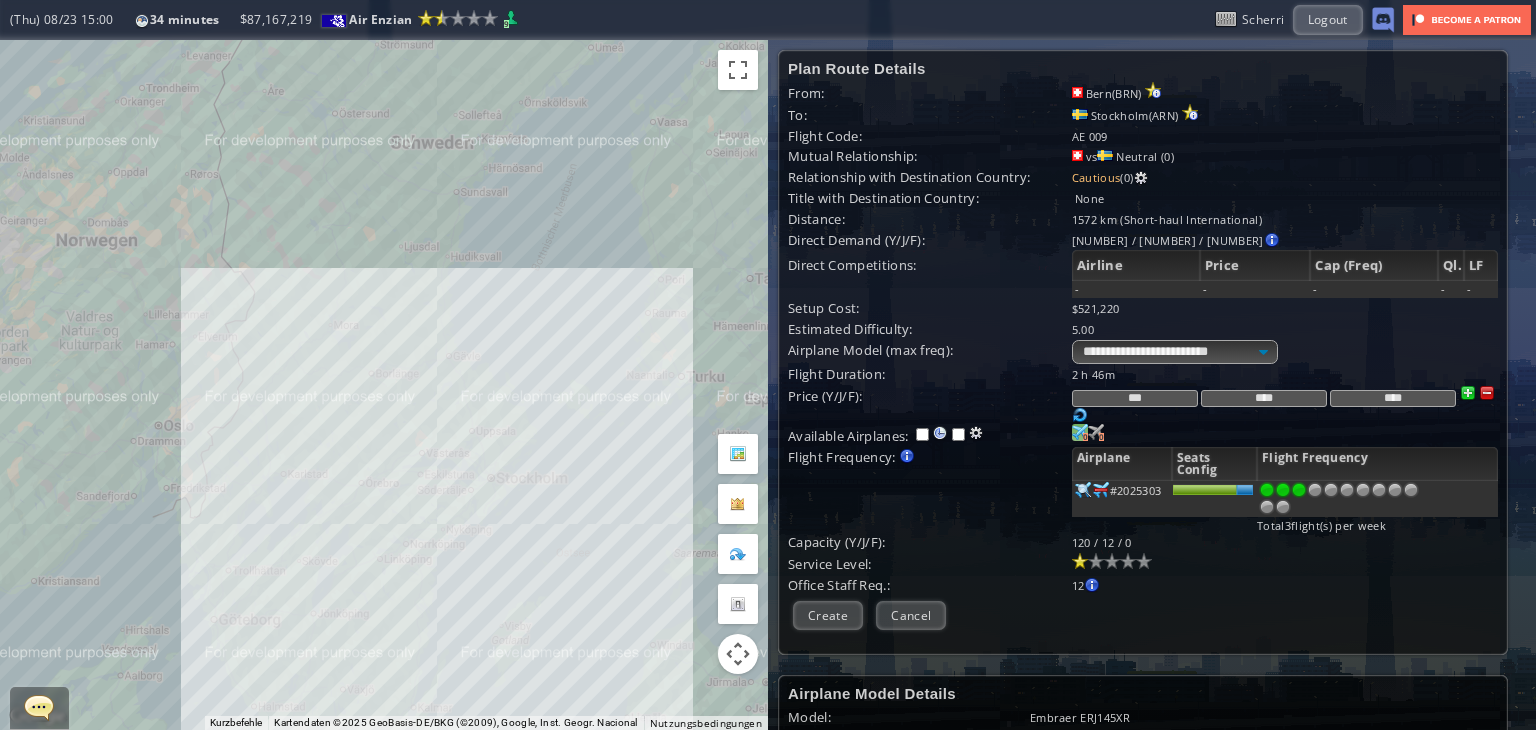 click at bounding box center [1285, 561] 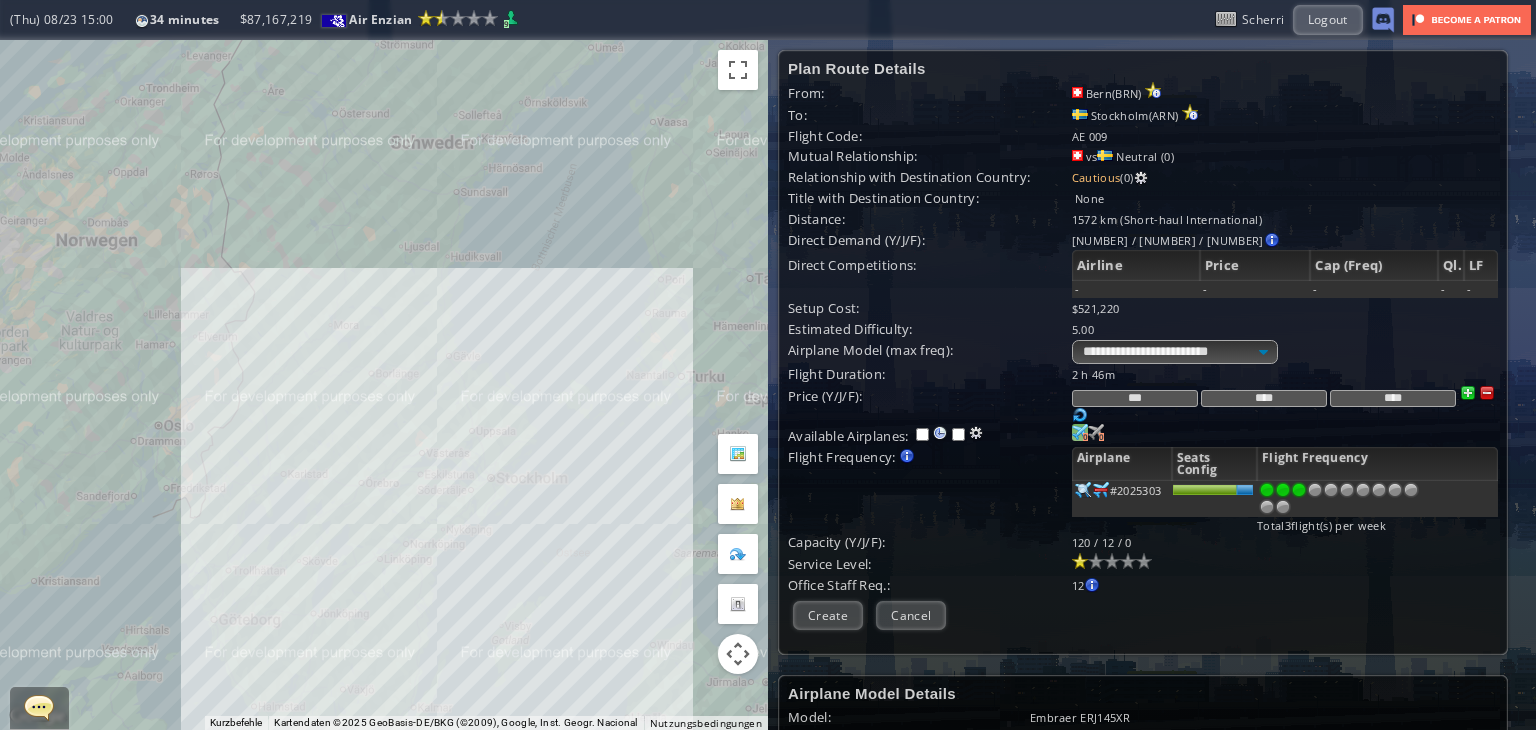 click at bounding box center (1487, 393) 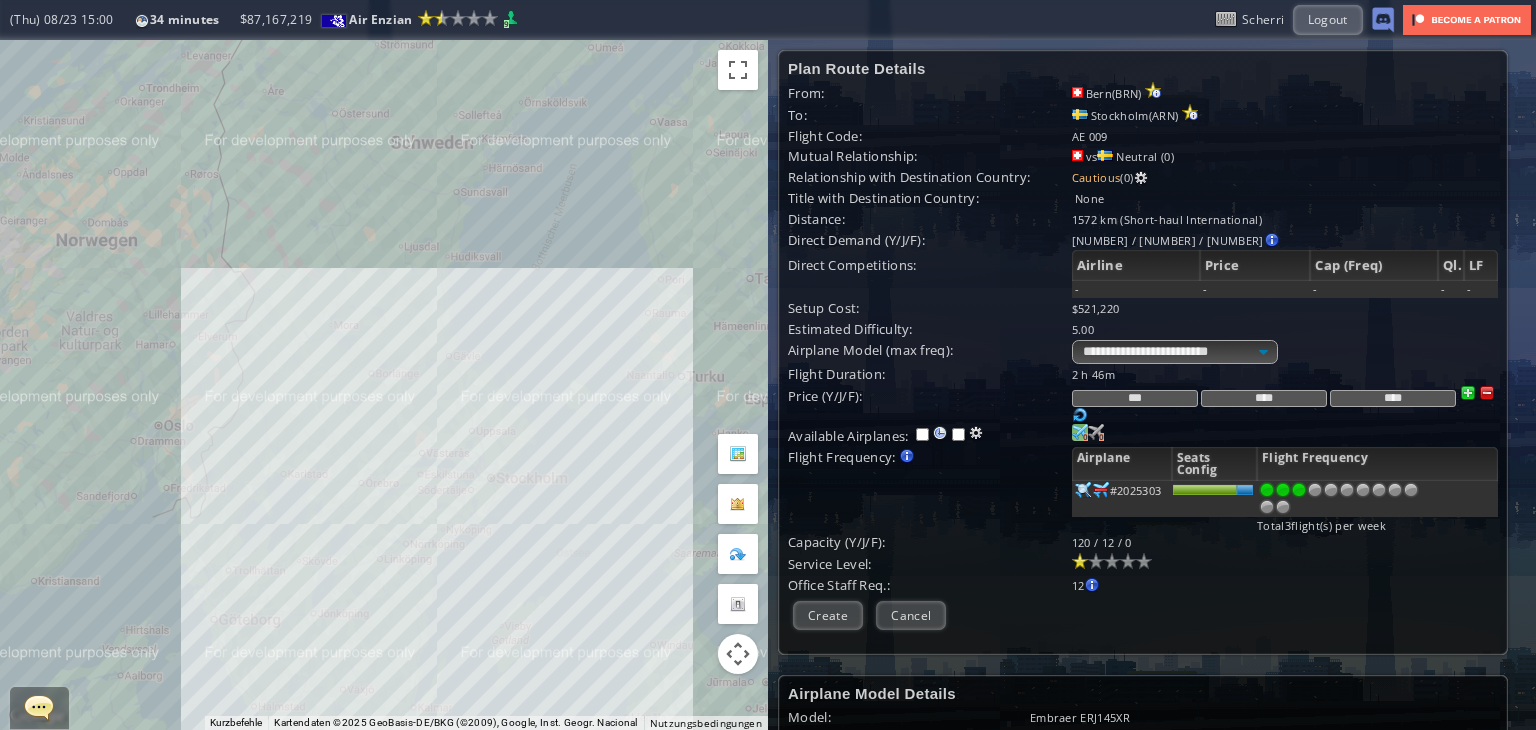 click at bounding box center (1487, 393) 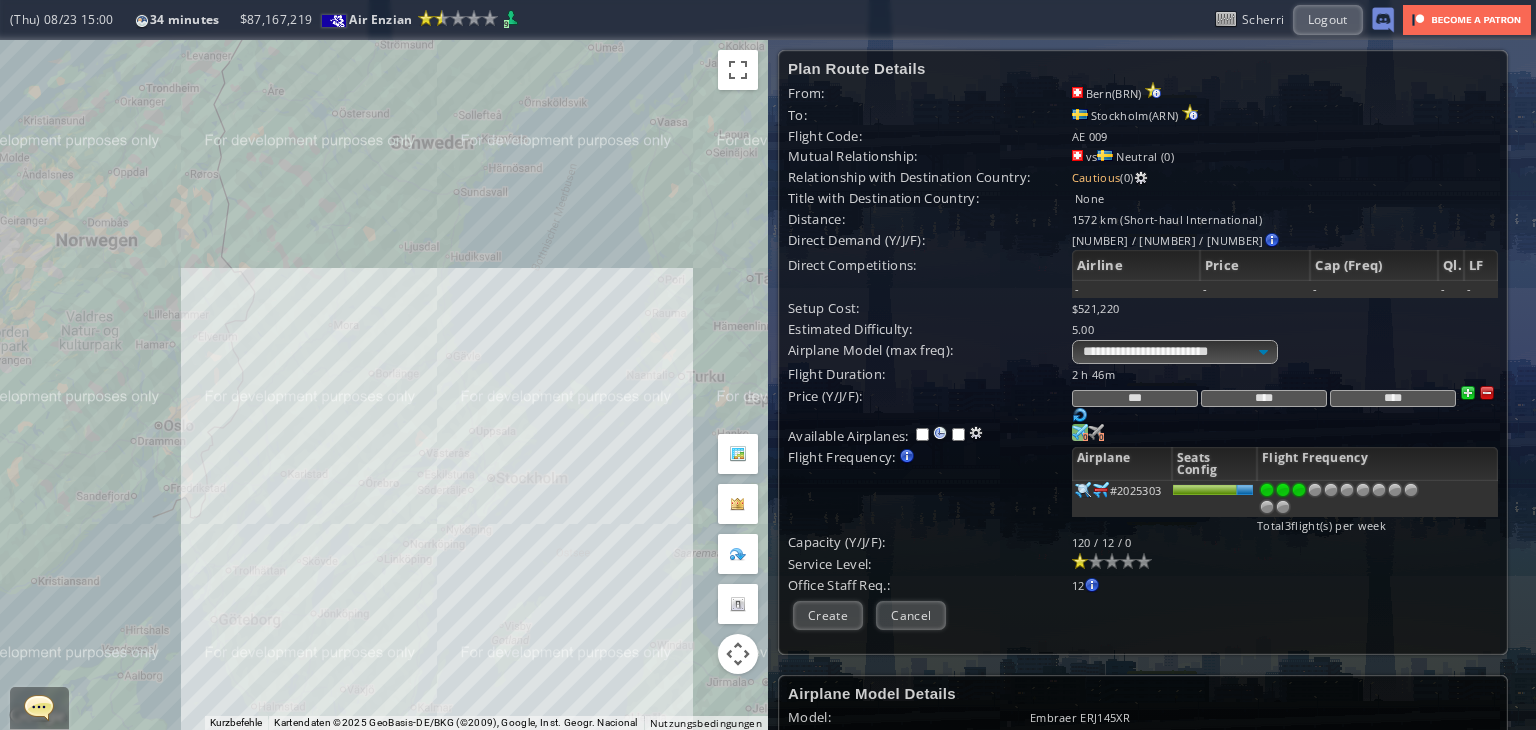 click at bounding box center [1487, 393] 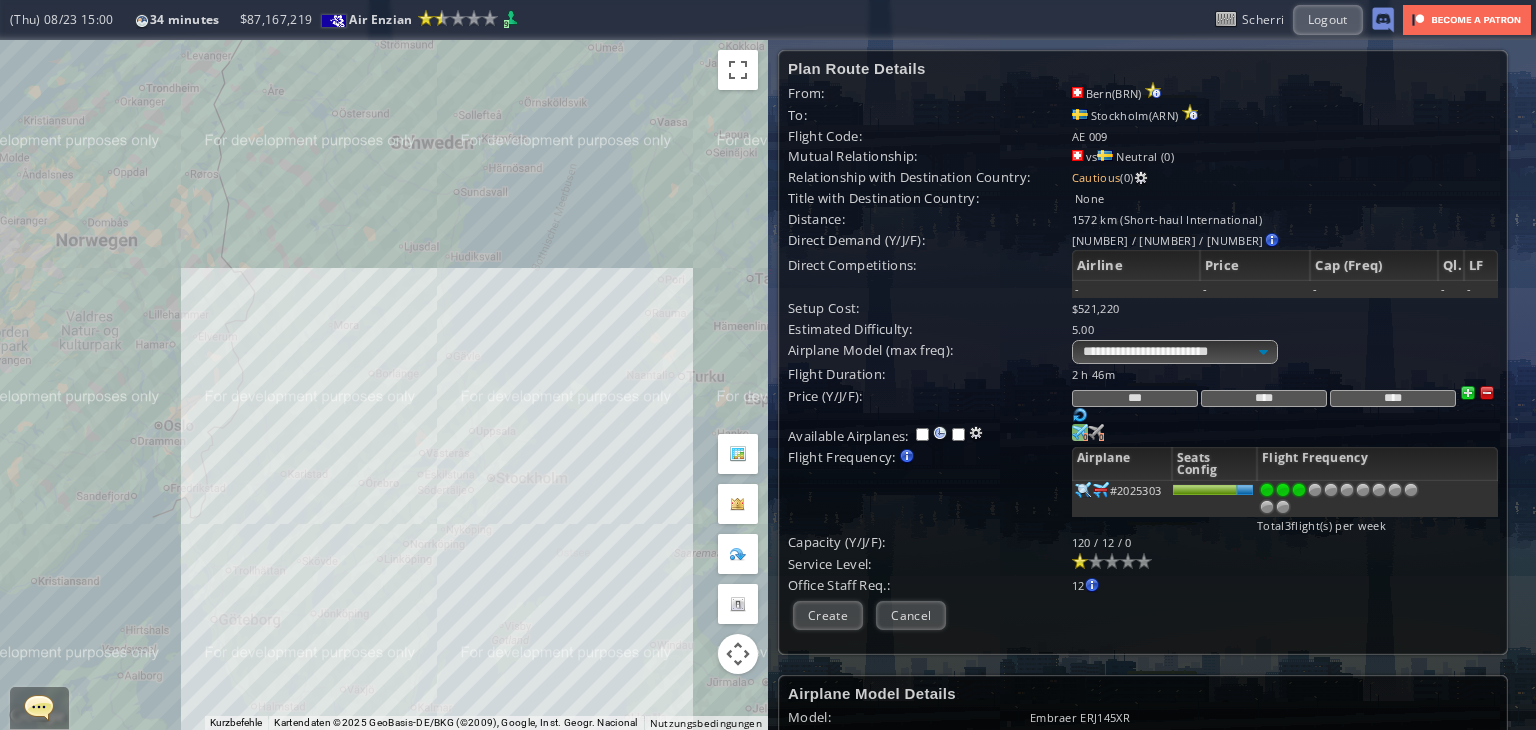 click at bounding box center [1487, 393] 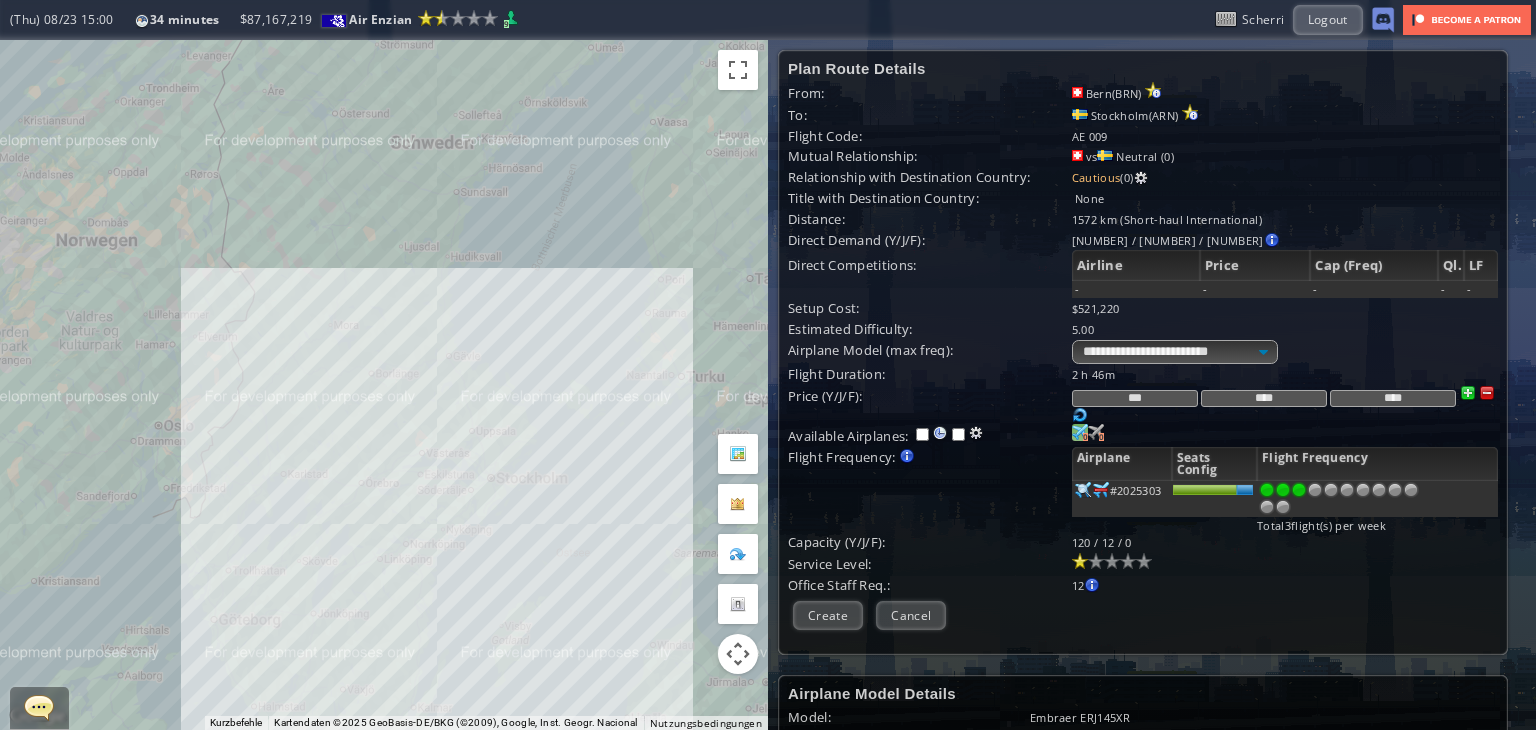 click on "Plan Route Details
From:
Bern([CITY])
To:
Stockholm([CITY])
Flight Code:
AE [NUMBER]
Mutual Relationship:
vs  Neutral ([NUMBER])
Relationship with Destination Country:
Cautious ([NUMBER])
Title with Destination Country:
None
Distance:
[NUMBER] km (Short-haul International)
Direct Demand (Y/J/F):
[NUMBER] / [NUMBER] / [NUMBER]
Bern([CITY])
Business PAX :  [NUMBER] / [NUMBER] / [NUMBER]
Tourist PAX :  Price" at bounding box center [1143, 347] 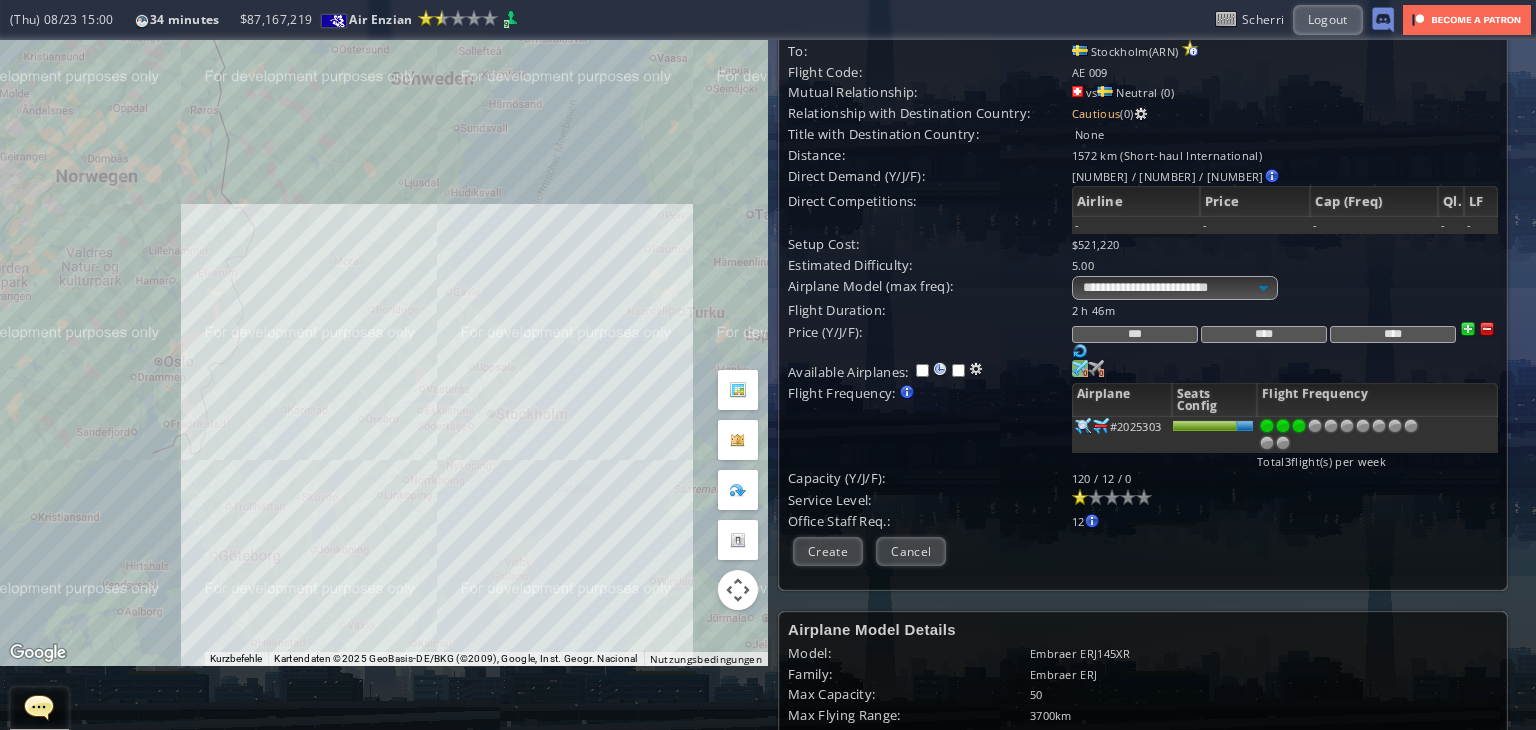 scroll, scrollTop: 100, scrollLeft: 0, axis: vertical 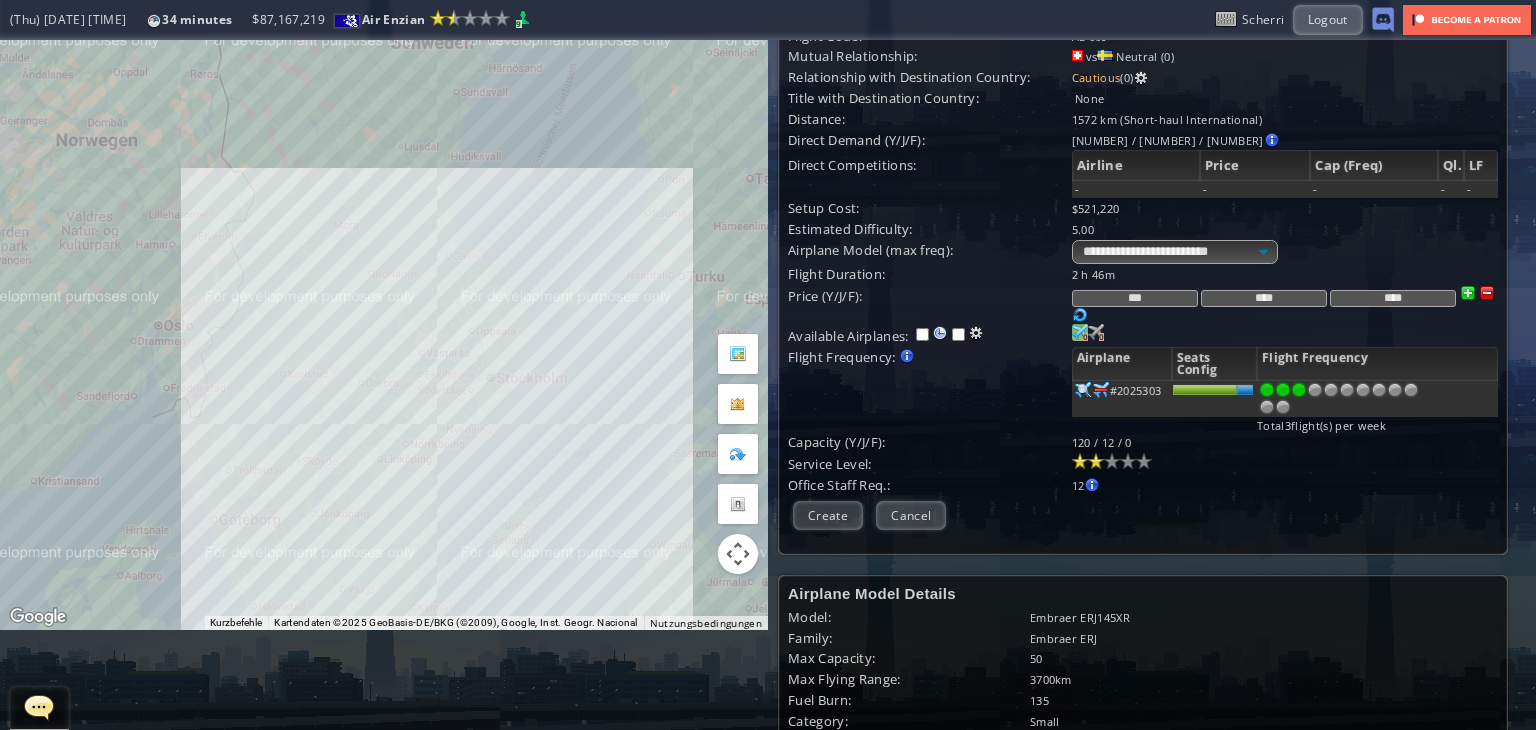 click at bounding box center (1096, 461) 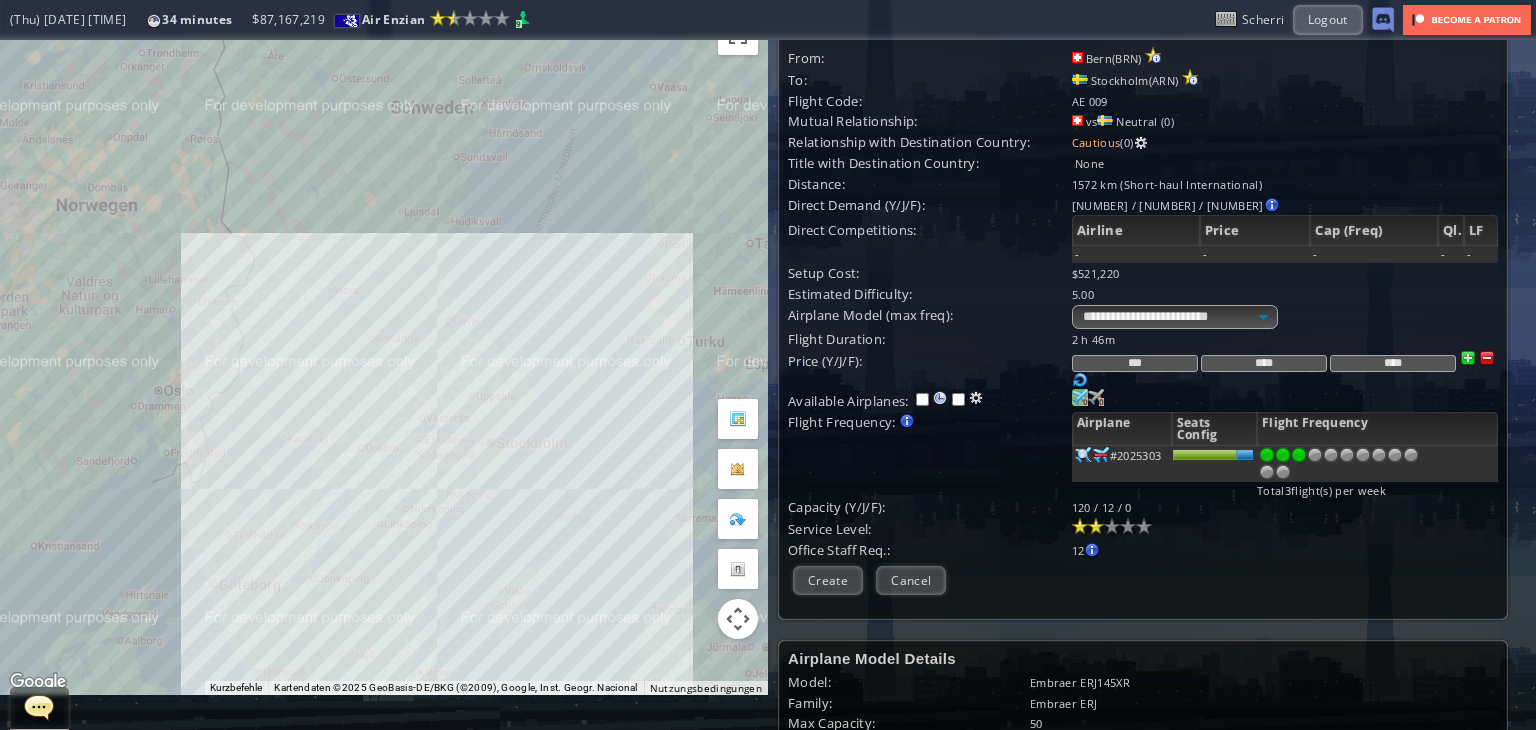 scroll, scrollTop: 0, scrollLeft: 0, axis: both 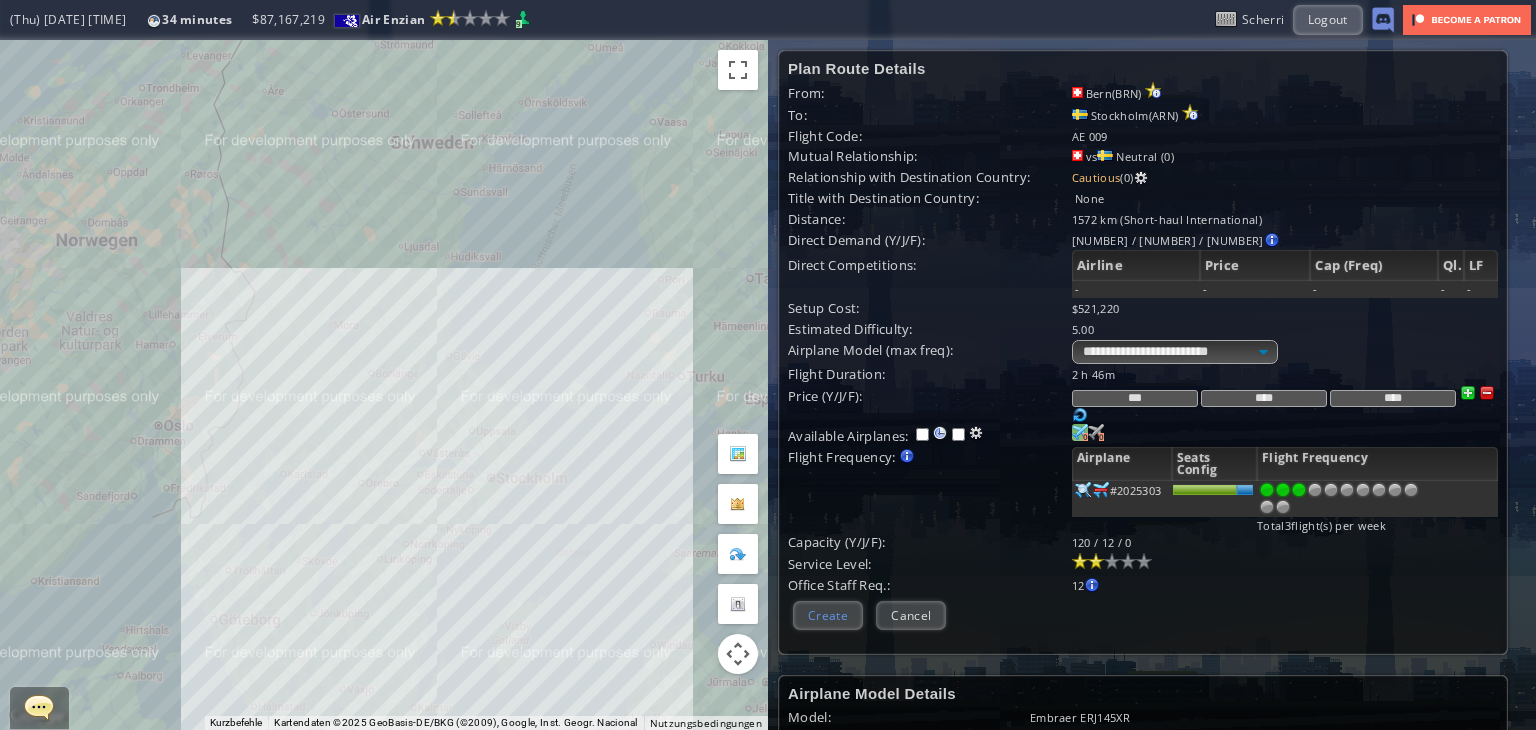 click on "Create" at bounding box center [828, 615] 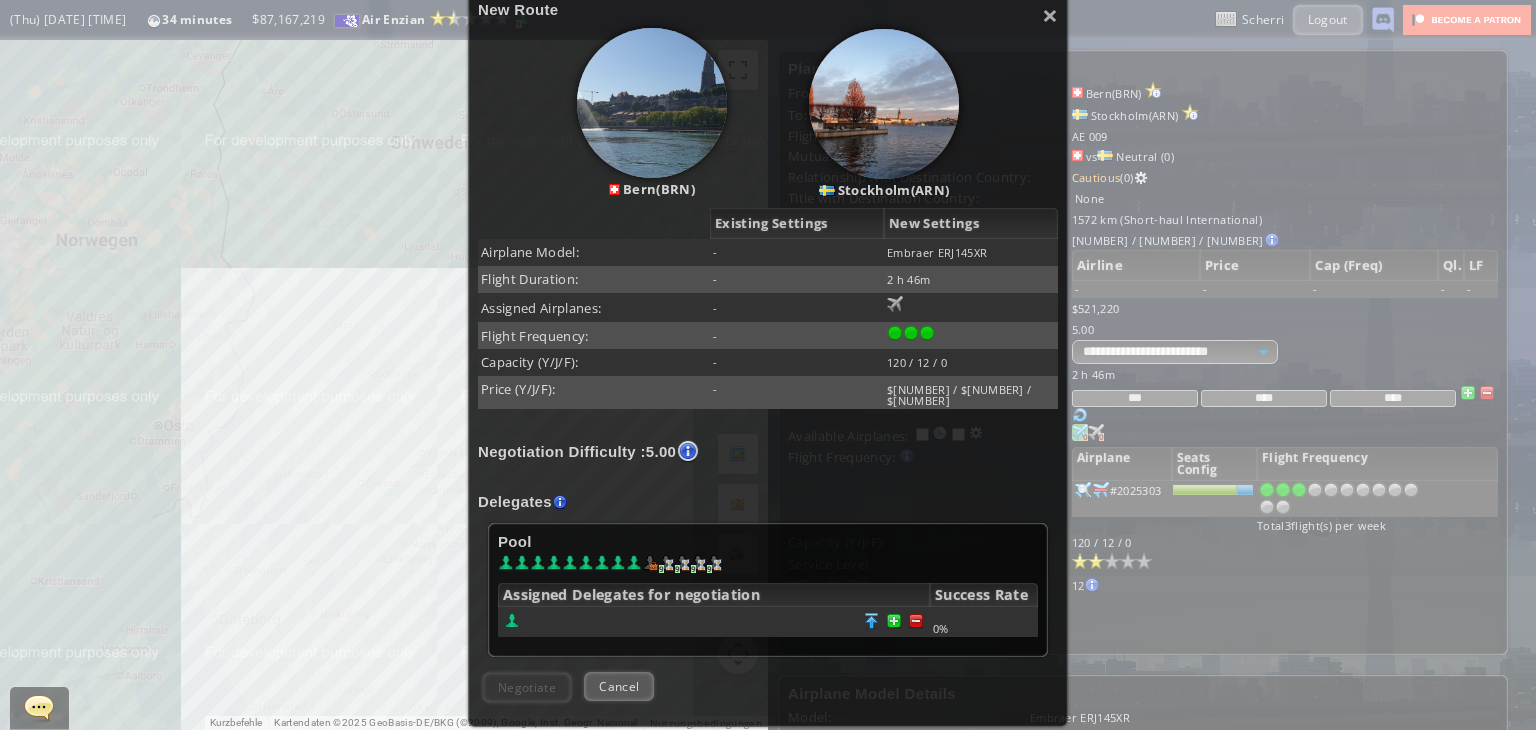 scroll, scrollTop: 300, scrollLeft: 0, axis: vertical 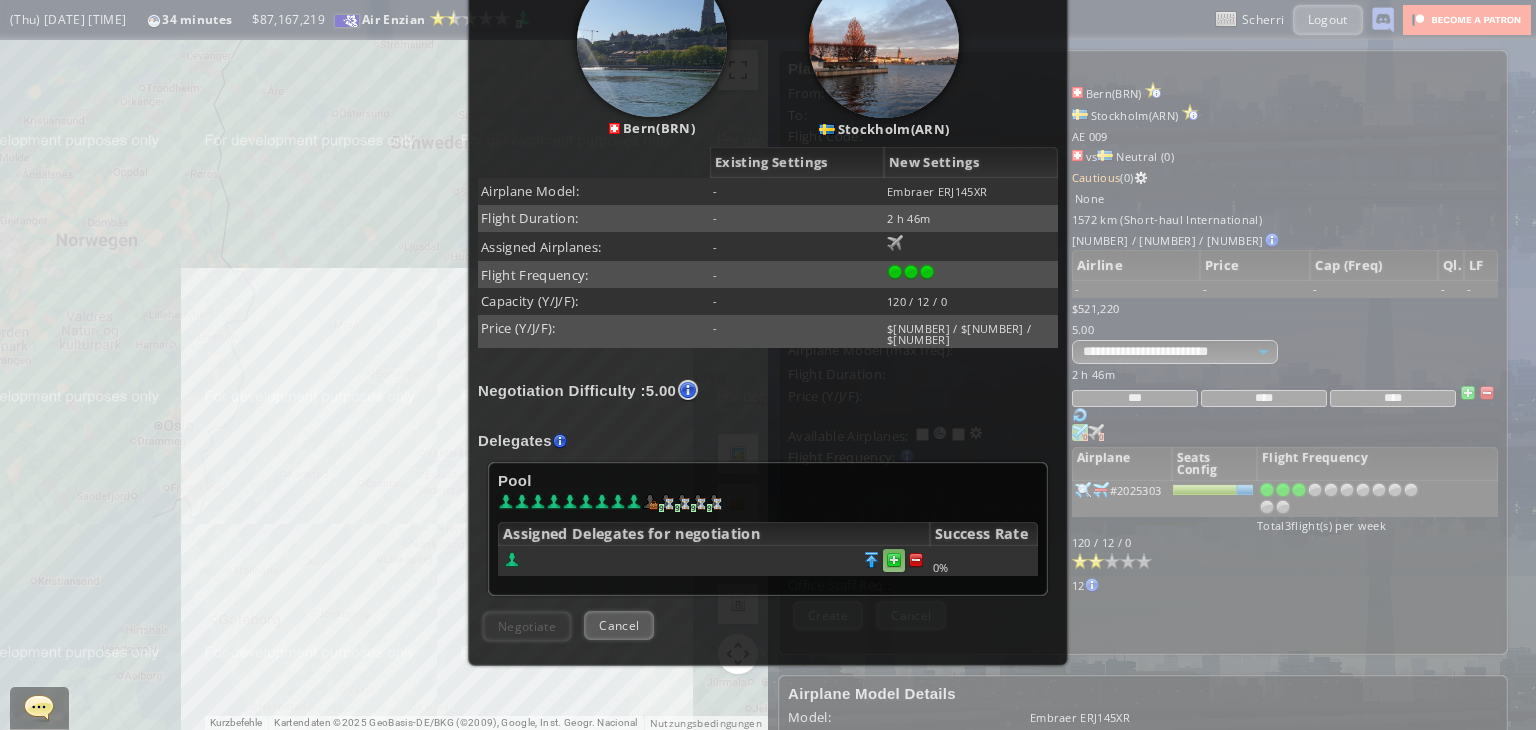 click at bounding box center (916, 560) 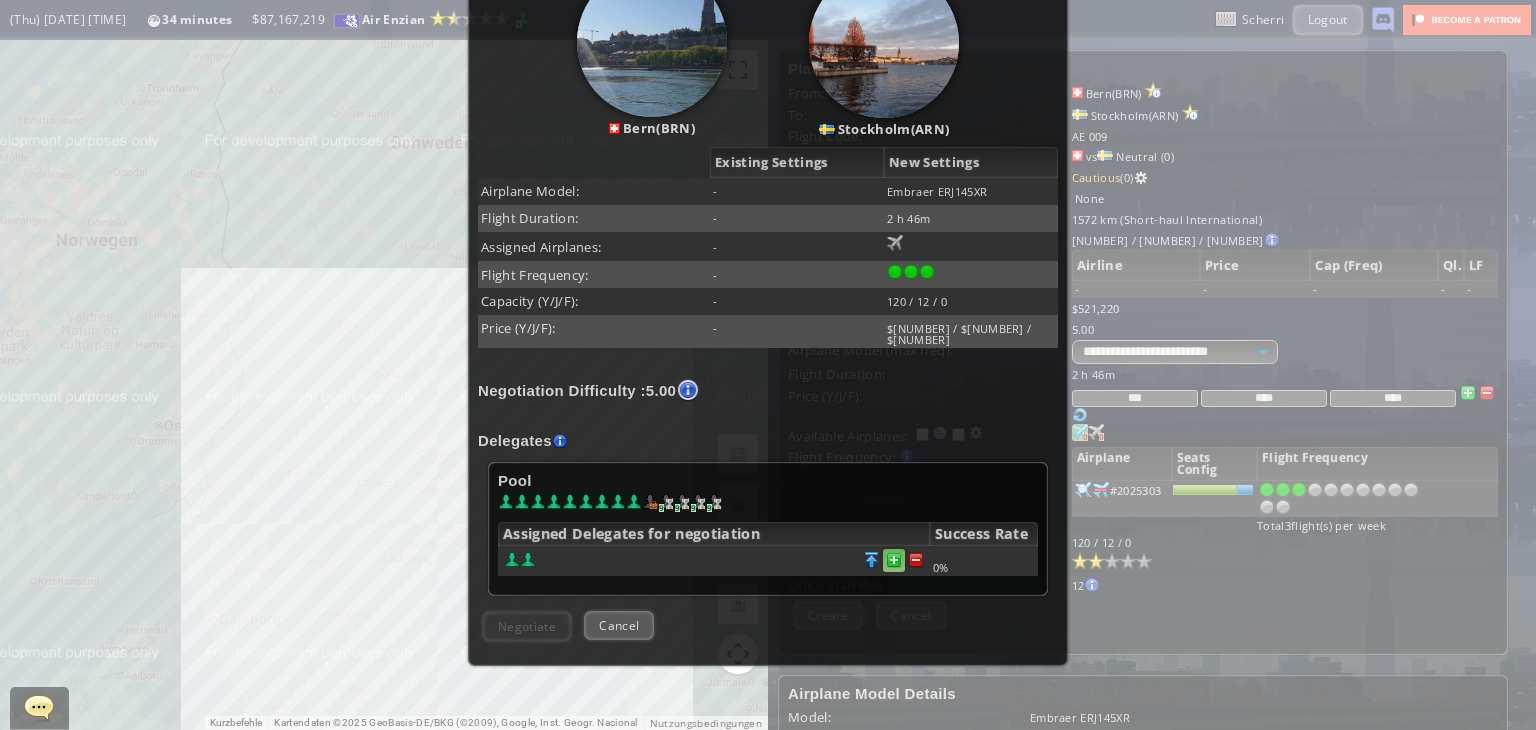 click at bounding box center (916, 560) 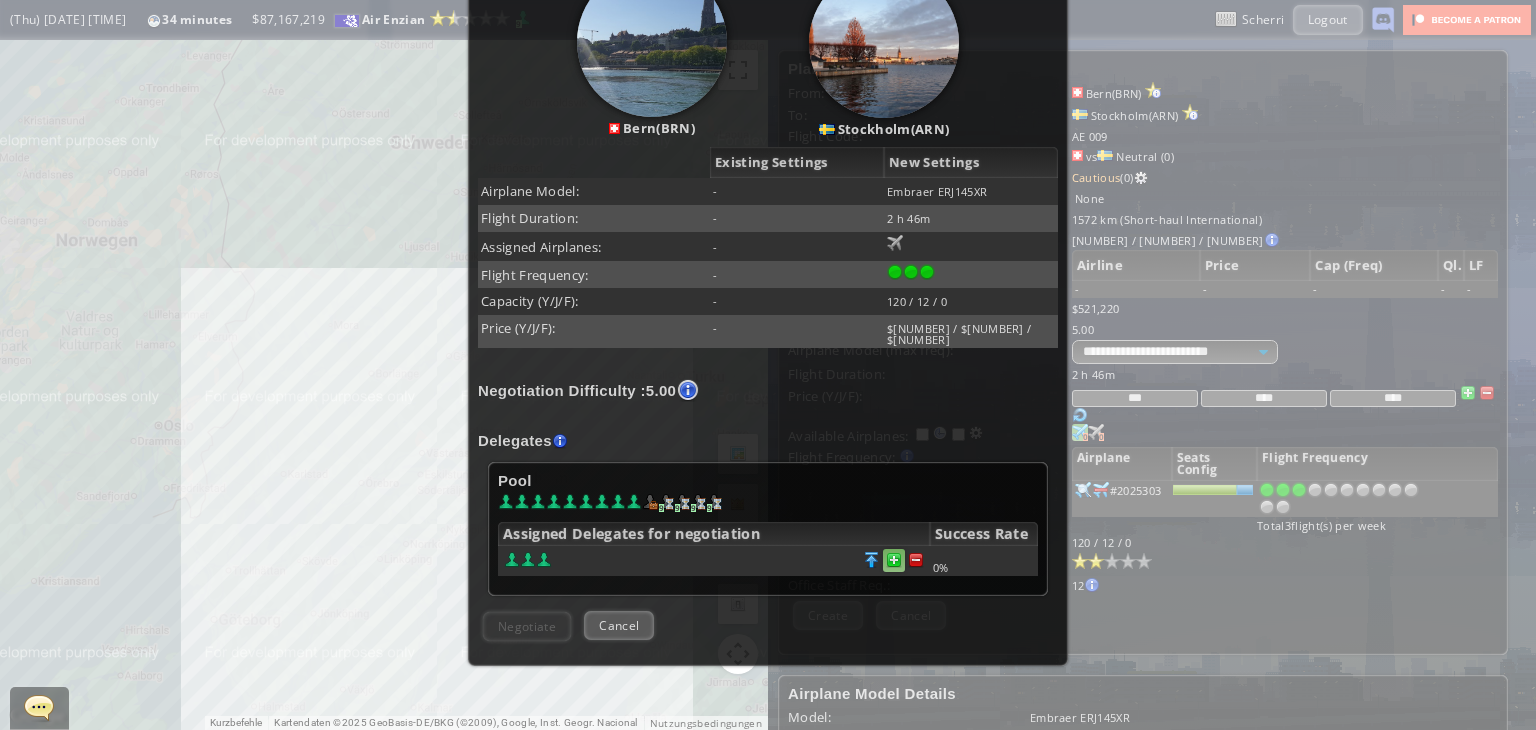 click at bounding box center [916, 560] 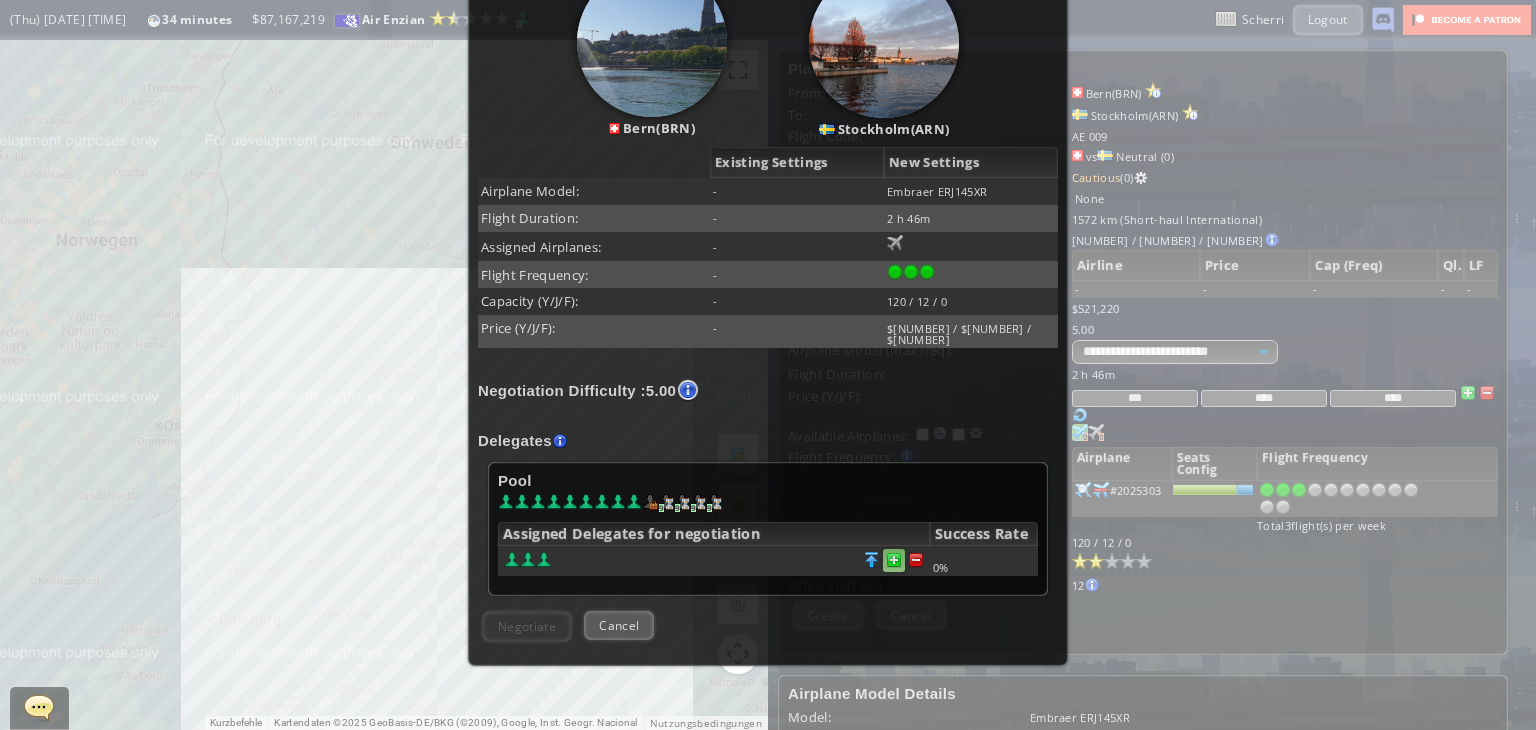 click at bounding box center [916, 560] 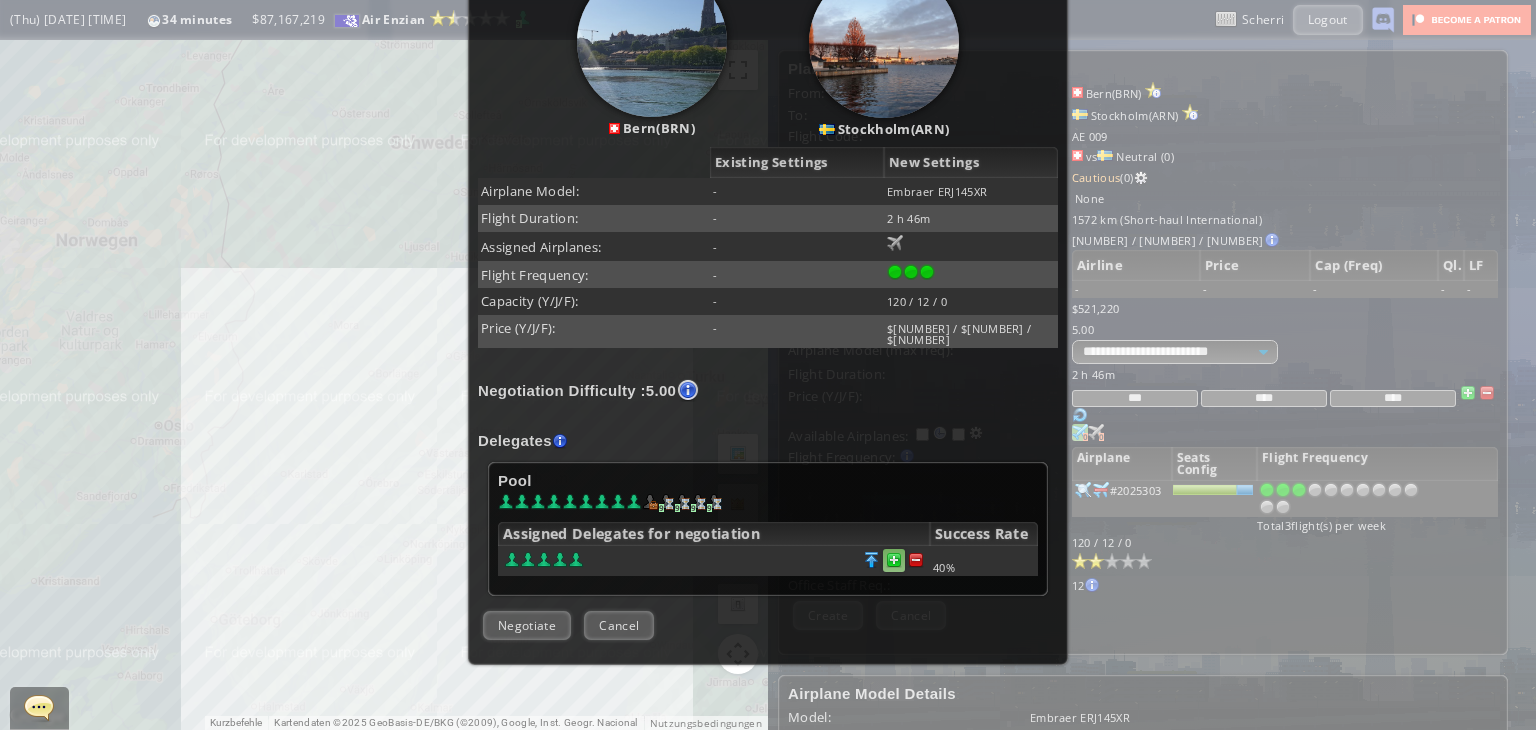 click at bounding box center [916, 560] 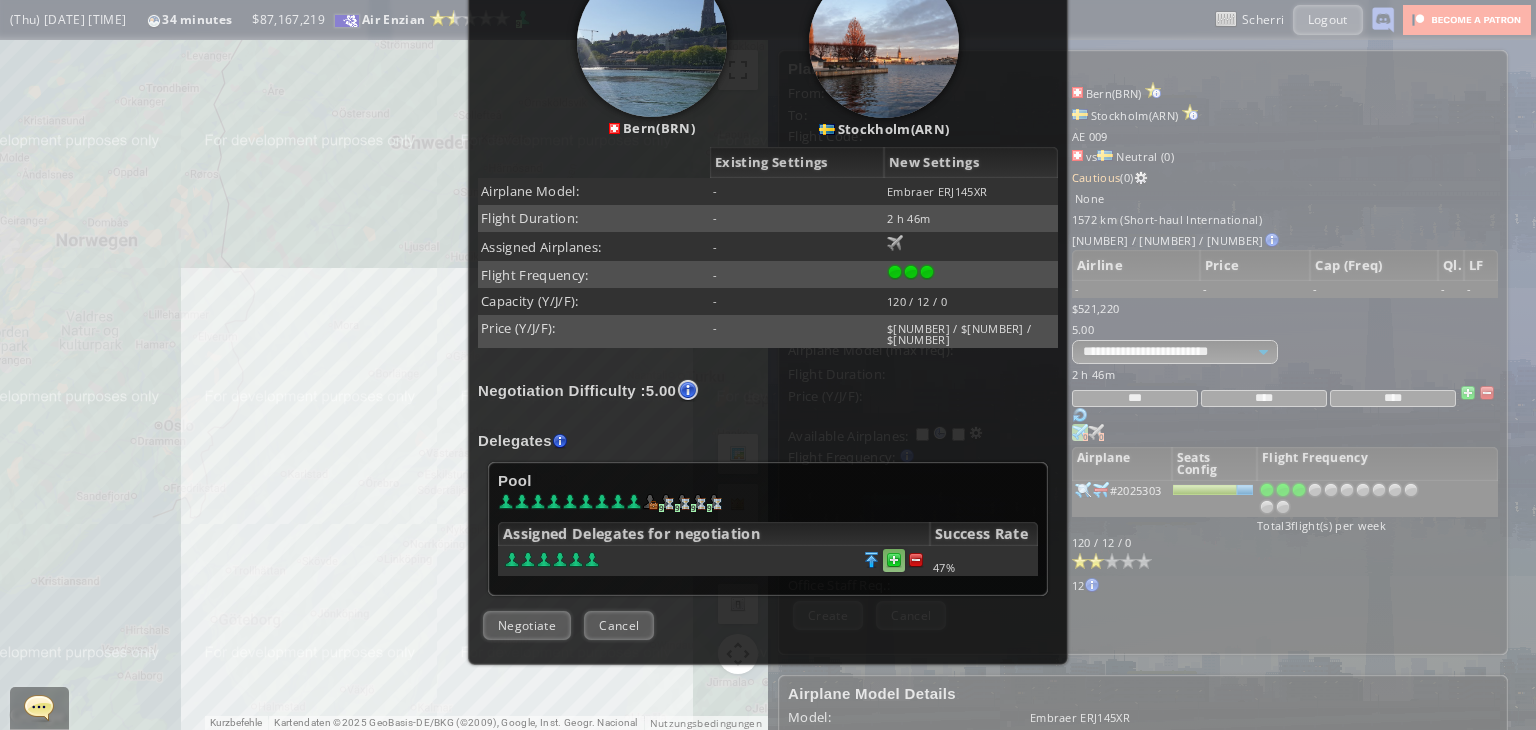 click at bounding box center (916, 560) 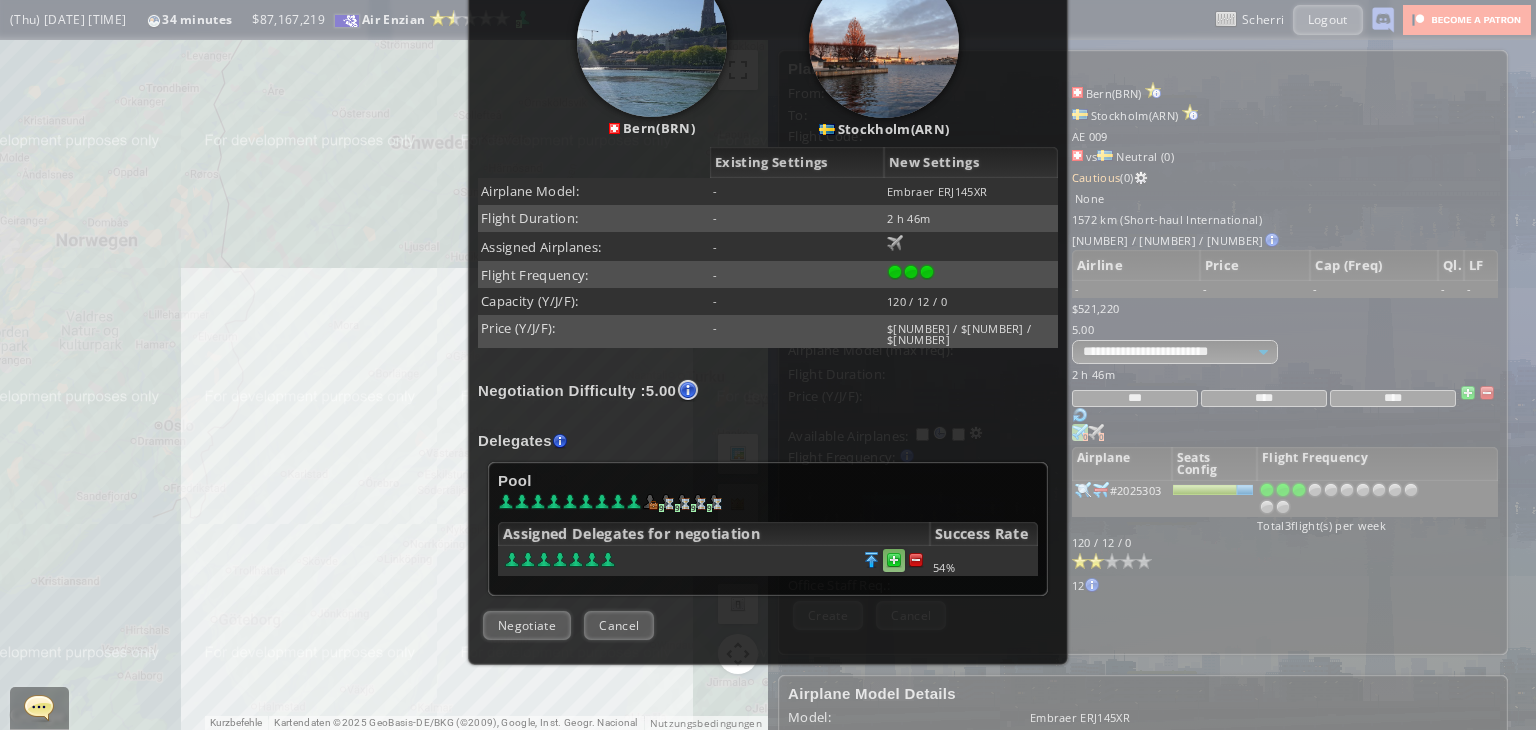 click at bounding box center (916, 560) 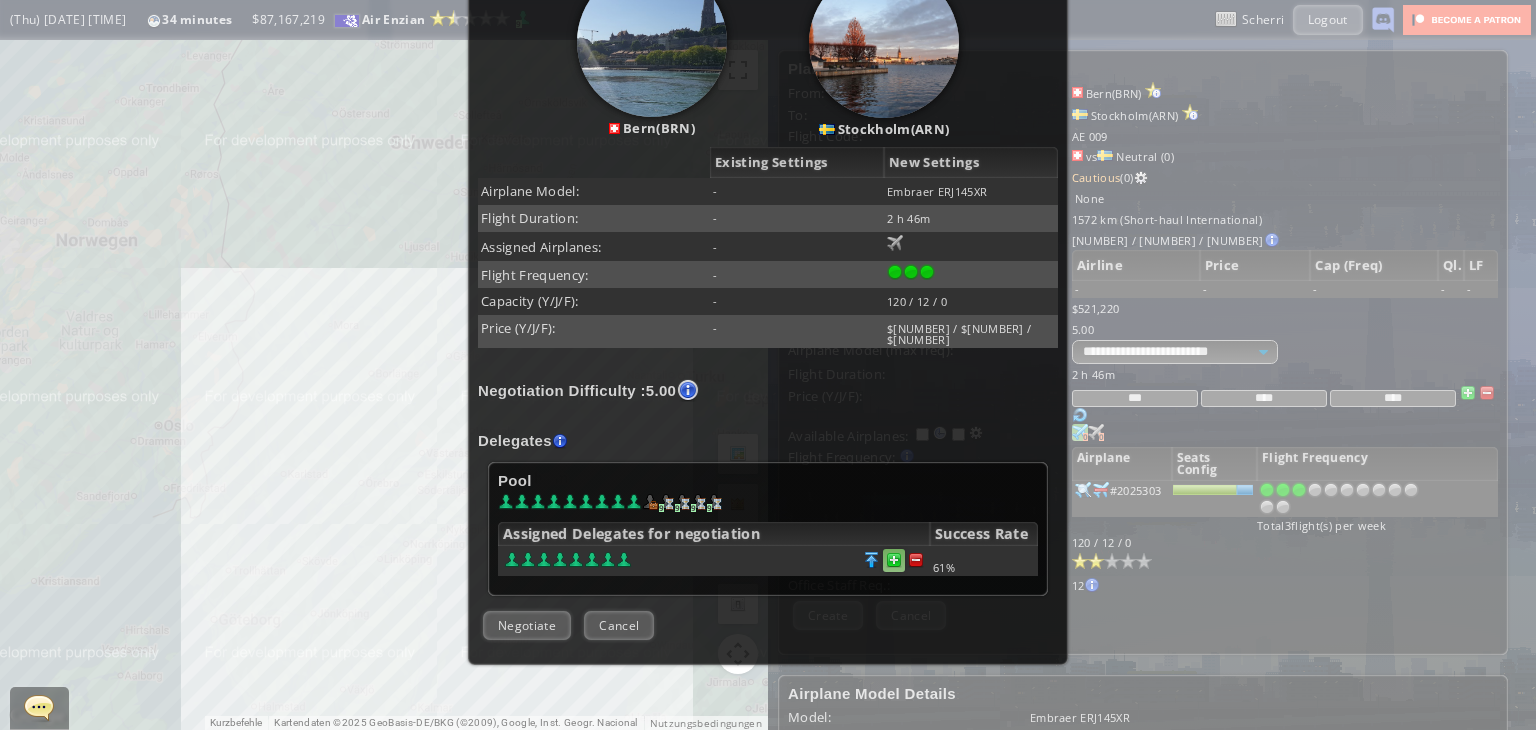 click at bounding box center (916, 560) 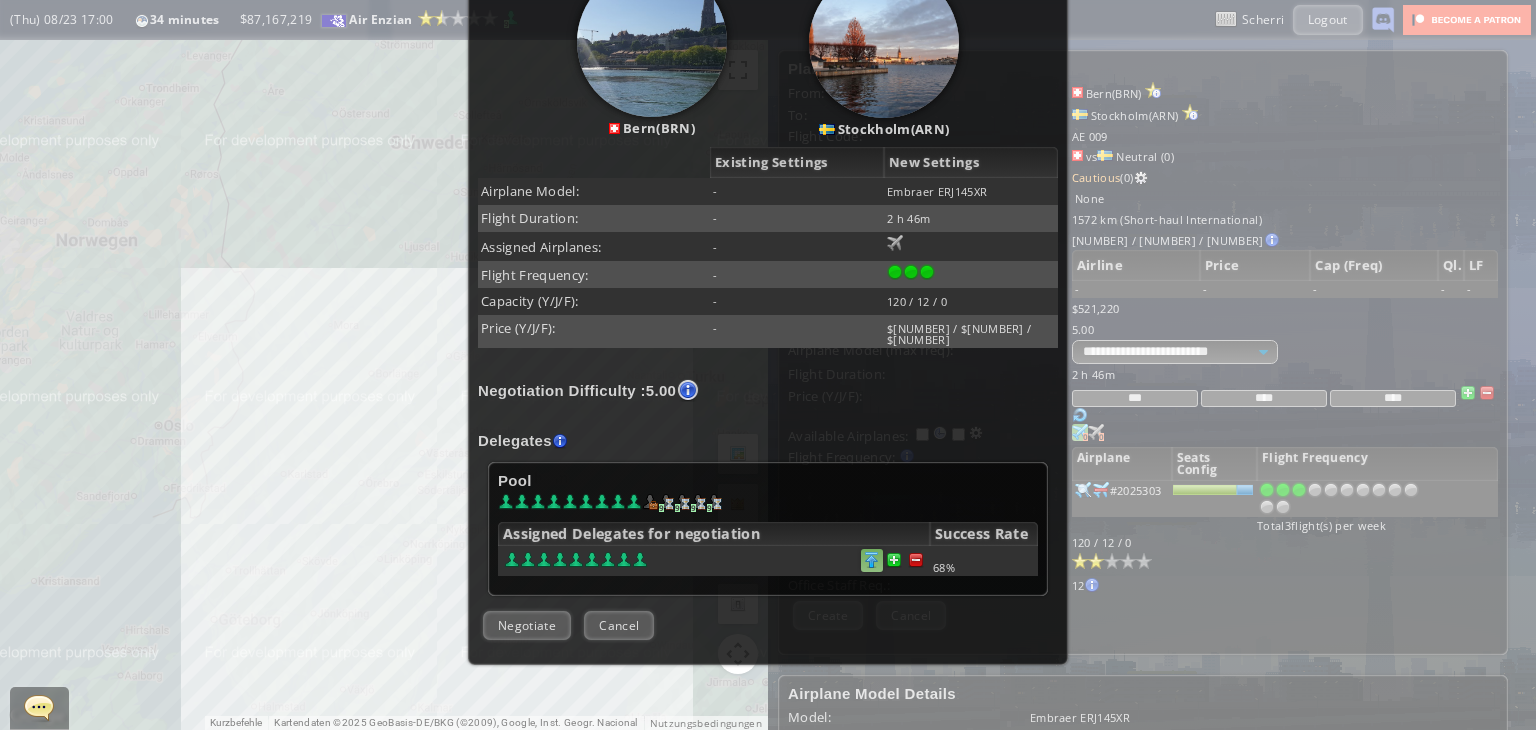 click at bounding box center [916, 560] 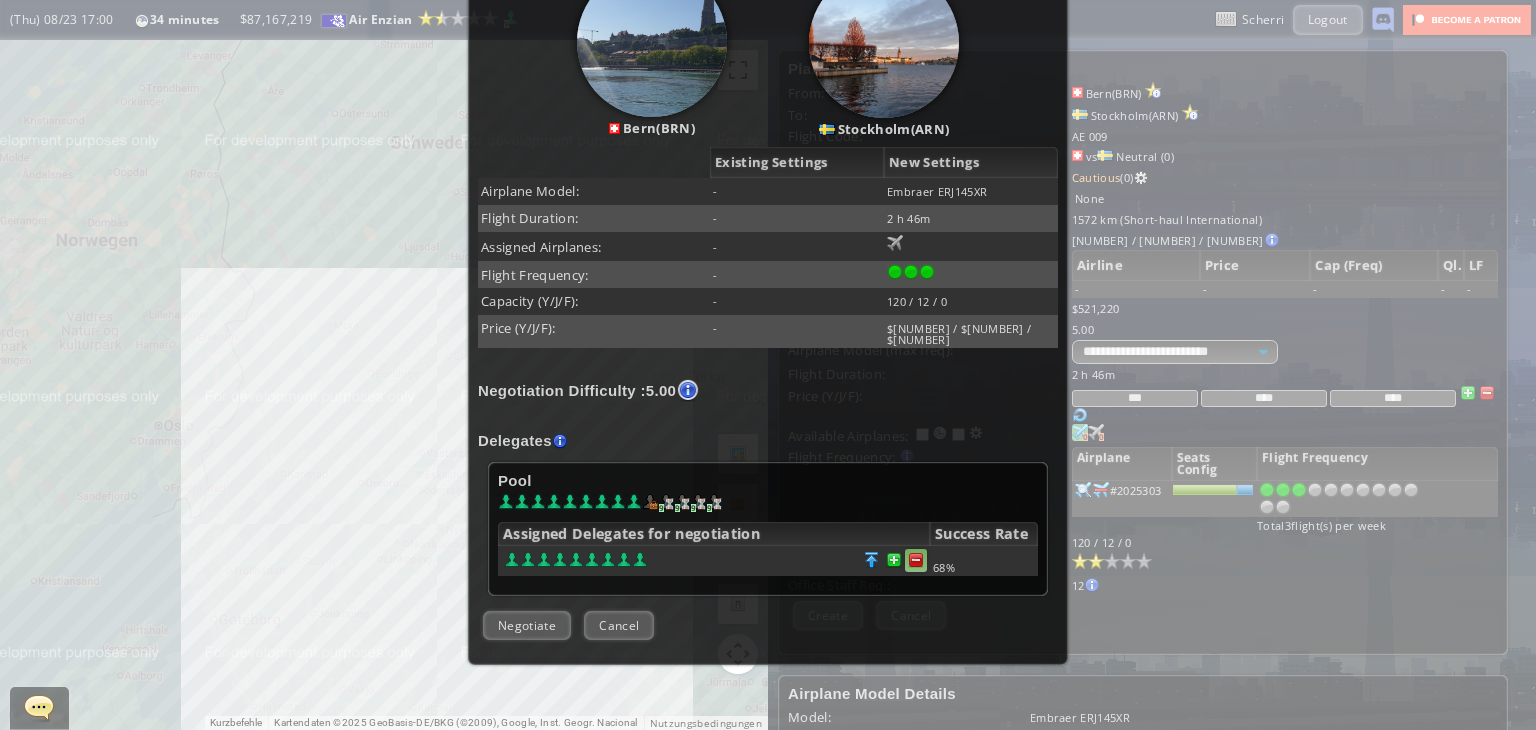click at bounding box center [916, 560] 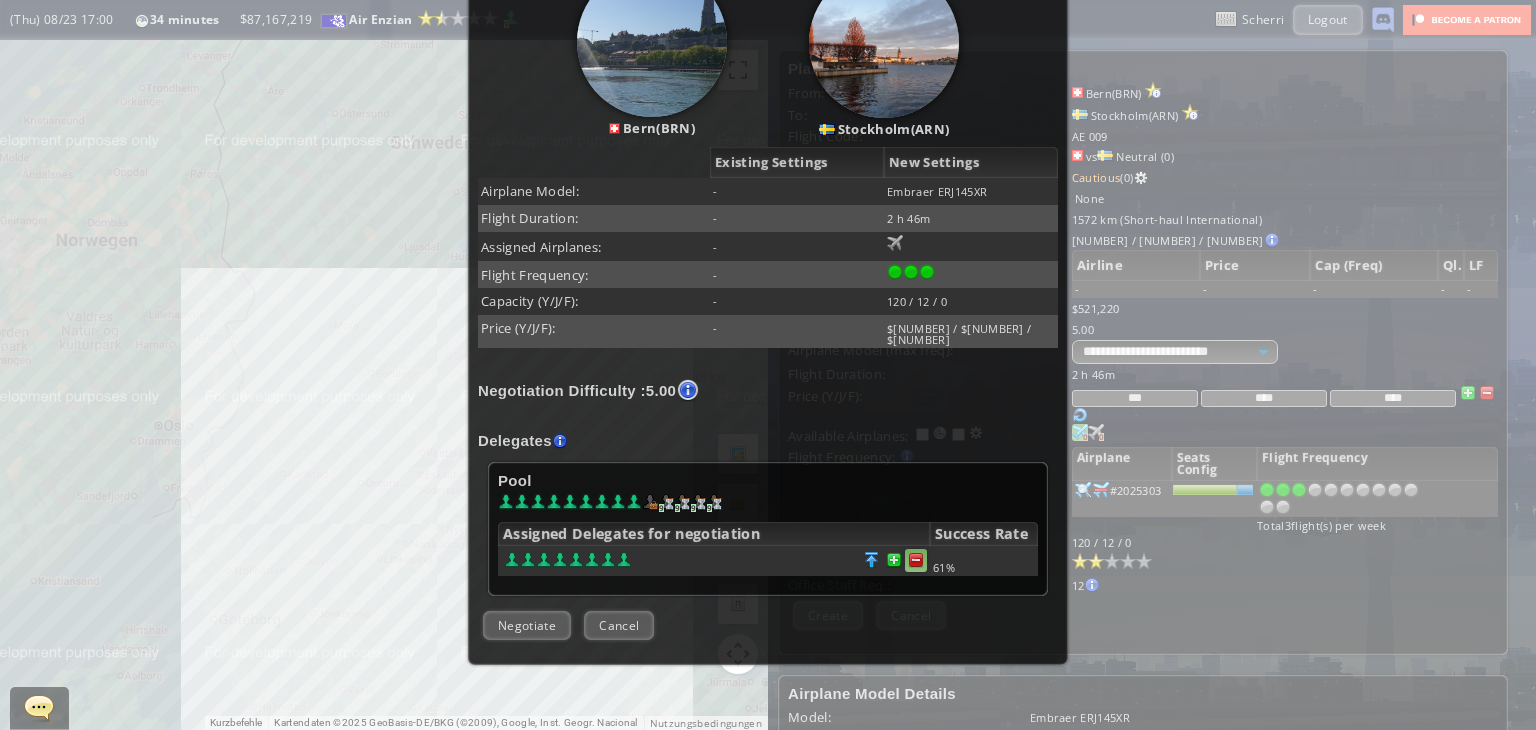 click at bounding box center (916, 560) 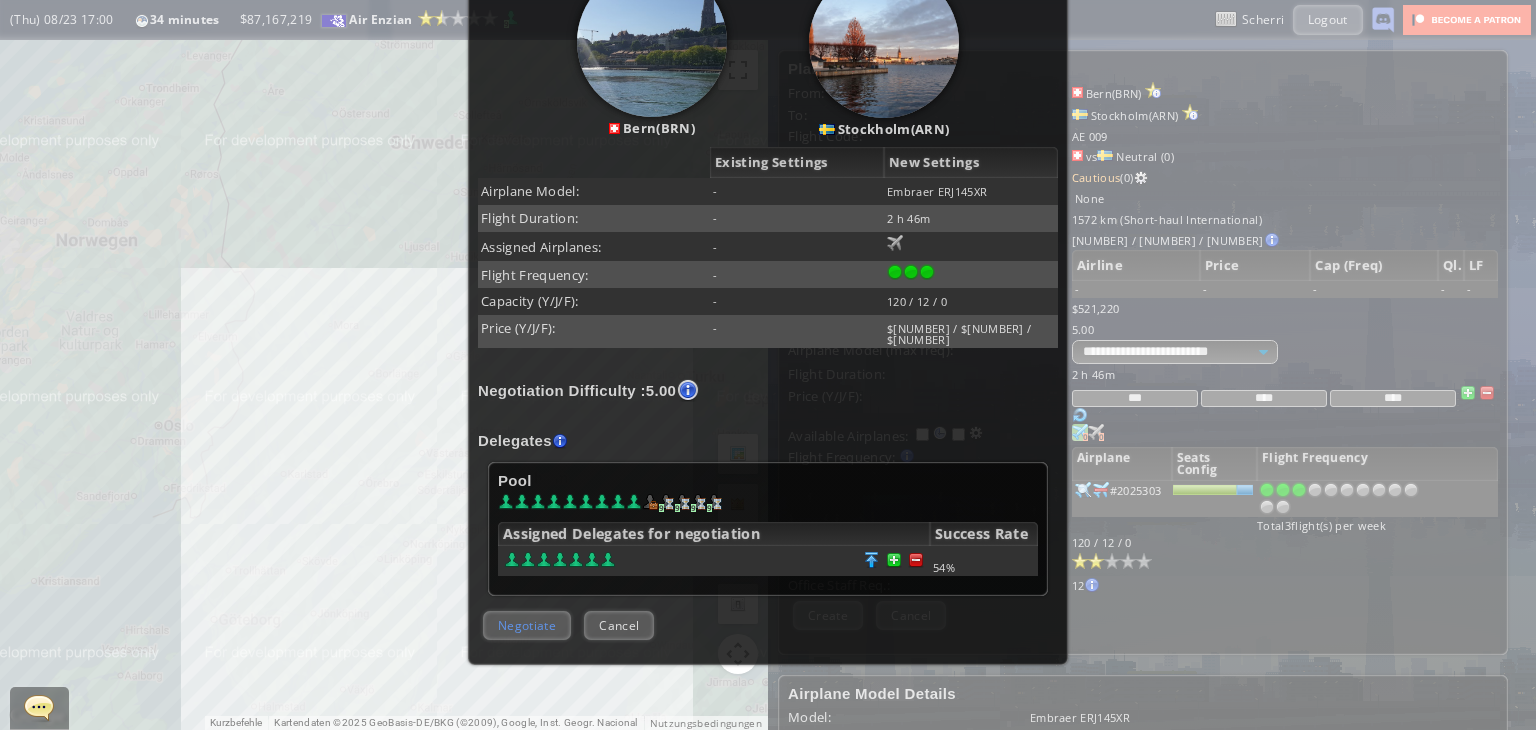 click on "Negotiate" at bounding box center [527, 625] 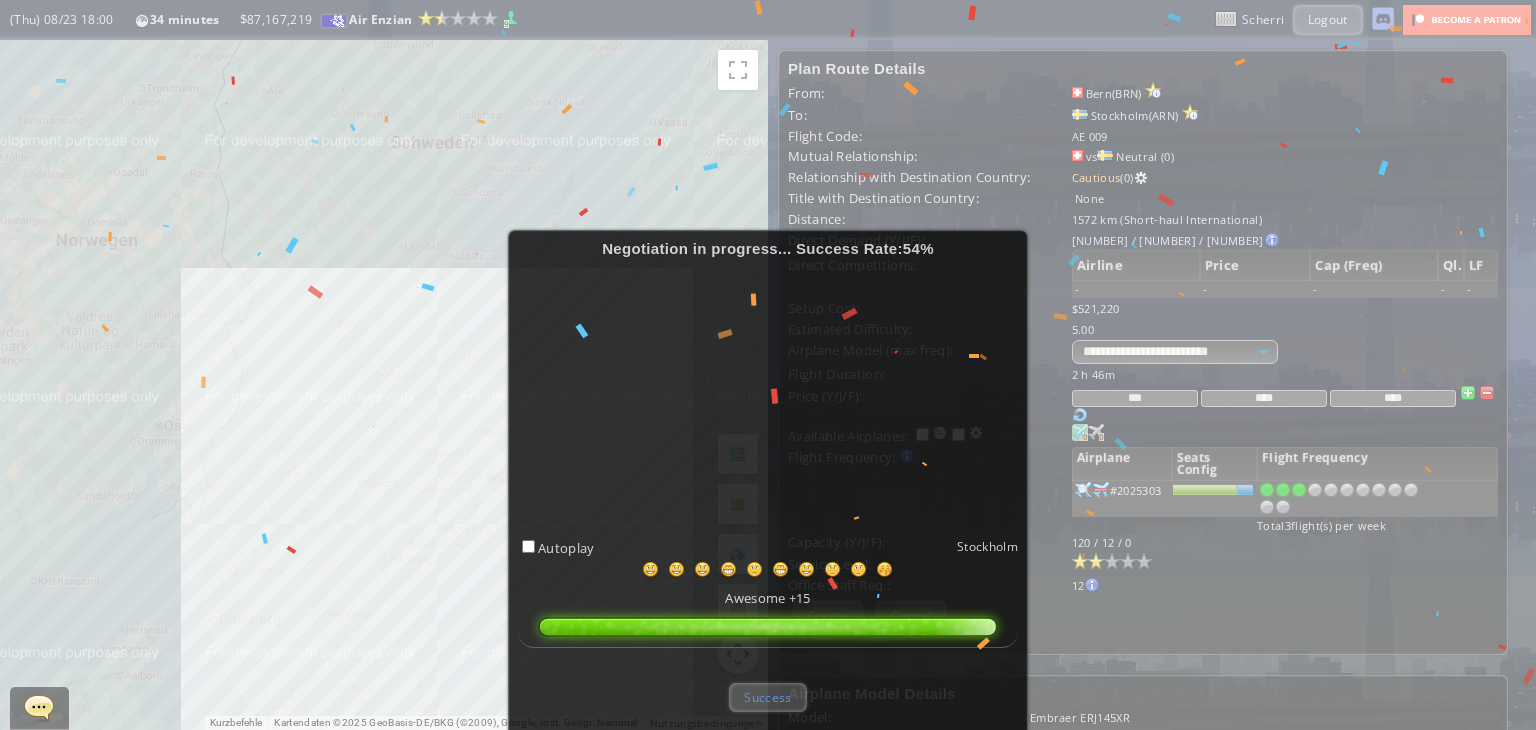 click on "Success" at bounding box center (767, 697) 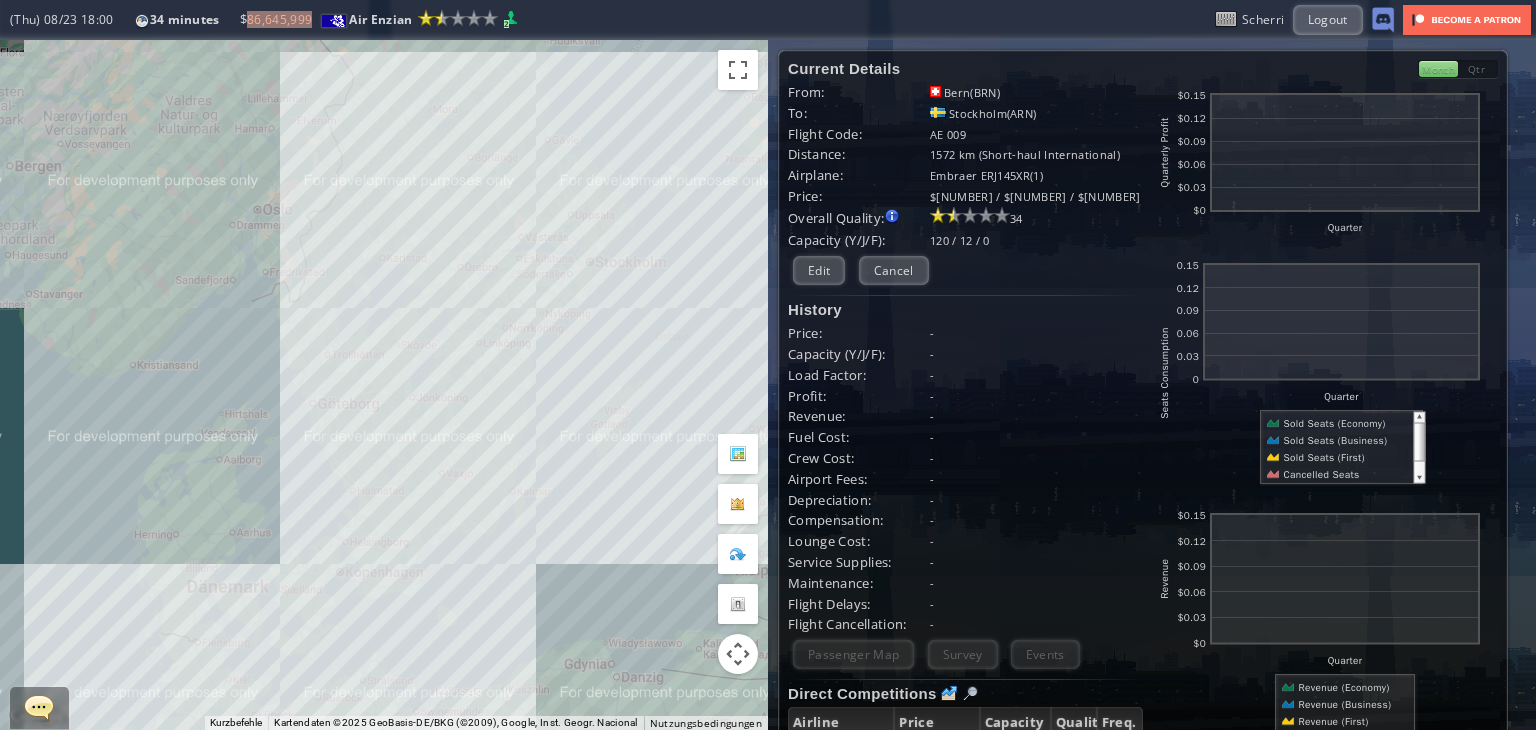 drag, startPoint x: 564, startPoint y: 503, endPoint x: 552, endPoint y: 452, distance: 52.392746 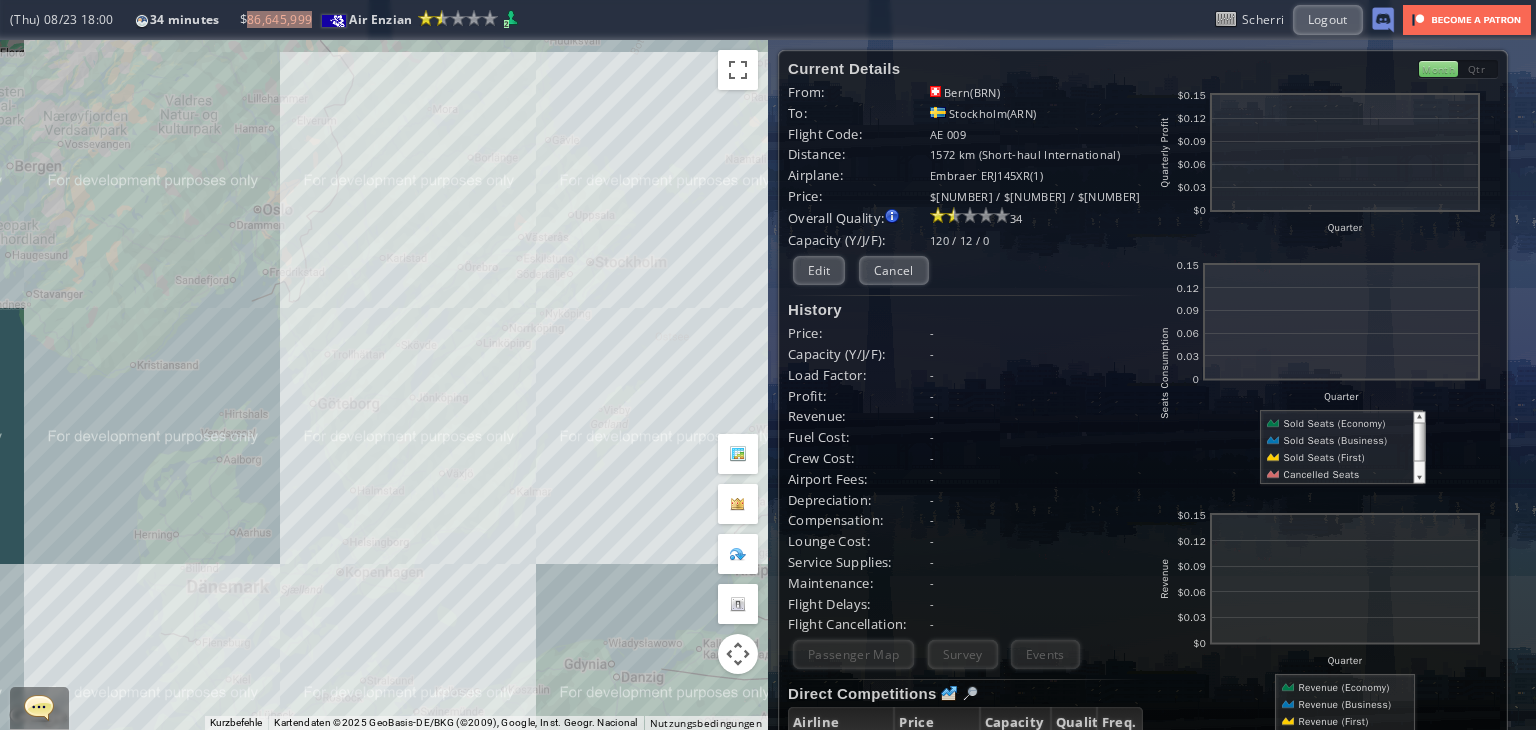 click on "Um von einem Element zum anderen zu gelangen, drückst du die Pfeiltasten entsprechend." at bounding box center (384, 385) 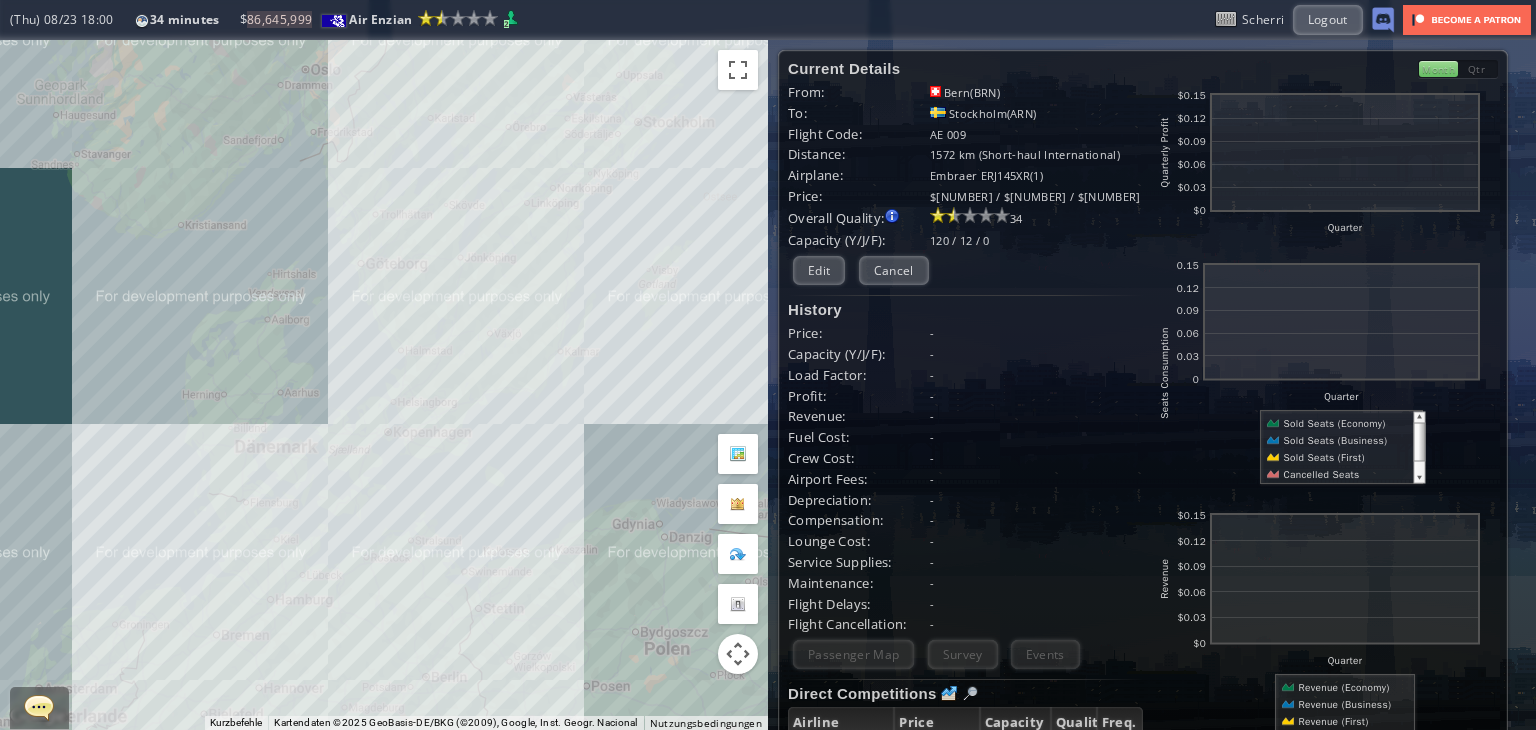 drag, startPoint x: 466, startPoint y: 540, endPoint x: 580, endPoint y: 254, distance: 307.8831 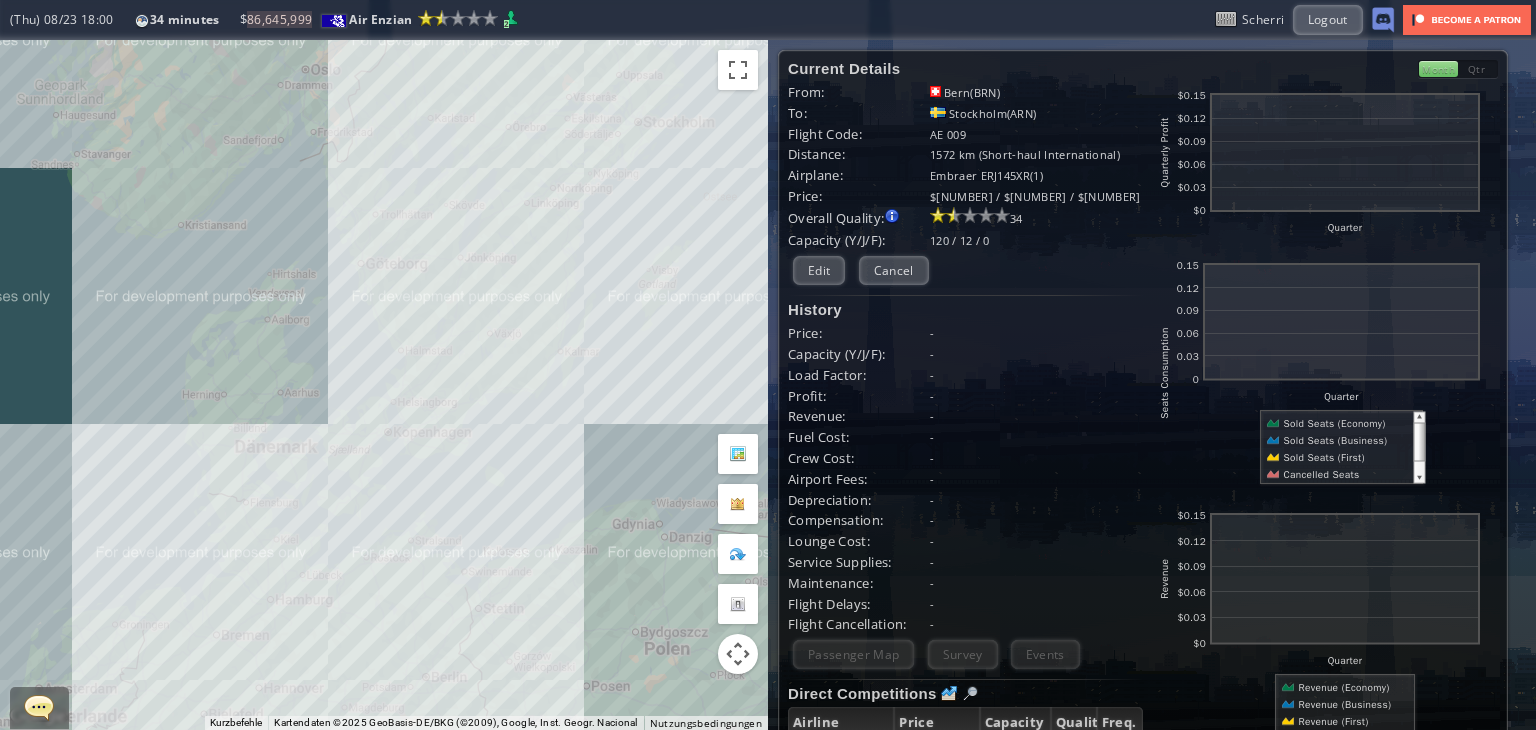 click on "Um von einem Element zum anderen zu gelangen, drückst du die Pfeiltasten entsprechend." at bounding box center (384, 385) 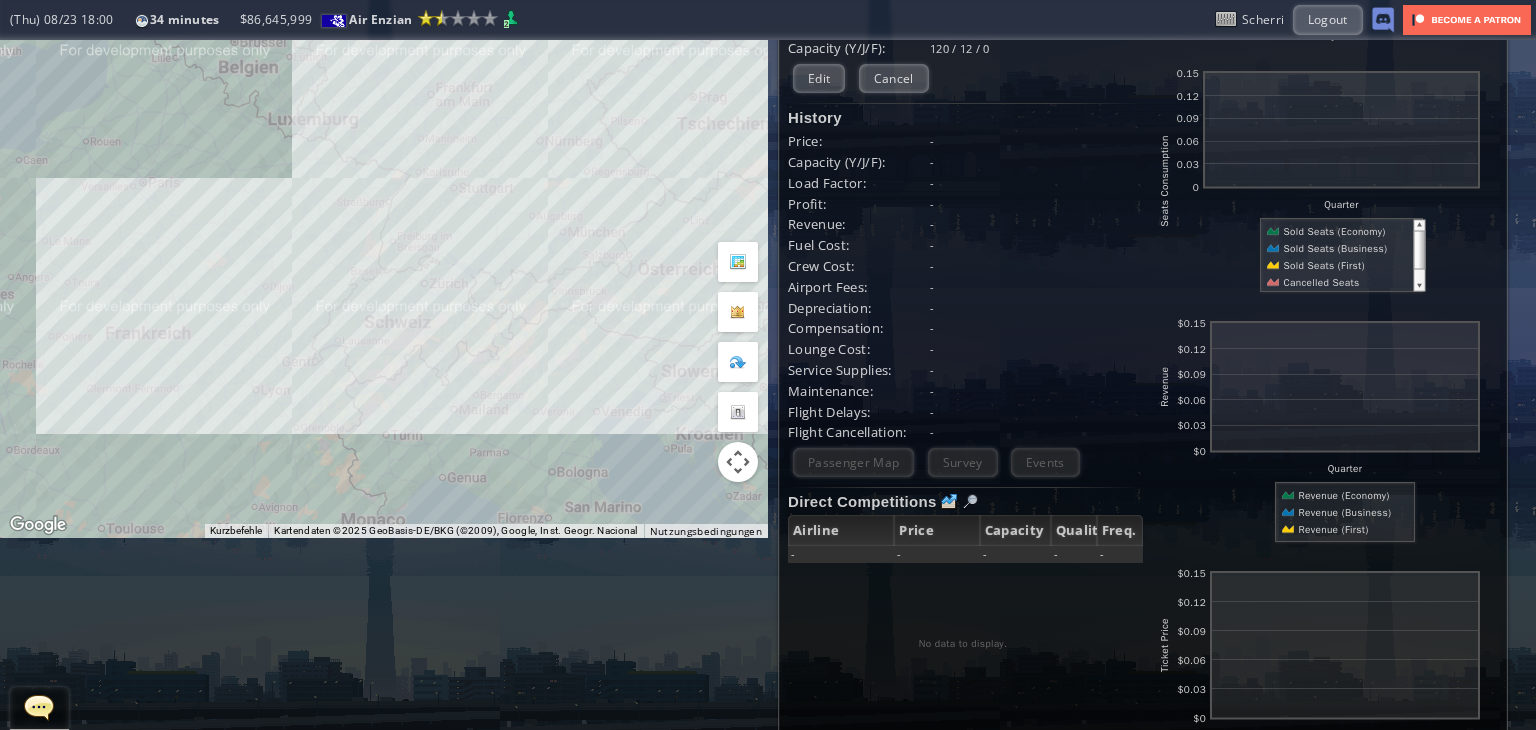 scroll, scrollTop: 298, scrollLeft: 0, axis: vertical 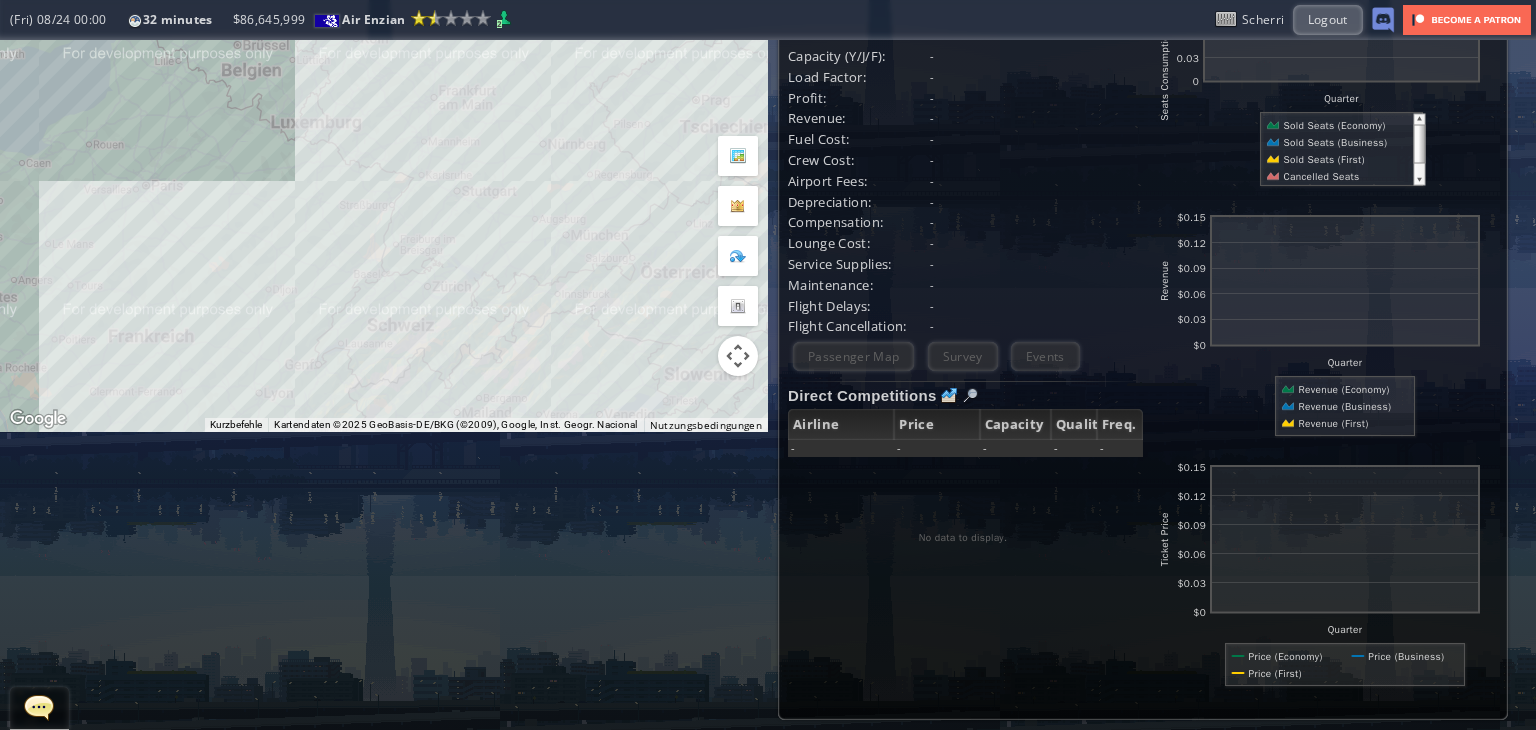 drag, startPoint x: 619, startPoint y: 127, endPoint x: 622, endPoint y: 253, distance: 126.035706 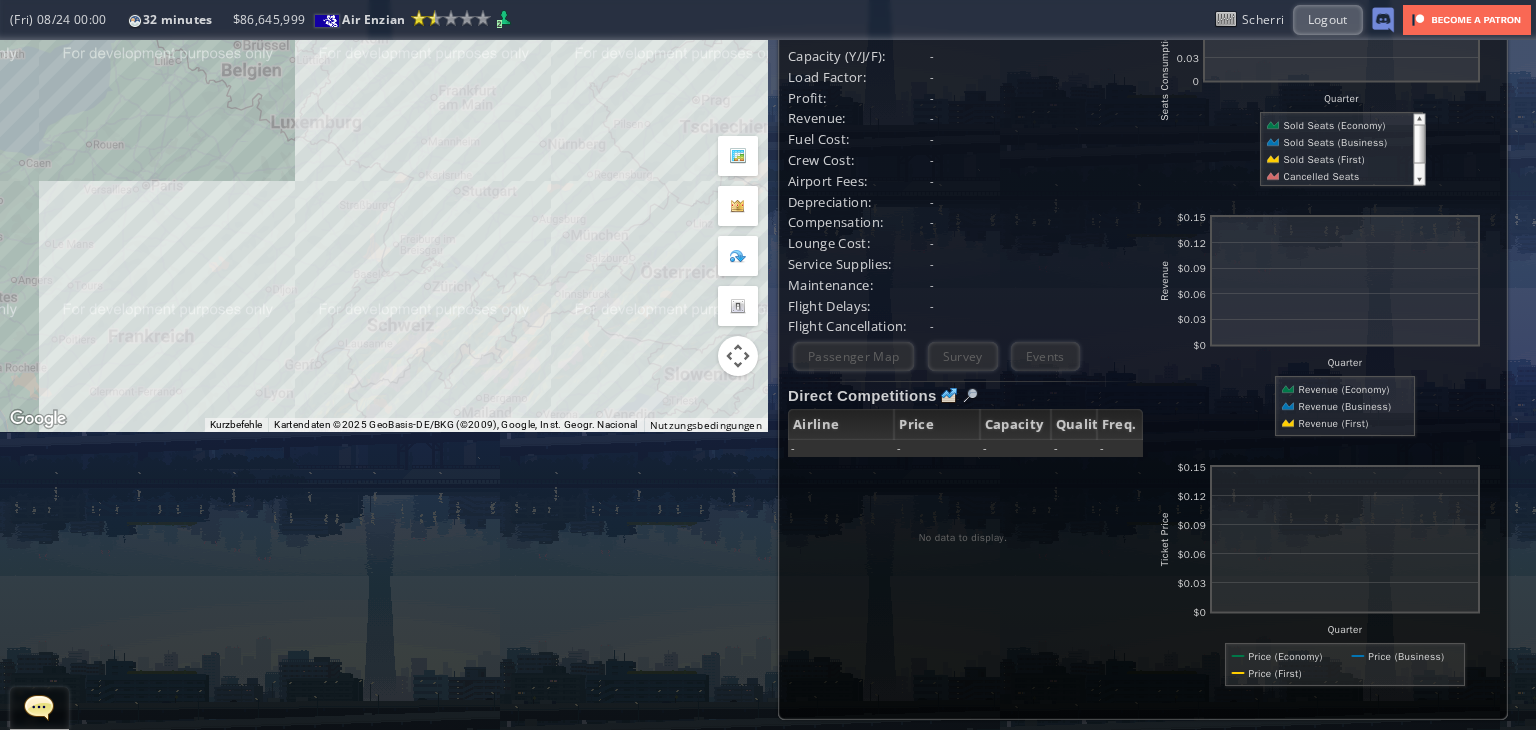 click on "Um von einem Element zum anderen zu gelangen, drückst du die Pfeiltasten entsprechend." at bounding box center (384, 87) 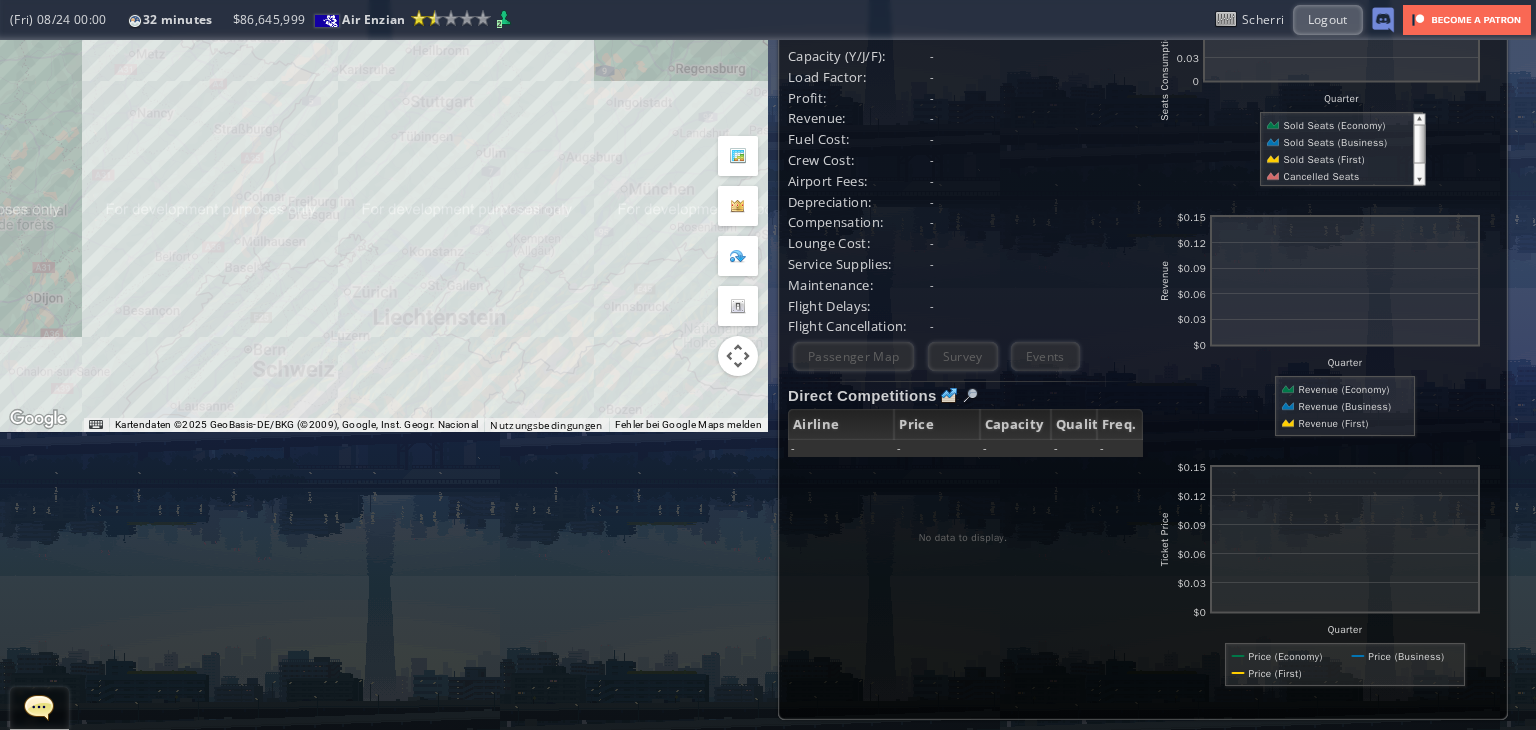 click on "Um von einem Element zum anderen zu gelangen, drückst du die Pfeiltasten entsprechend." at bounding box center (384, 87) 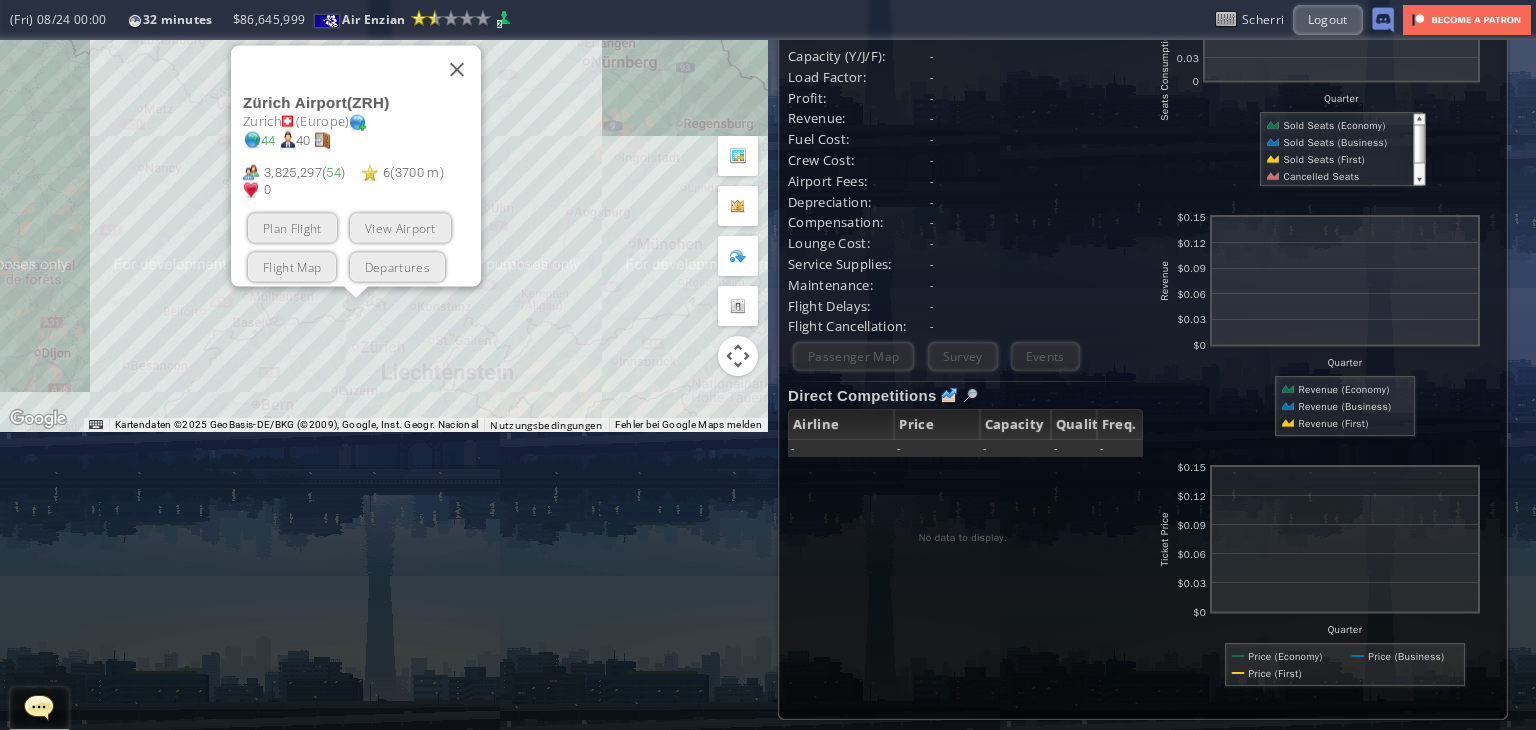 drag, startPoint x: 440, startPoint y: 302, endPoint x: 447, endPoint y: 350, distance: 48.507732 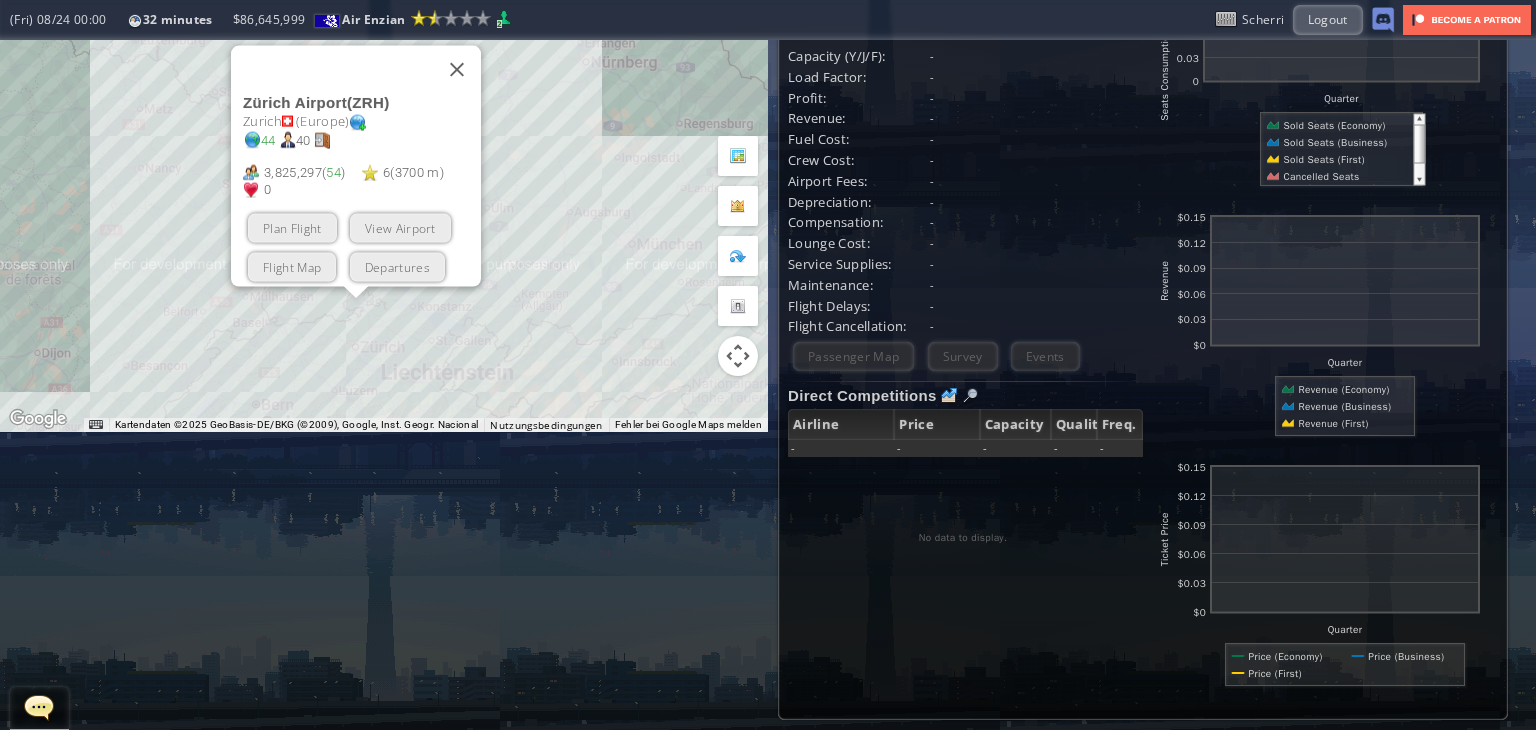 click on "Um von einem Element zum anderen zu gelangen, drückst du die Pfeiltasten entsprechend.
Zürich Airport  ( ZRH )
Zurich  ([REGION])
[NUMBER] [NUMBER]
[NUMBER], [NUMBER]  ( [NUMBER] )
[NUMBER]  ( [NUMBER] m )
[NUMBER]
Plan Flight
View Airport
Flight Map
Departures" at bounding box center (384, 87) 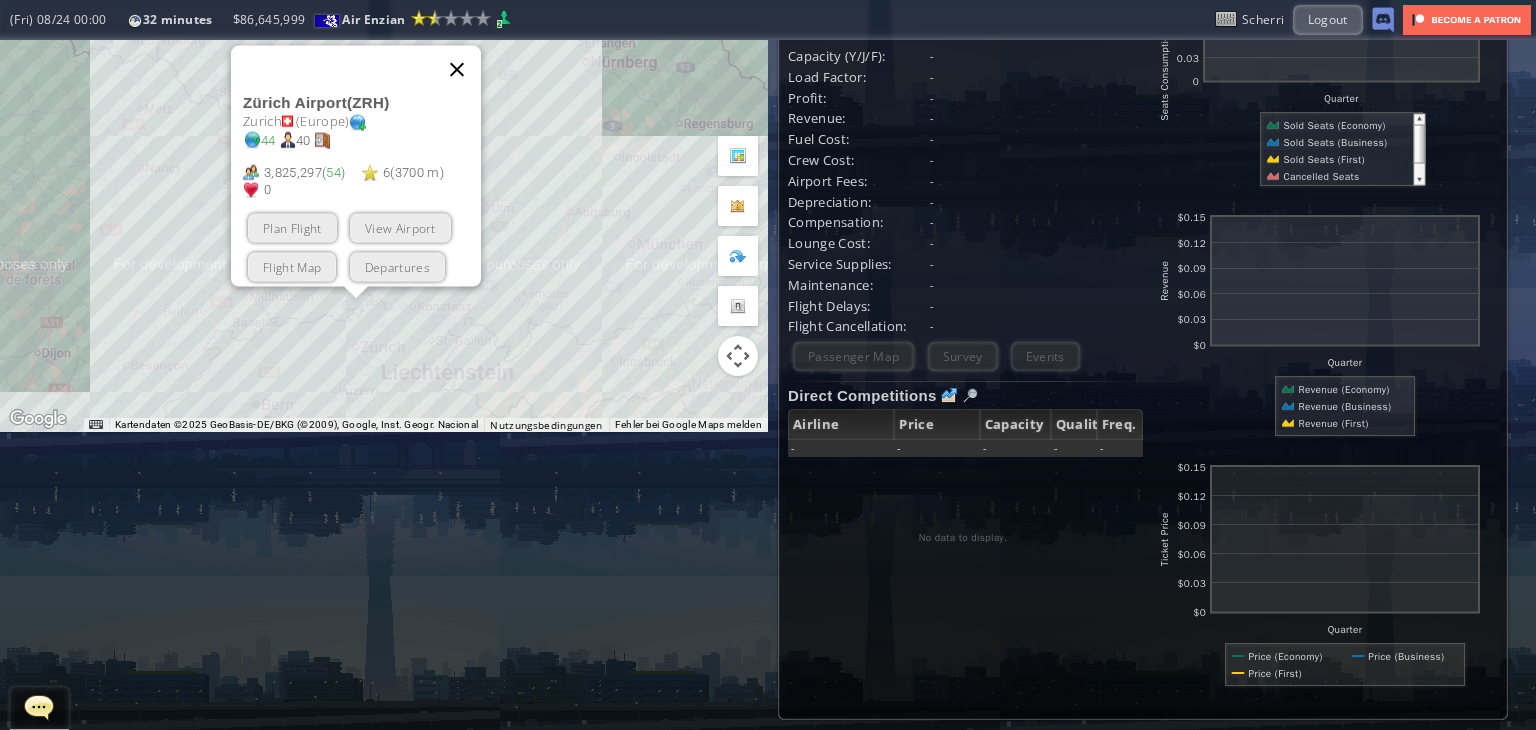 click at bounding box center [457, 70] 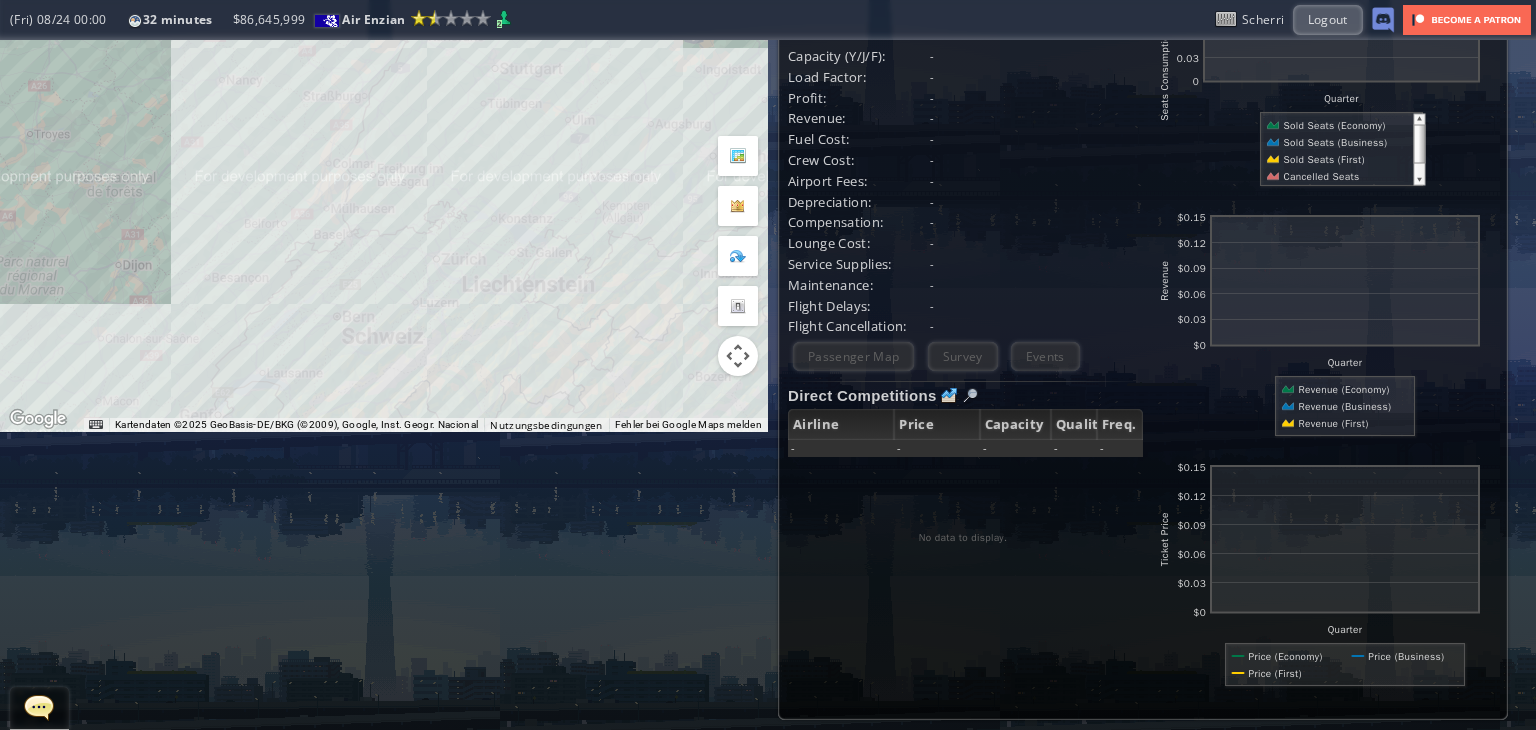 drag, startPoint x: 525, startPoint y: 130, endPoint x: 548, endPoint y: 105, distance: 33.970577 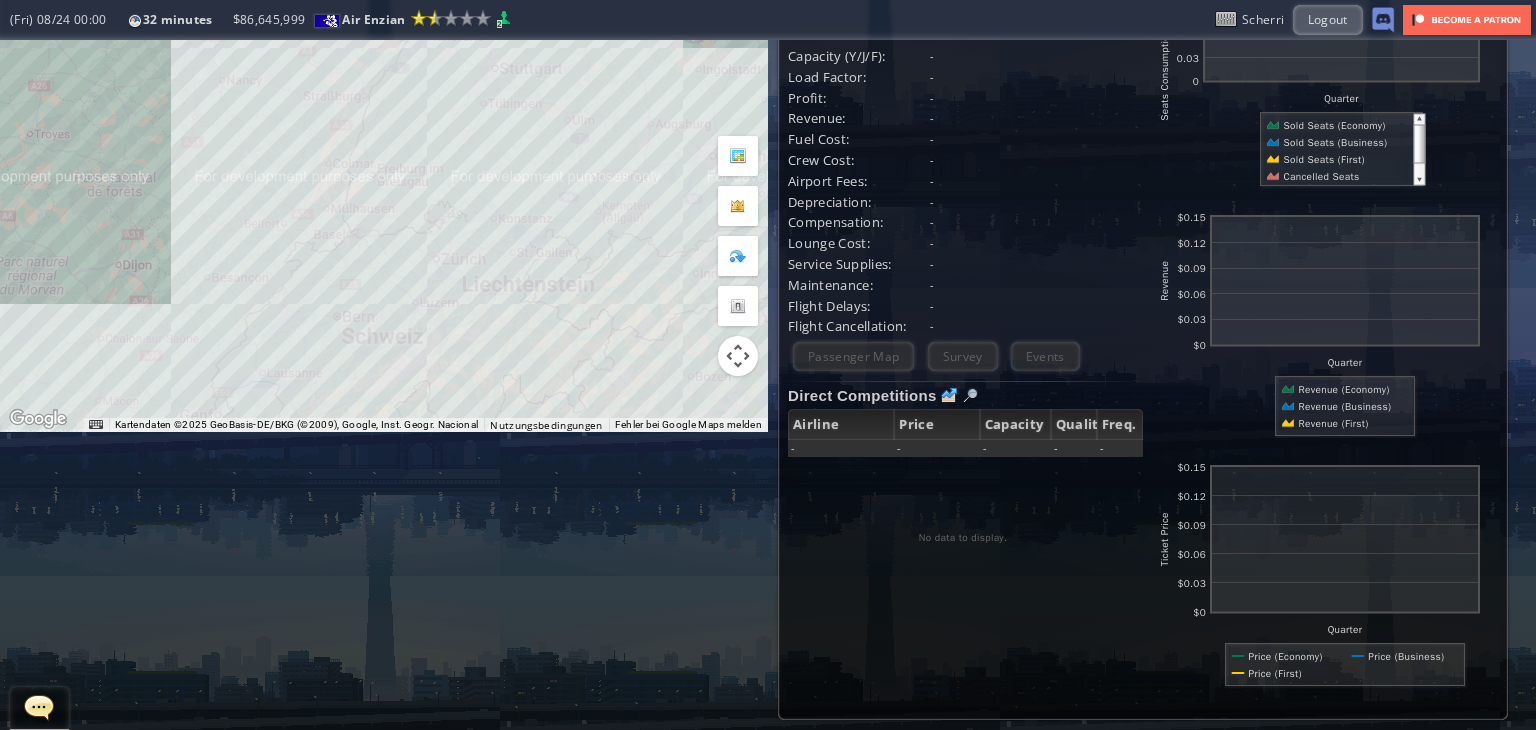 click on "Um von einem Element zum anderen zu gelangen, drückst du die Pfeiltasten entsprechend." at bounding box center (384, 87) 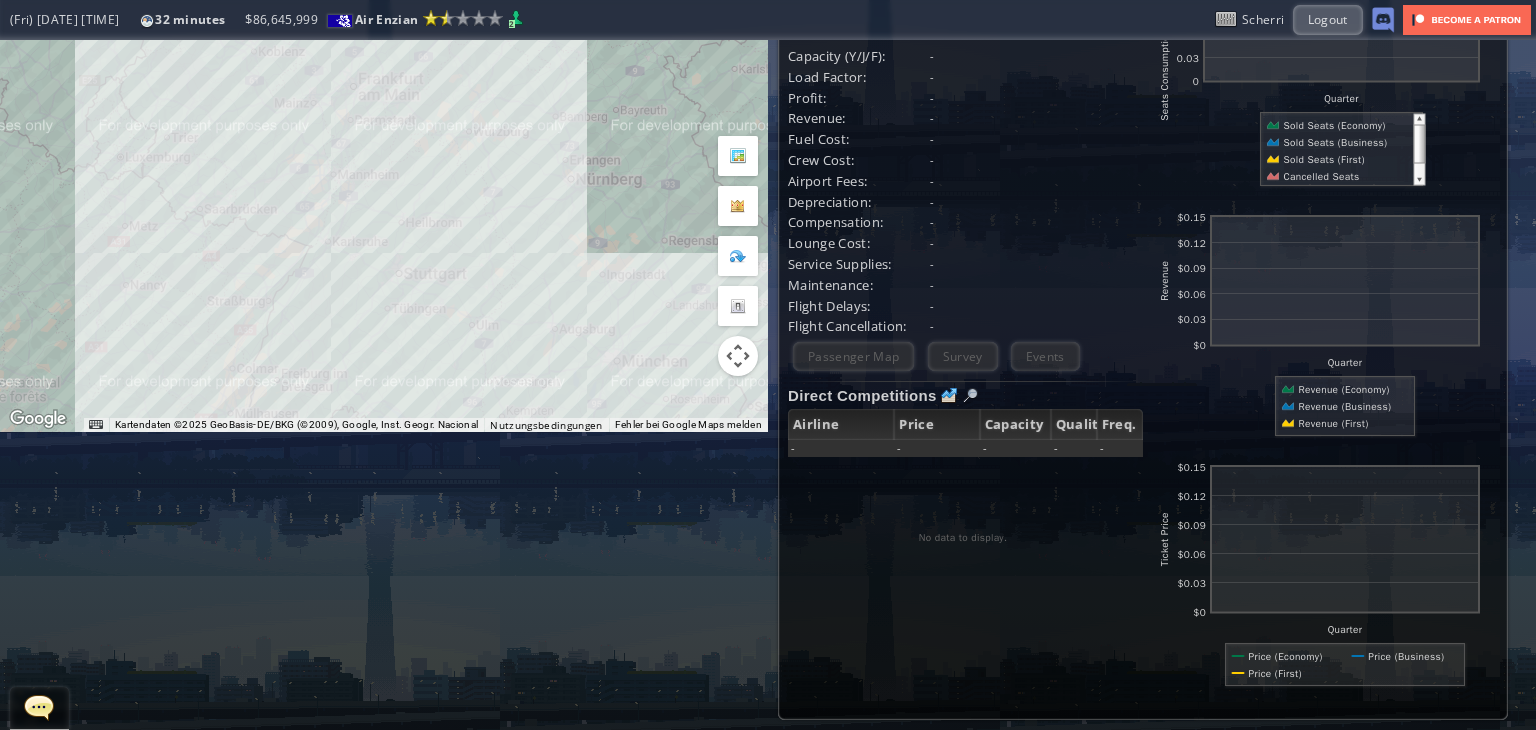 drag, startPoint x: 608, startPoint y: 205, endPoint x: 501, endPoint y: 410, distance: 231.24446 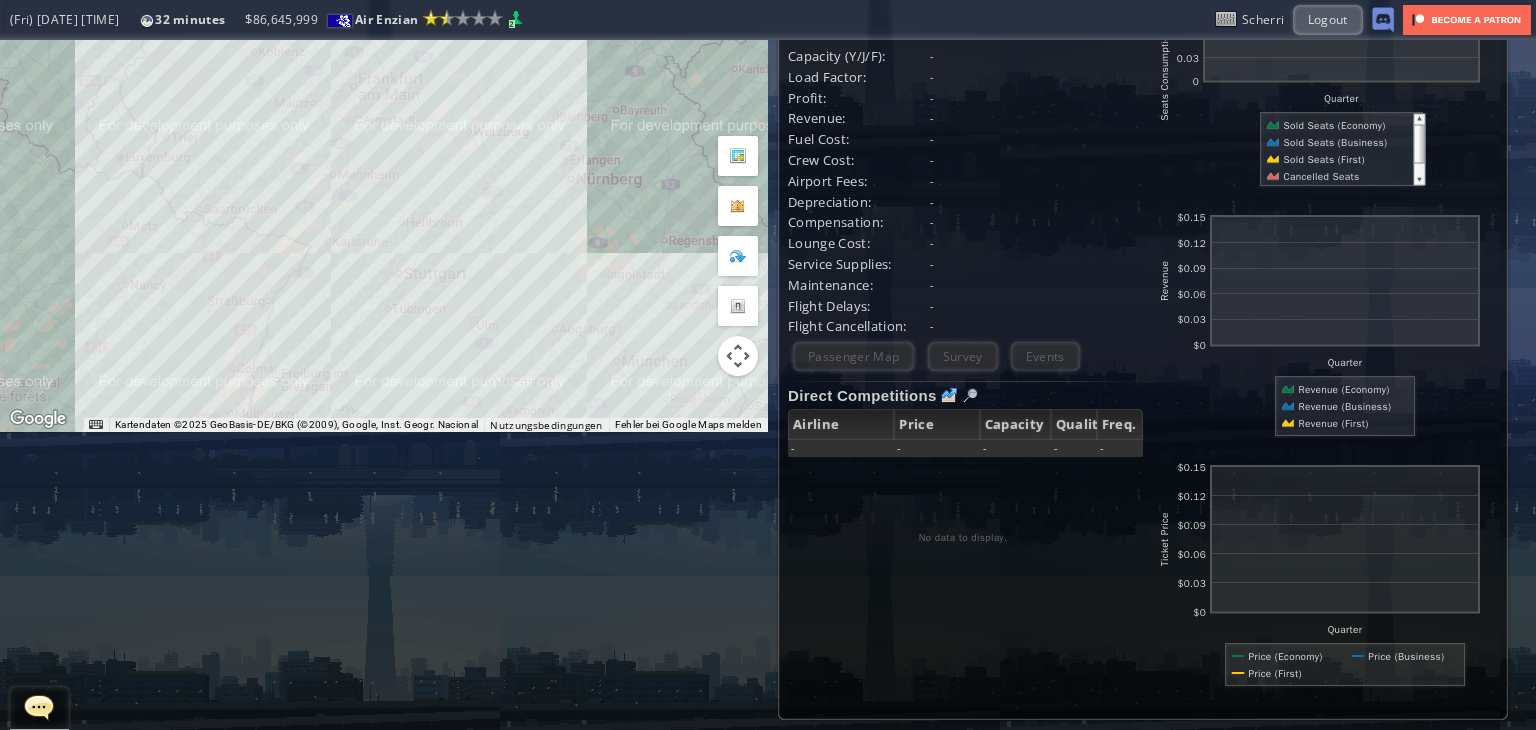click on "Um von einem Element zum anderen zu gelangen, drückst du die Pfeiltasten entsprechend." at bounding box center (384, 87) 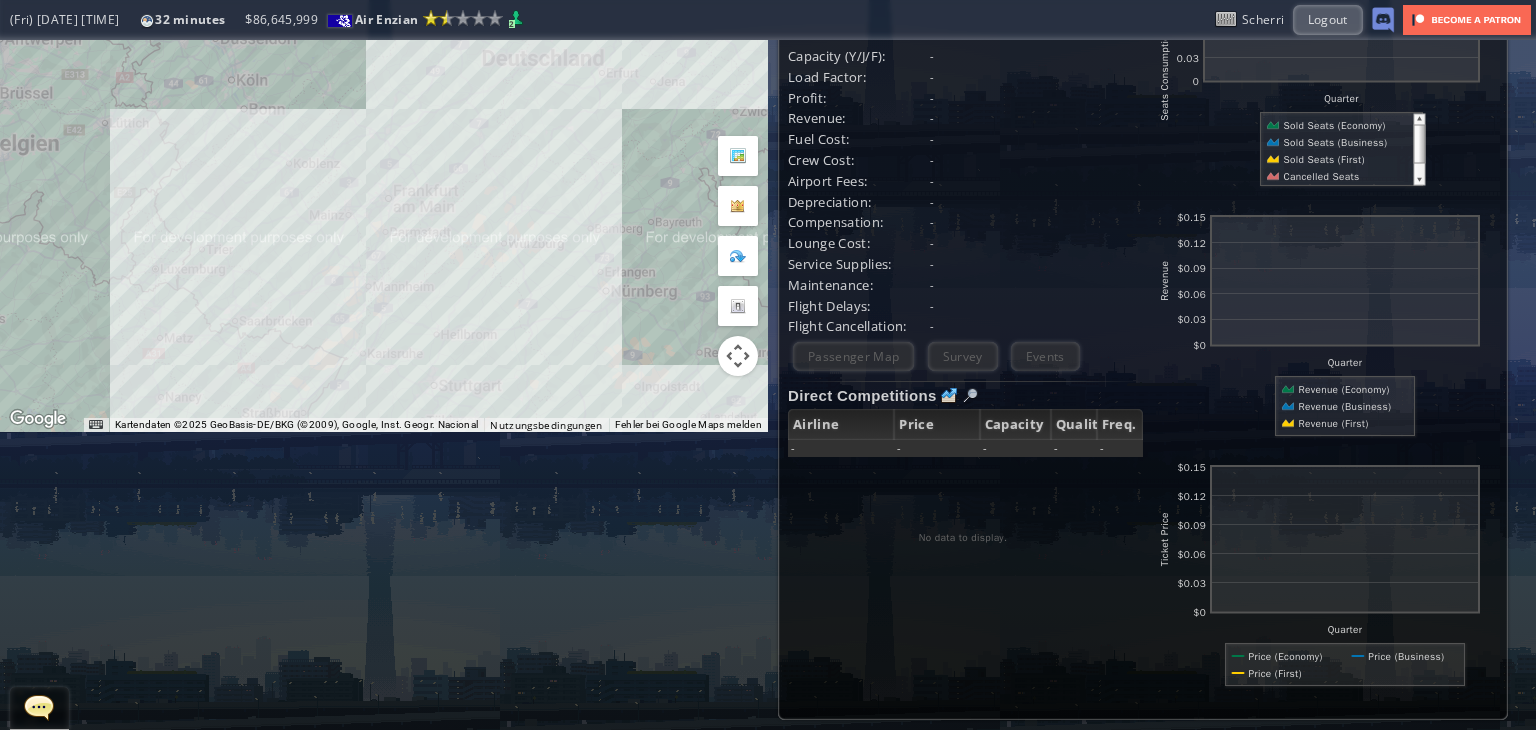 drag, startPoint x: 476, startPoint y: 173, endPoint x: 616, endPoint y: 33, distance: 197.9899 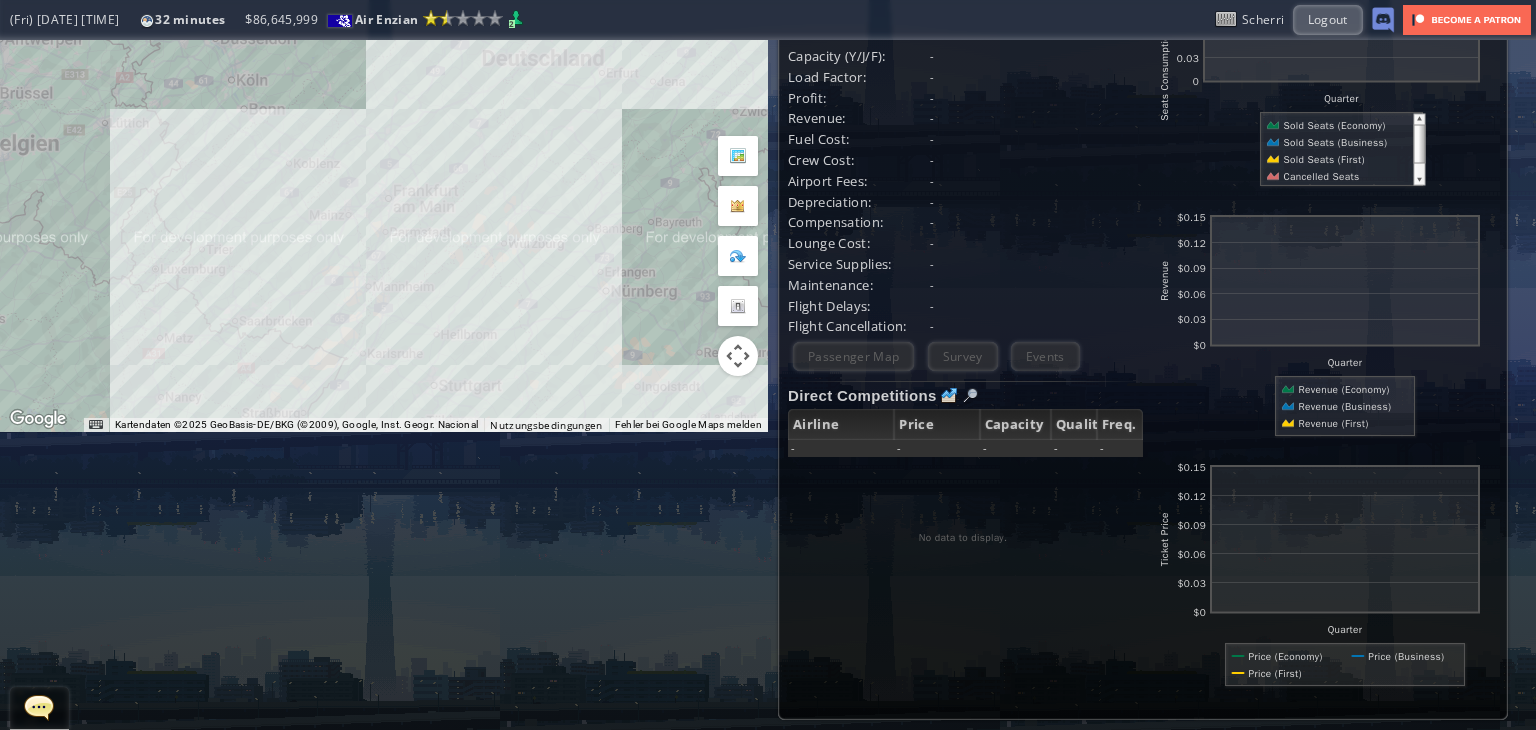 click on "Top Transit PAX
Alliance
Other
Animated
Economy
Business
First
Bern([CITY]) Zurich([CITY]) Zurich([CITY]) Bern([CITY])
[NUMBER]  week(s) ago
Exit Passenger Map
Influence Heatmap
weeks ago
Impact
Trend
Hide Heatmap Overlay
Top Destinations
Destination
Cap (Freq)
Operators
Exit Airport Flight Map
(Fri) [DATE] [TIME]
[NUMBER] minutes
Reputation:  [NUMBER]    Municipal Airline (Next Grade: [NUMBER])
(Fri) [DATE] [TIME]
[NUMBER] minutes
$ [NUMBER]
Air Enzian
Reputation: [NUMBER] (Municipal Airline) Next Grade: [NUMBER]
[NUMBER]
Air Enzian
$ [NUMBER]
[NUMBER]" at bounding box center (768, 365) 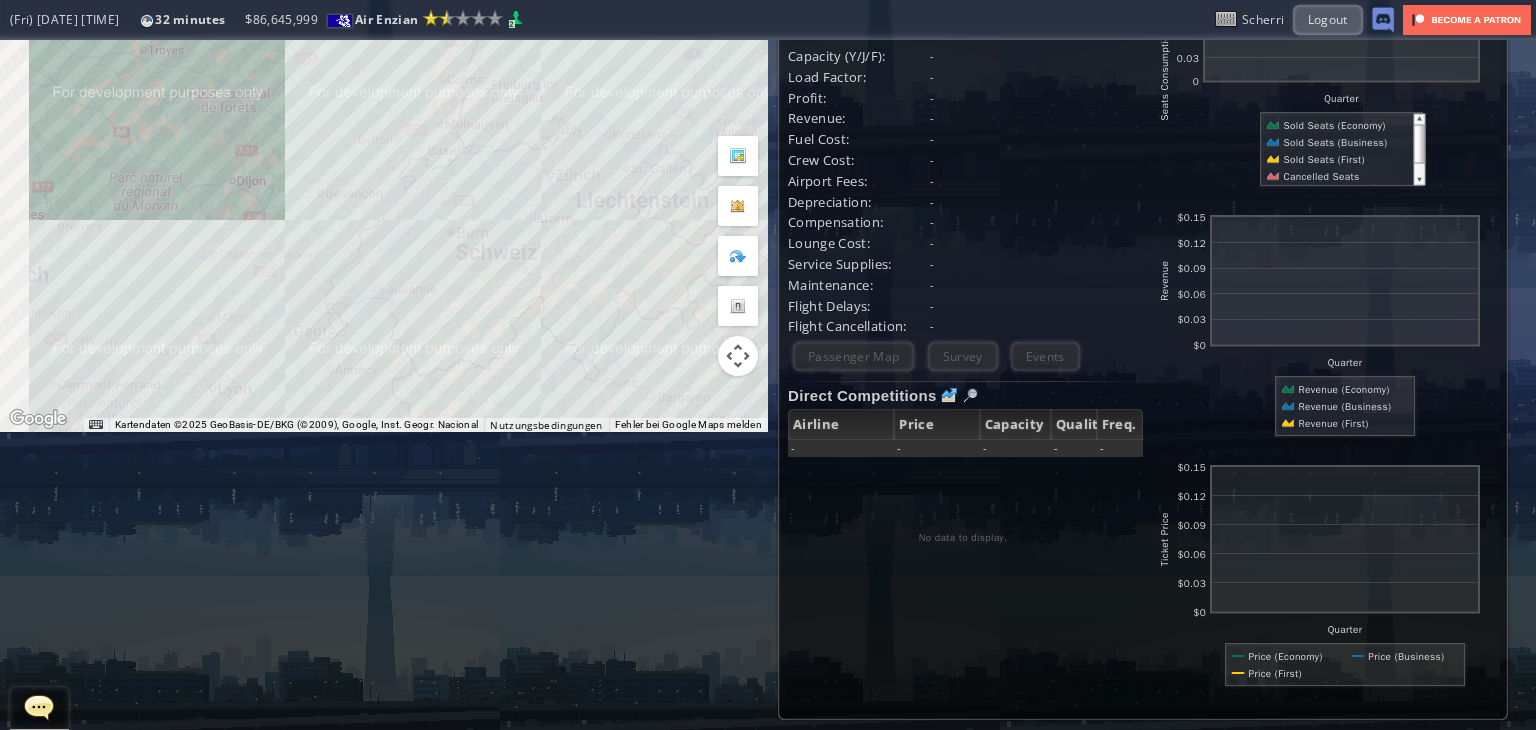 drag, startPoint x: 524, startPoint y: 186, endPoint x: 571, endPoint y: 282, distance: 106.887794 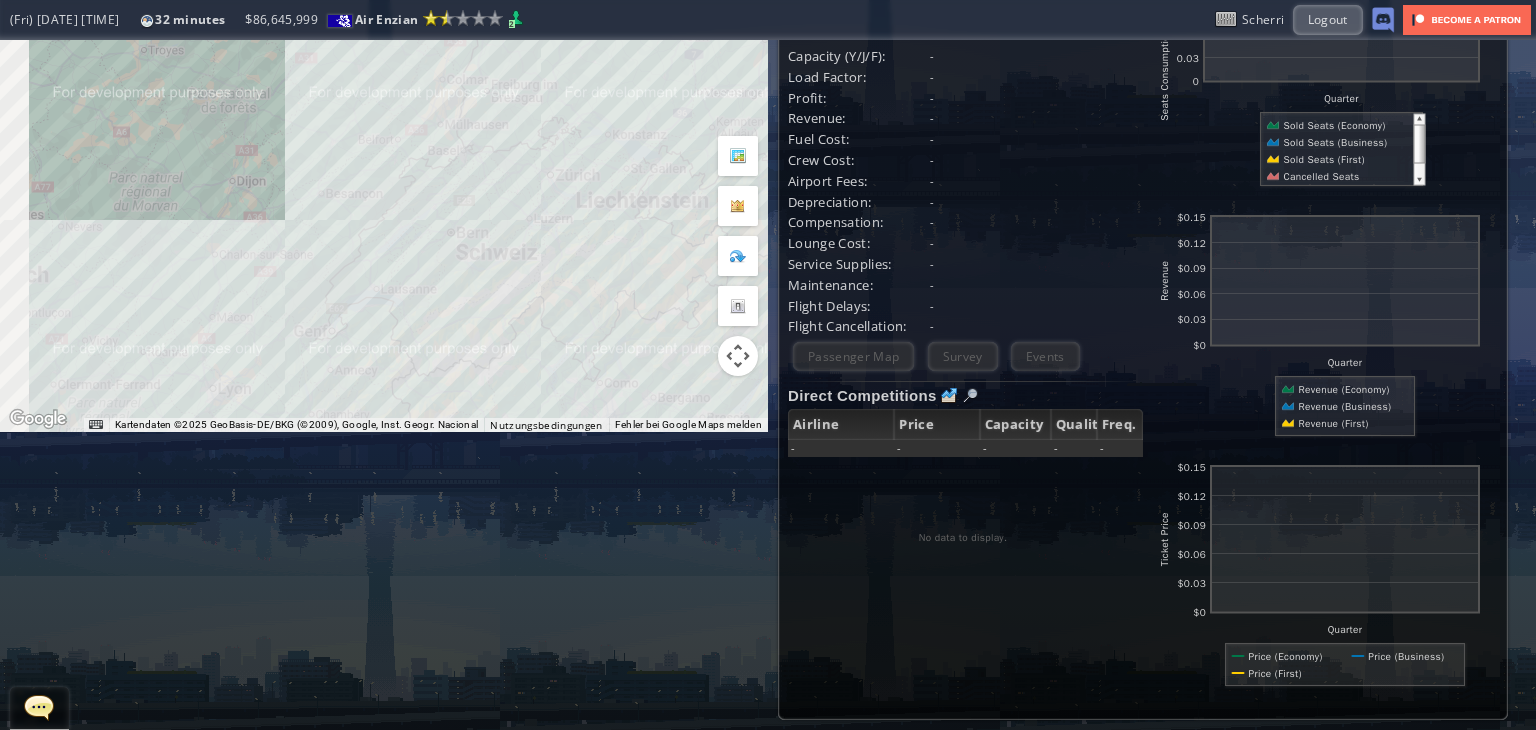 click on "Um von einem Element zum anderen zu gelangen, drückst du die Pfeiltasten entsprechend." at bounding box center [384, 87] 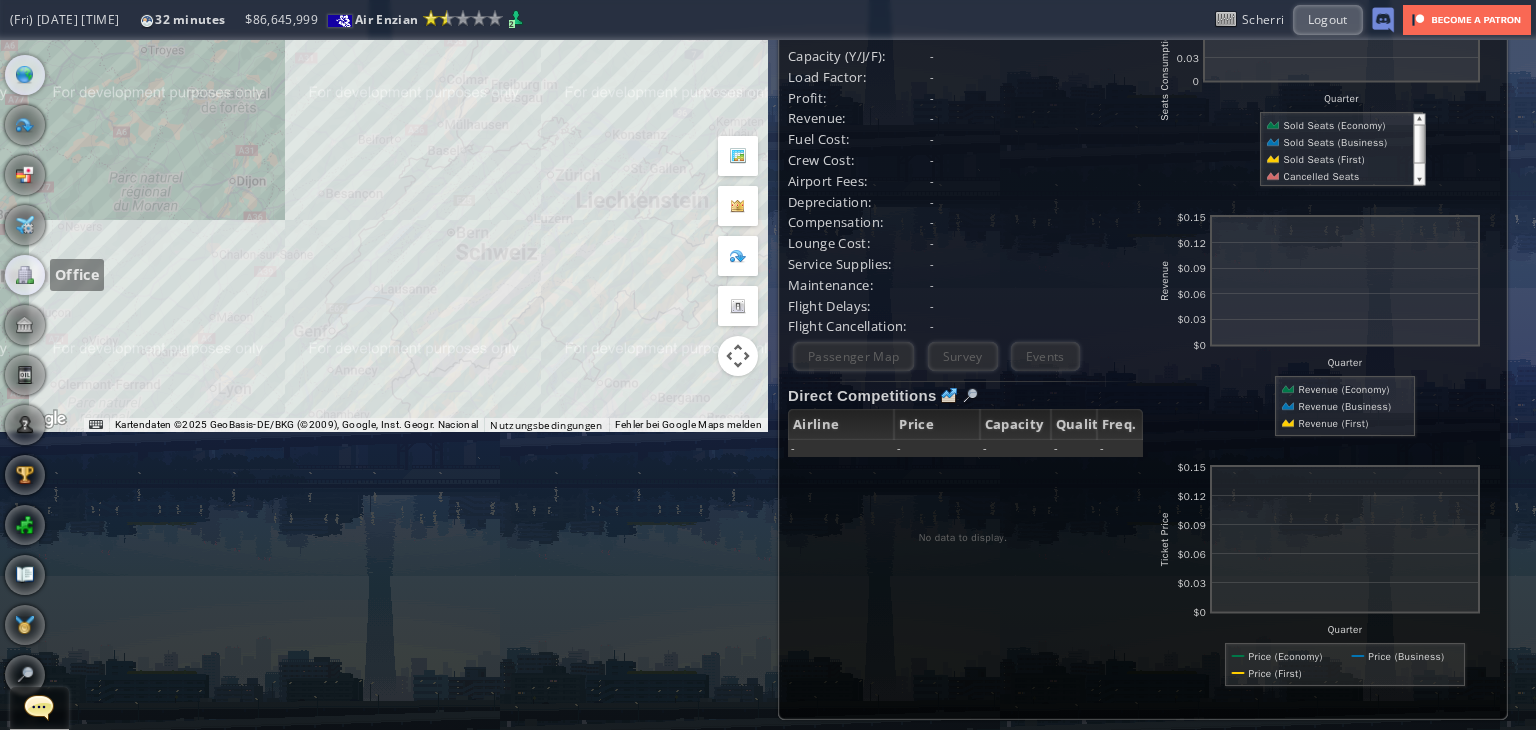 click at bounding box center [25, 275] 